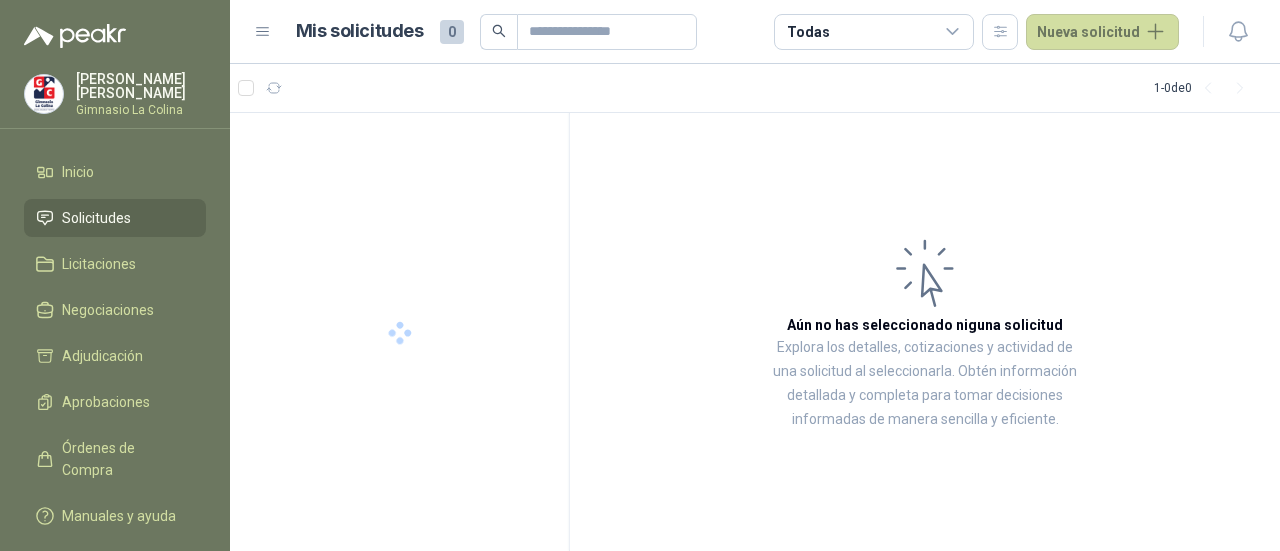 scroll, scrollTop: 0, scrollLeft: 0, axis: both 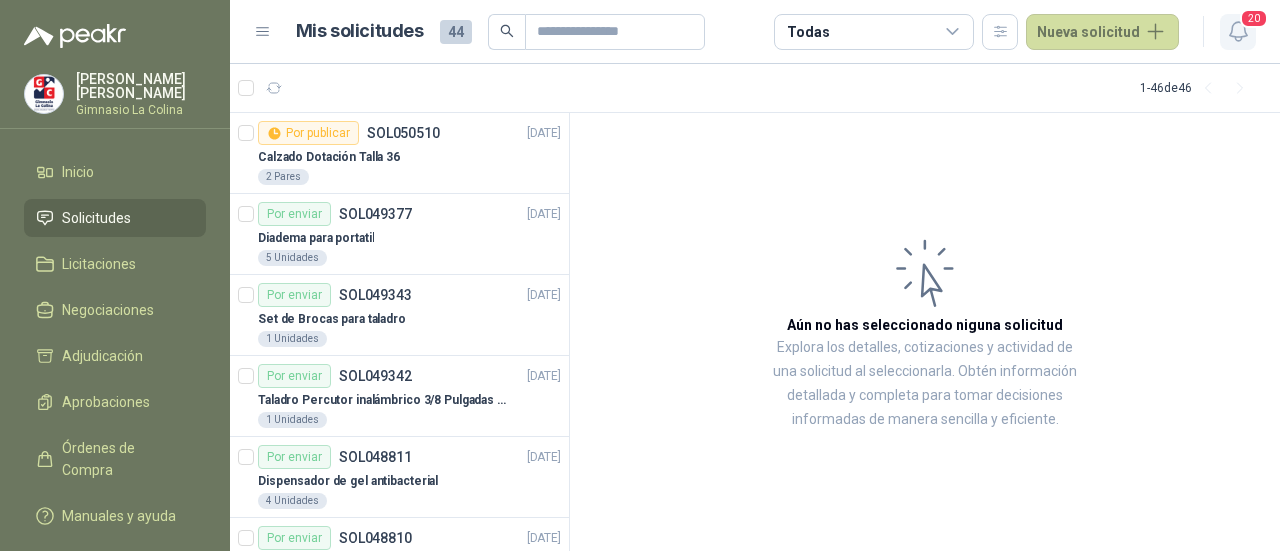 click on "20" at bounding box center (1254, 18) 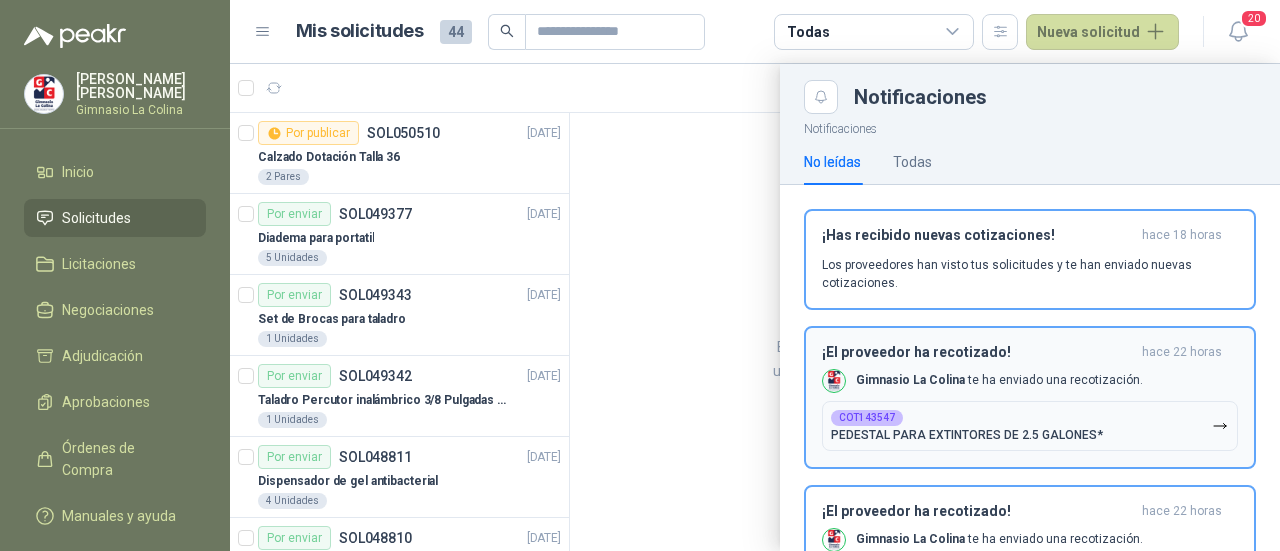 click on "COT143547 PEDESTAL PARA EXTINTORES  DE 2.5 GALONES*" at bounding box center [967, 426] 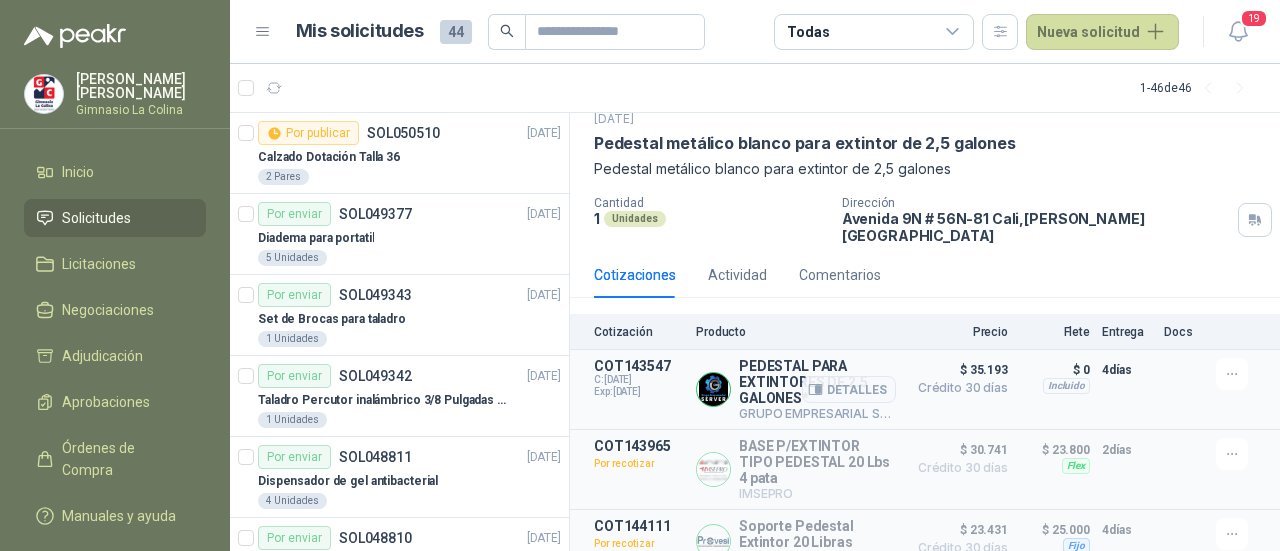 scroll, scrollTop: 100, scrollLeft: 0, axis: vertical 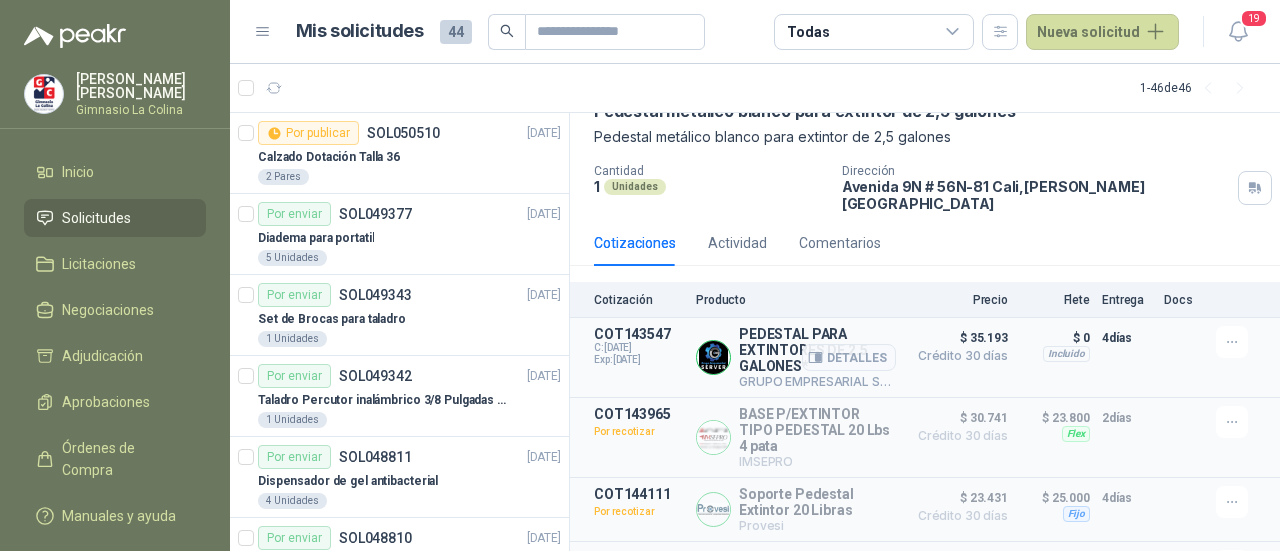 click on "$ 35.193" at bounding box center [958, 338] 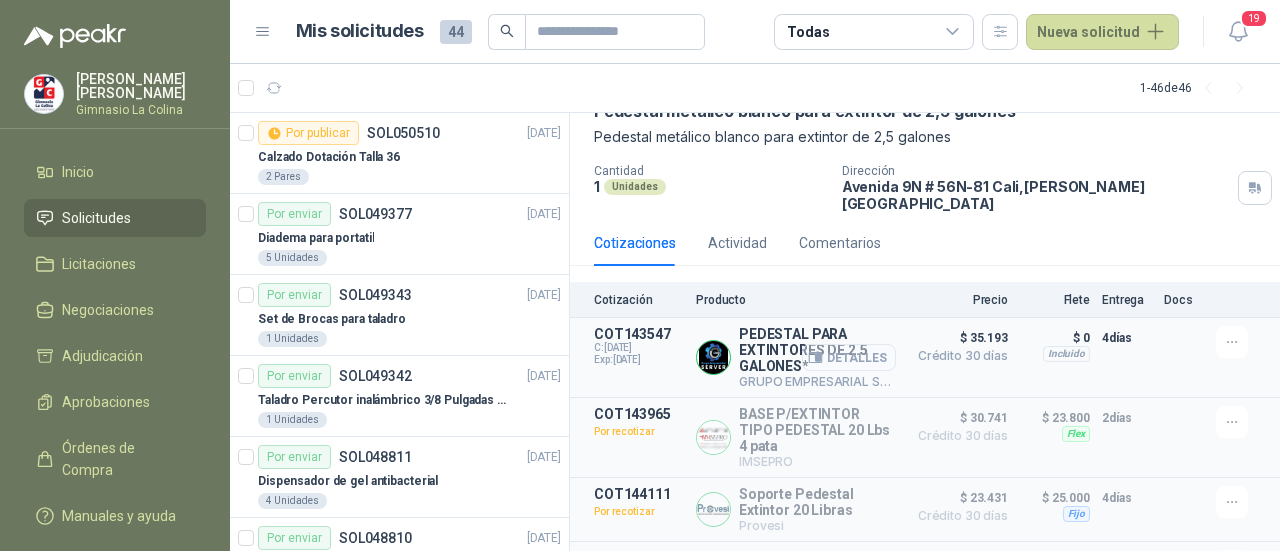 click on "Detalles" at bounding box center [849, 357] 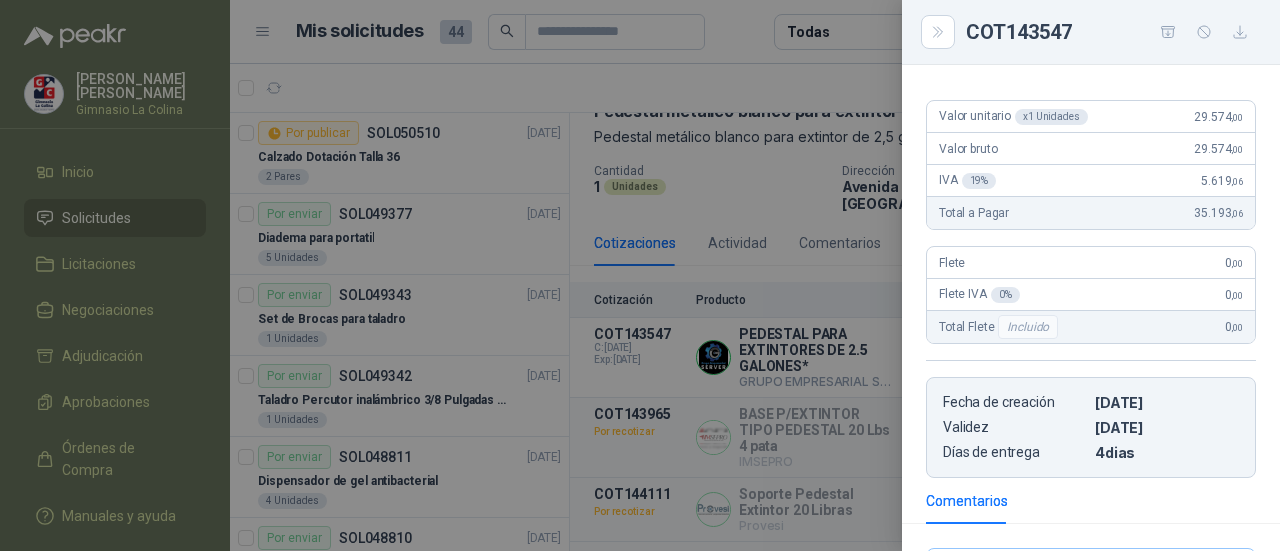 scroll, scrollTop: 400, scrollLeft: 0, axis: vertical 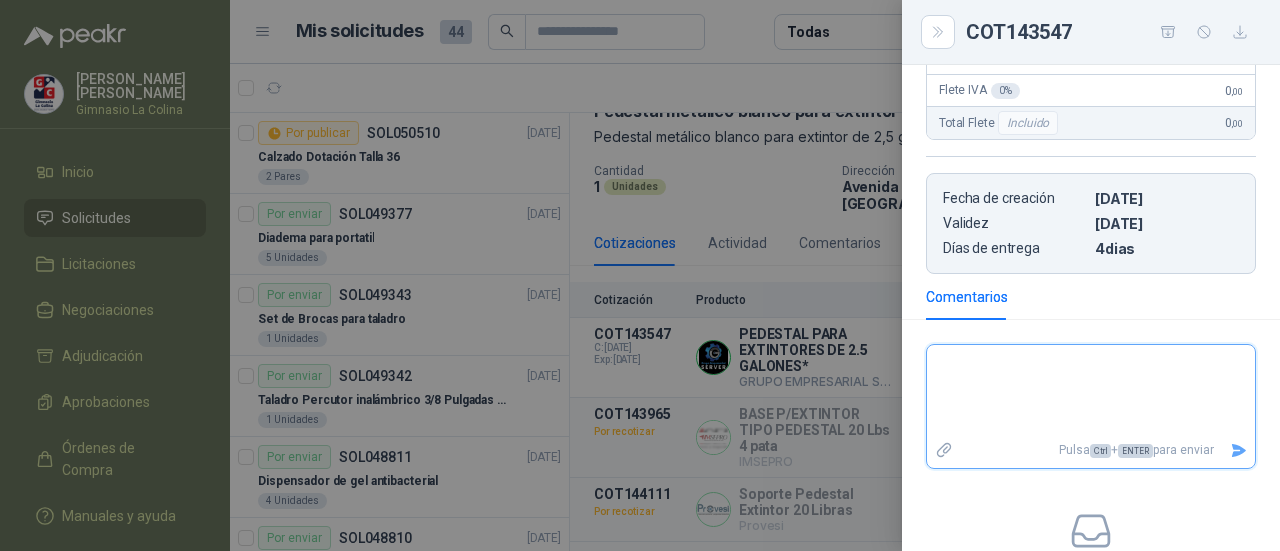 drag, startPoint x: 1014, startPoint y: 395, endPoint x: 1013, endPoint y: 372, distance: 23.021729 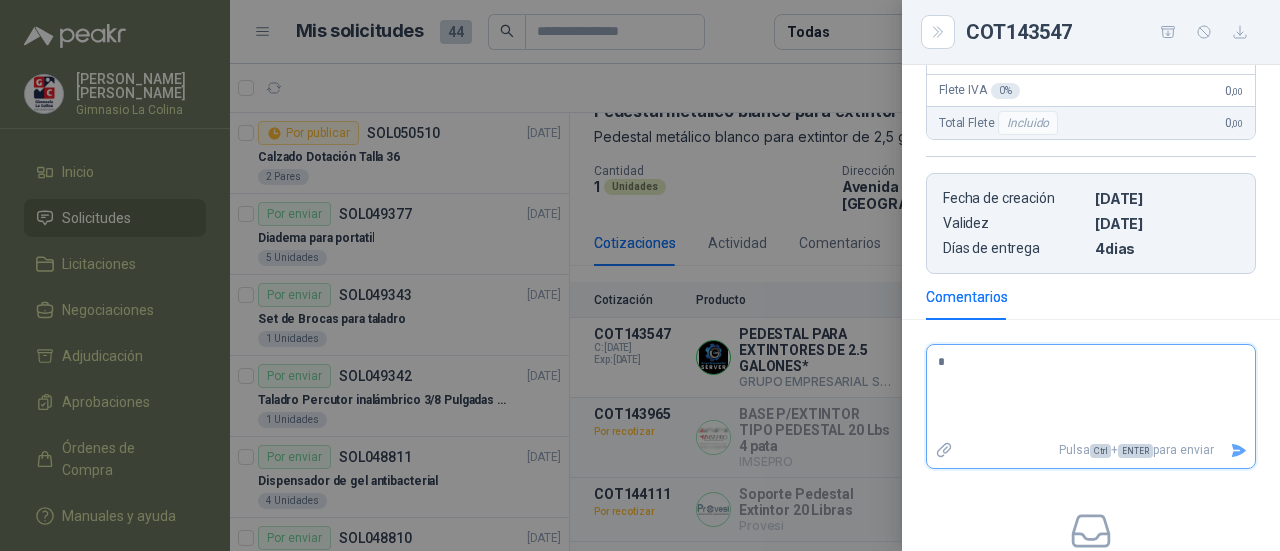 type on "**" 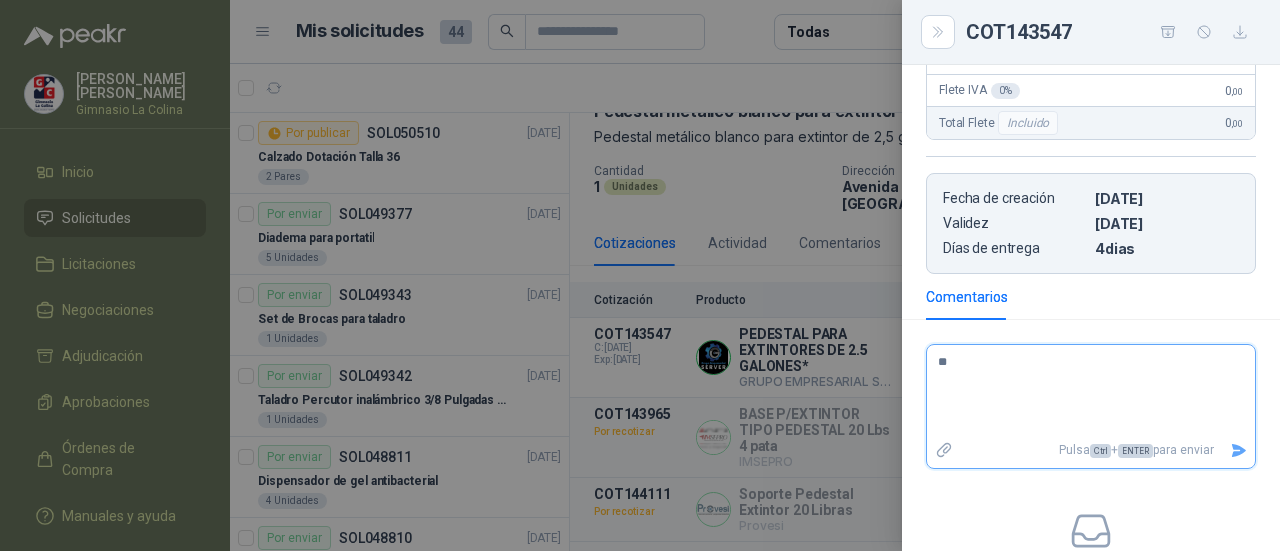 type on "***" 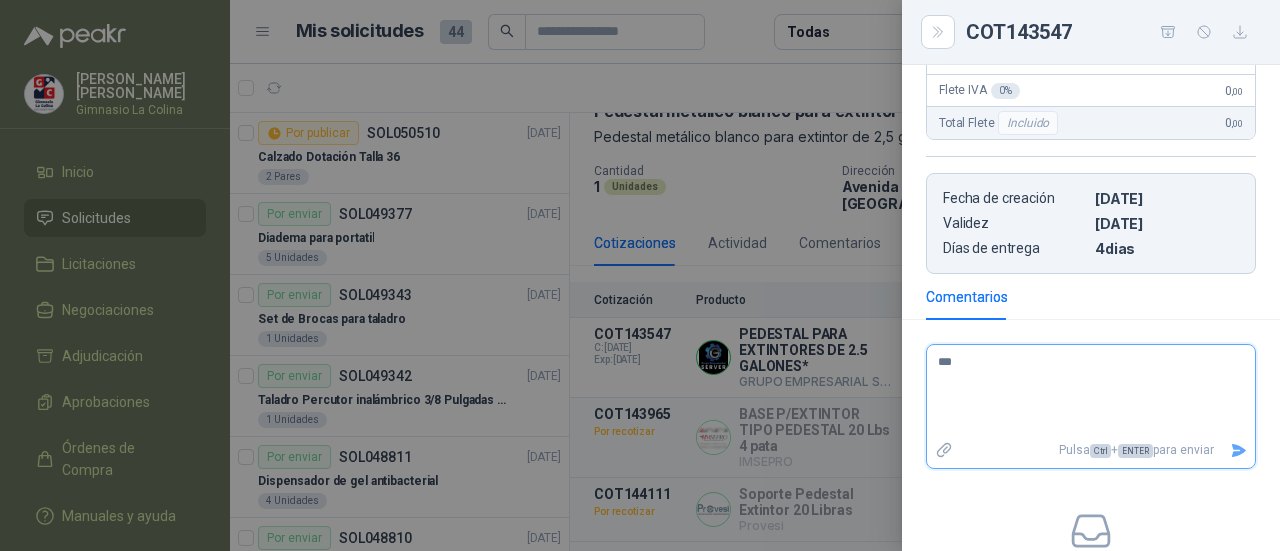 type on "***" 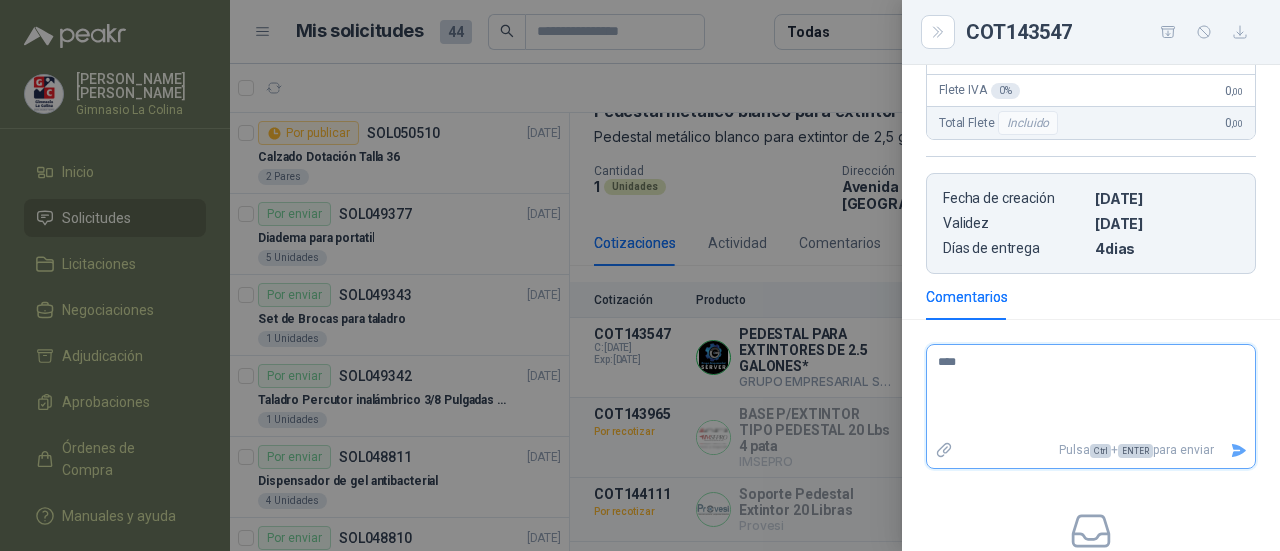 type on "*****" 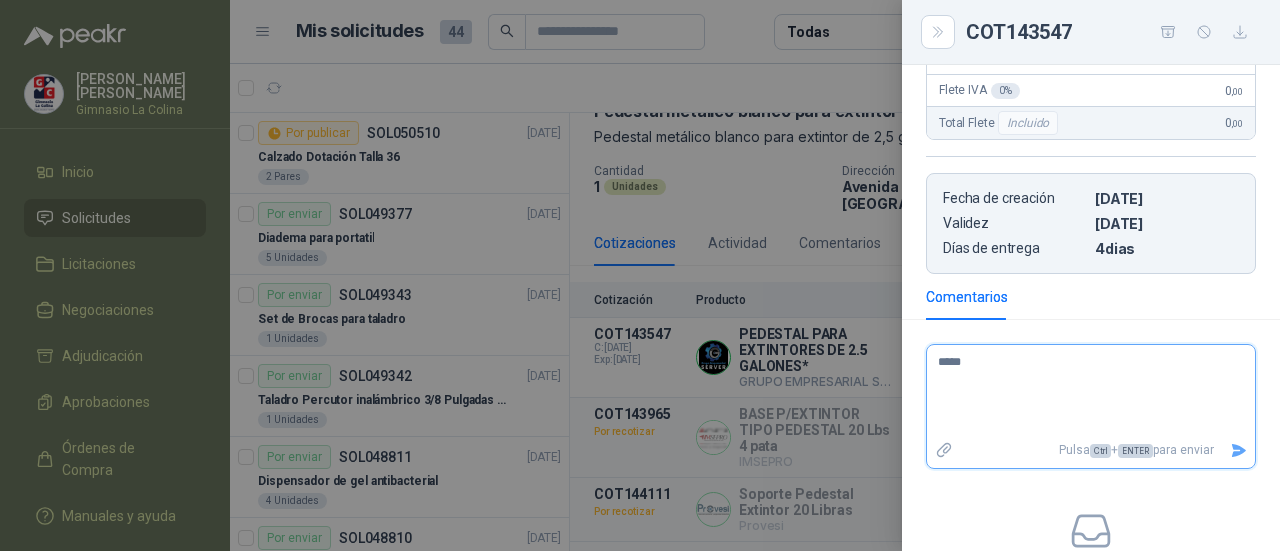 type on "******" 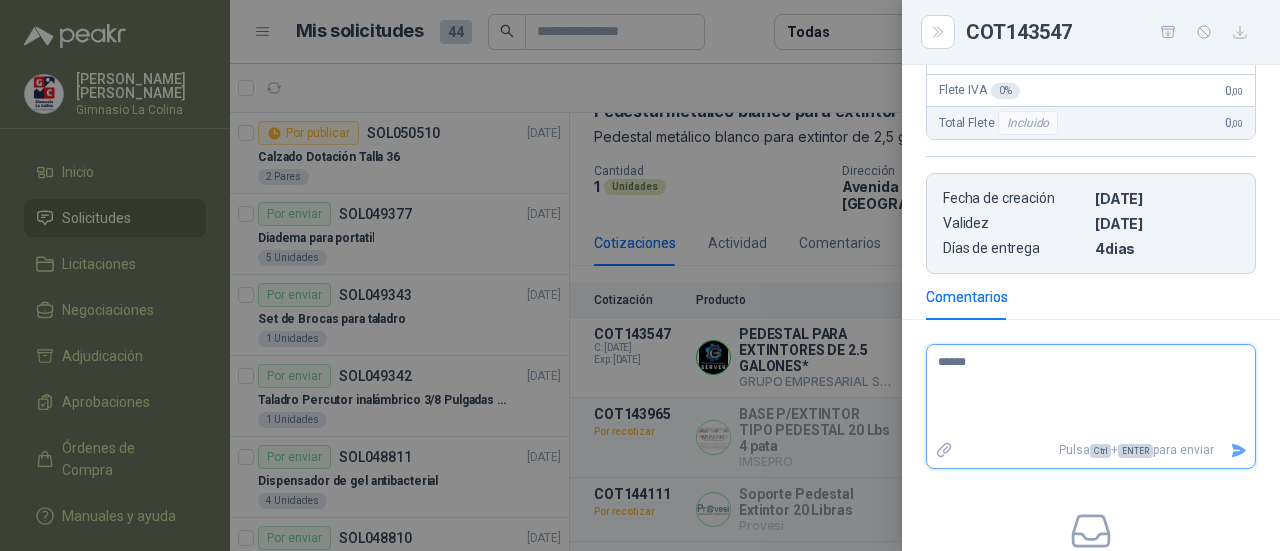 type on "*******" 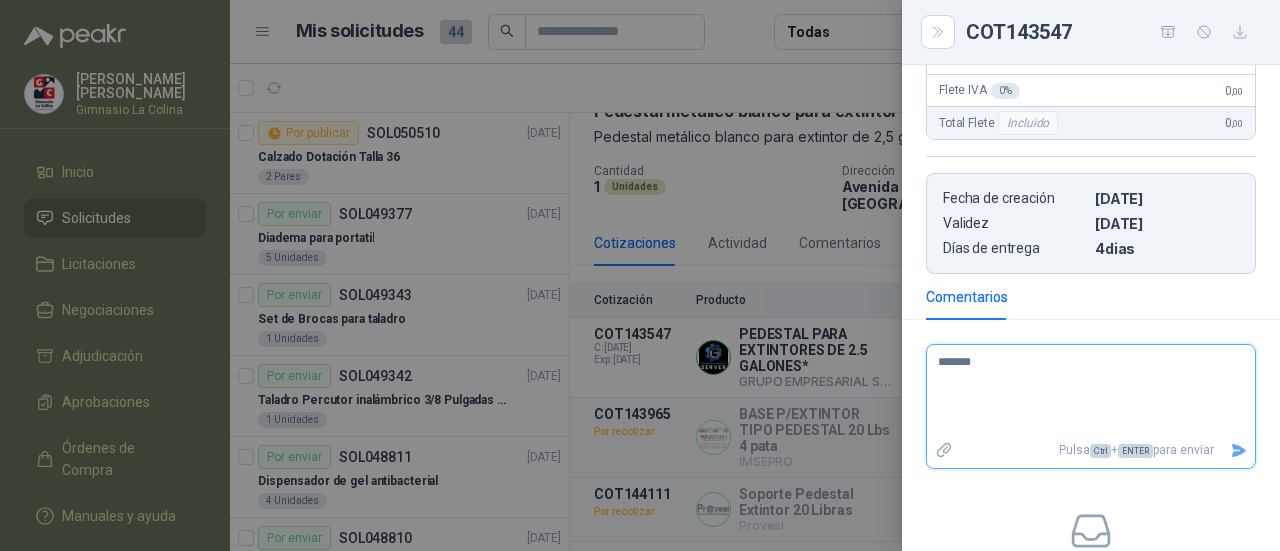 type on "********" 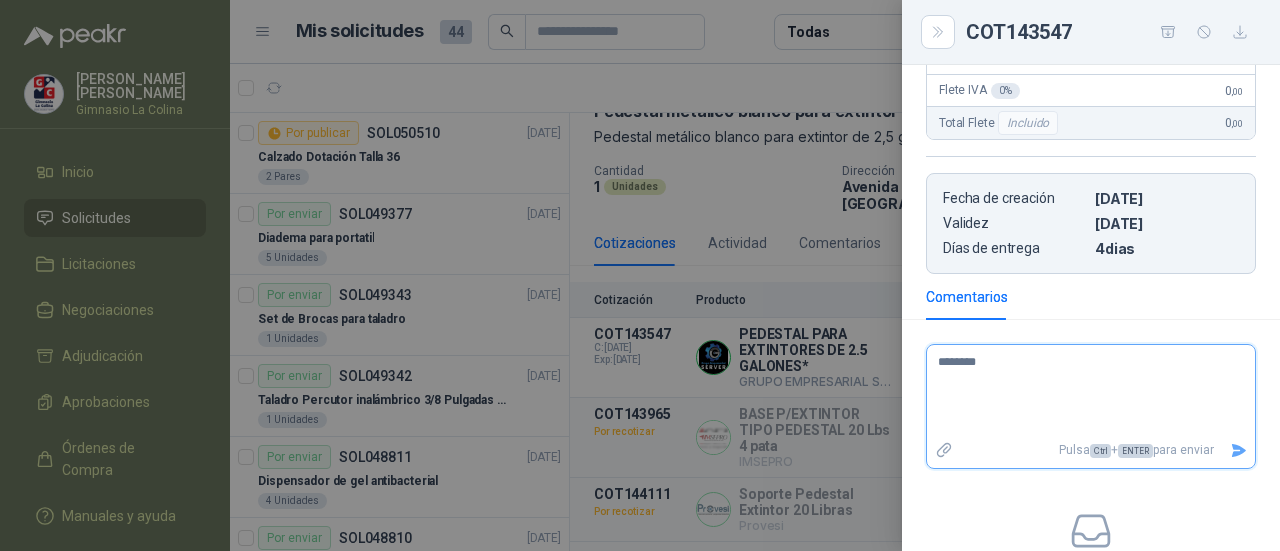 type 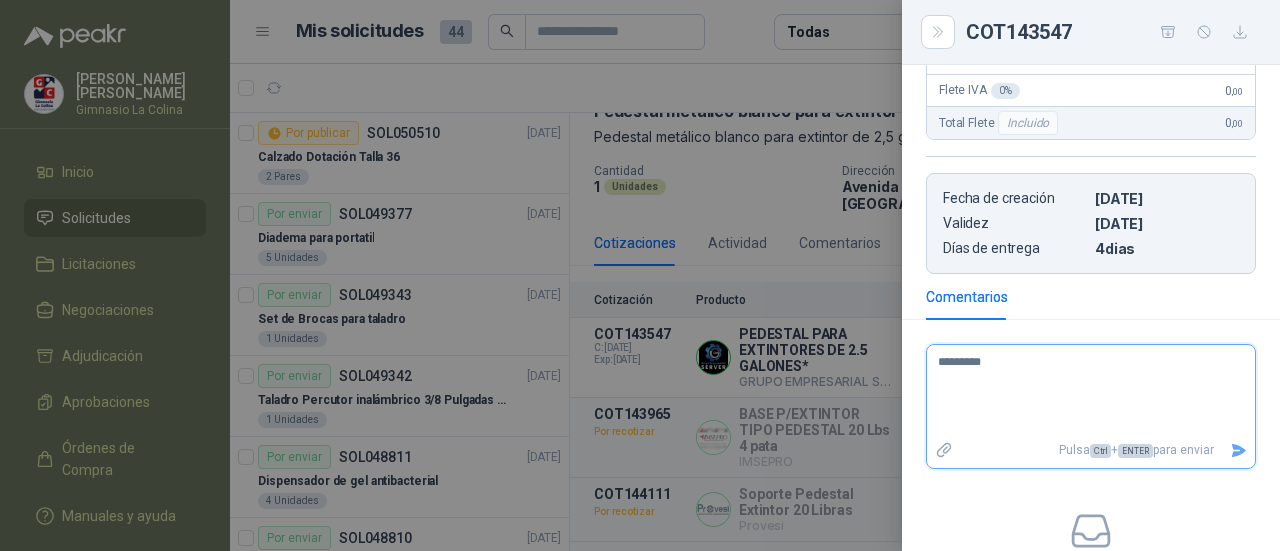 type on "*********" 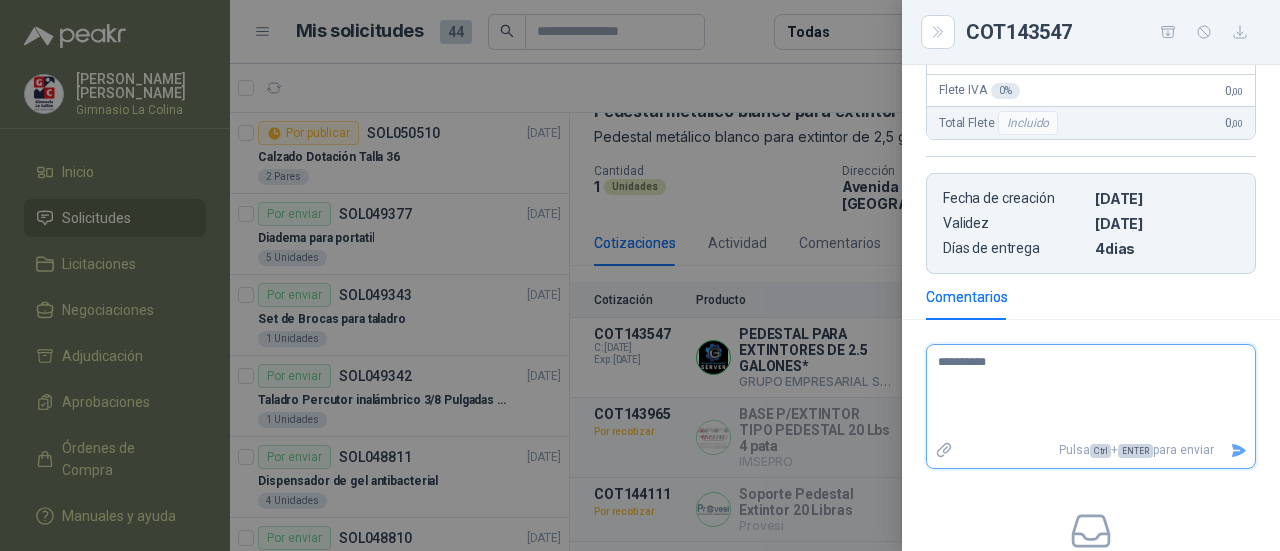 type on "**********" 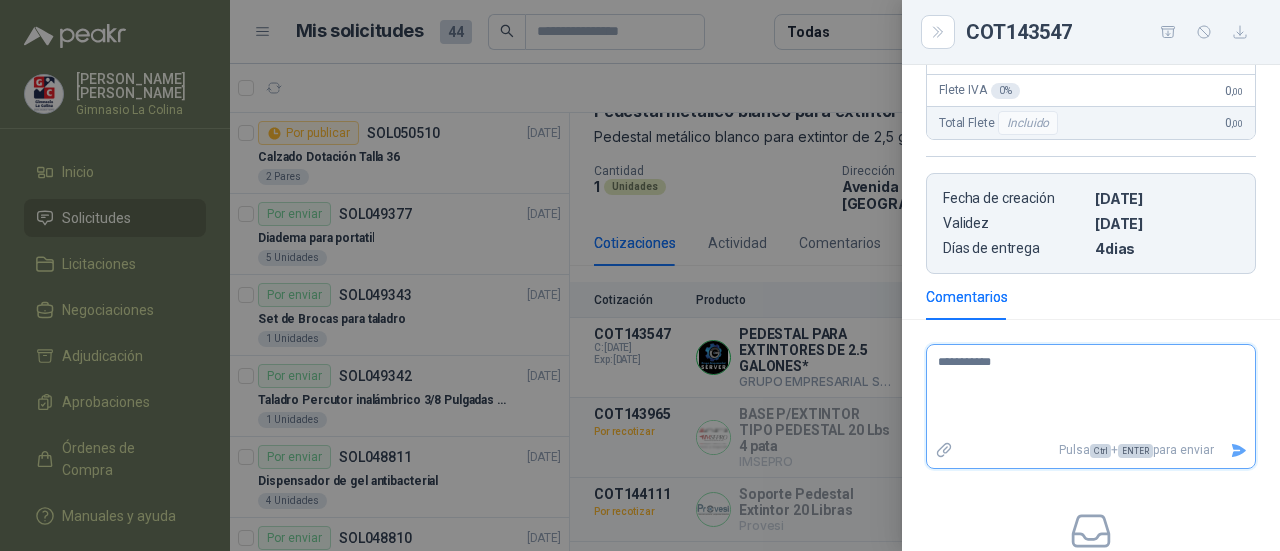 type on "**********" 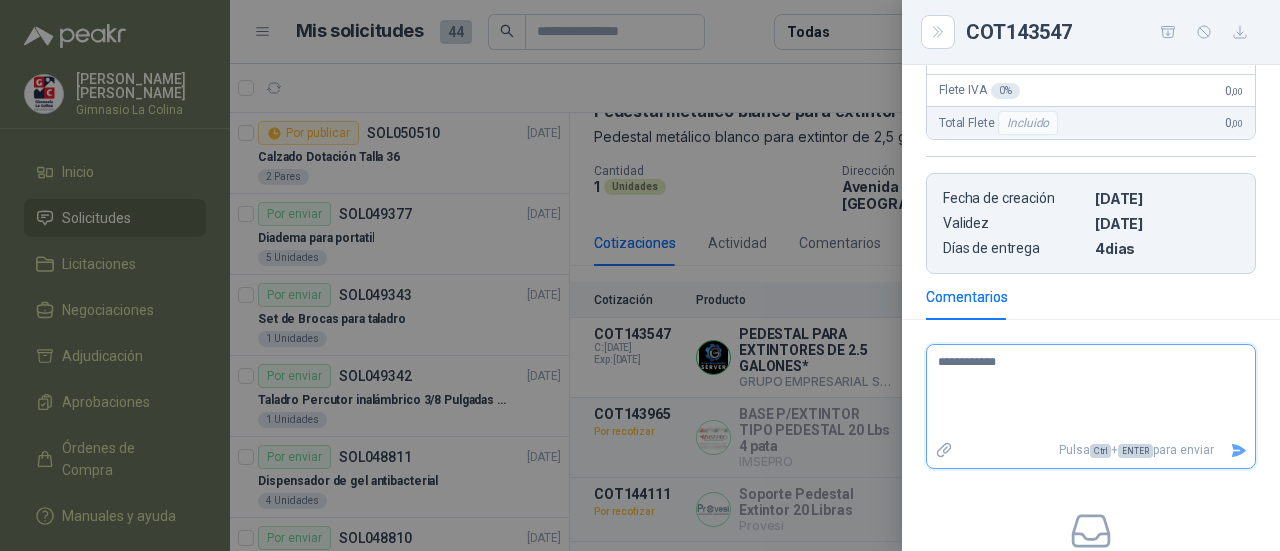 type on "**********" 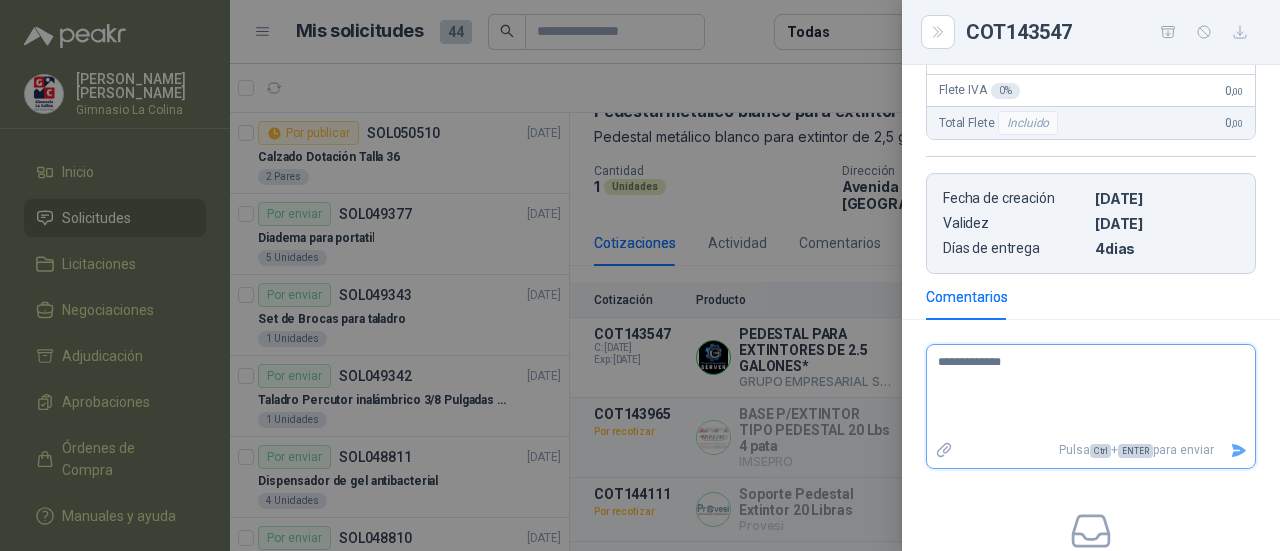 type on "**********" 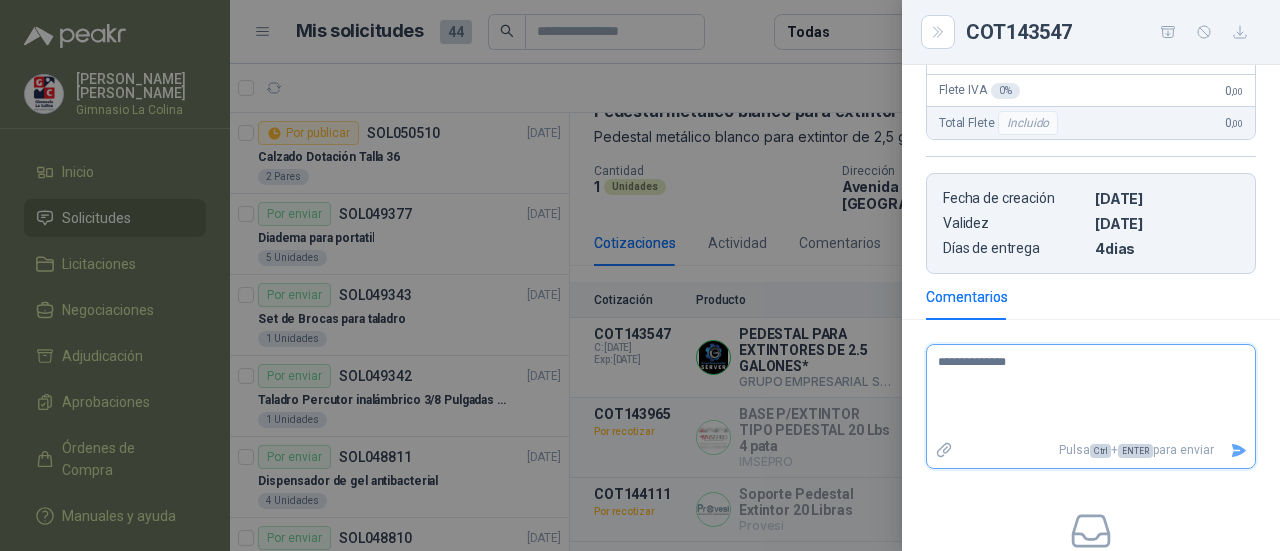 type on "**********" 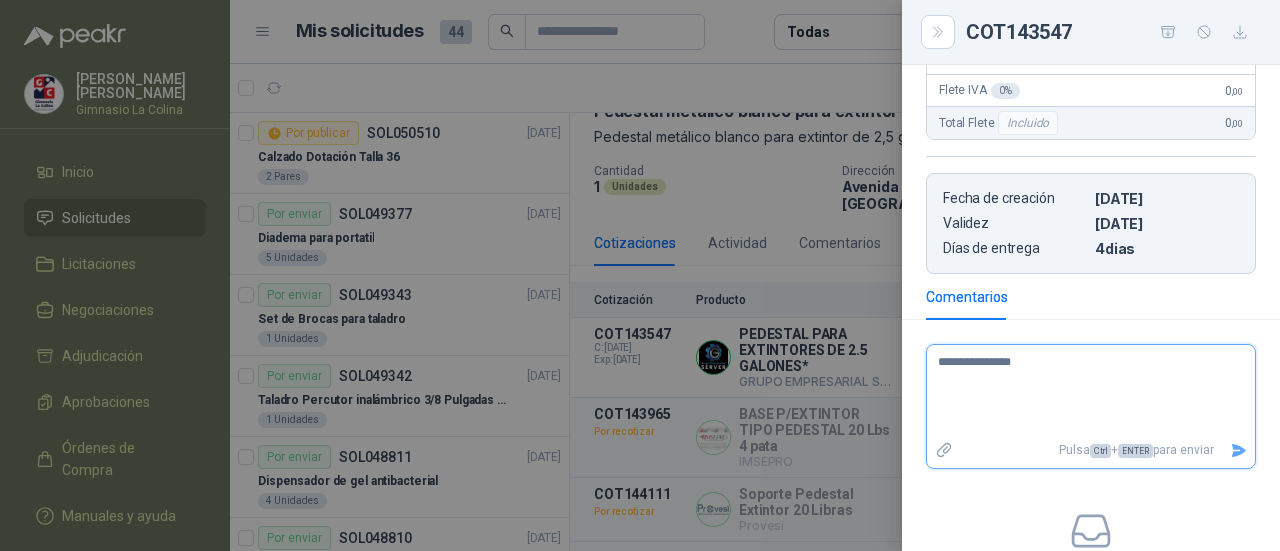 type on "**********" 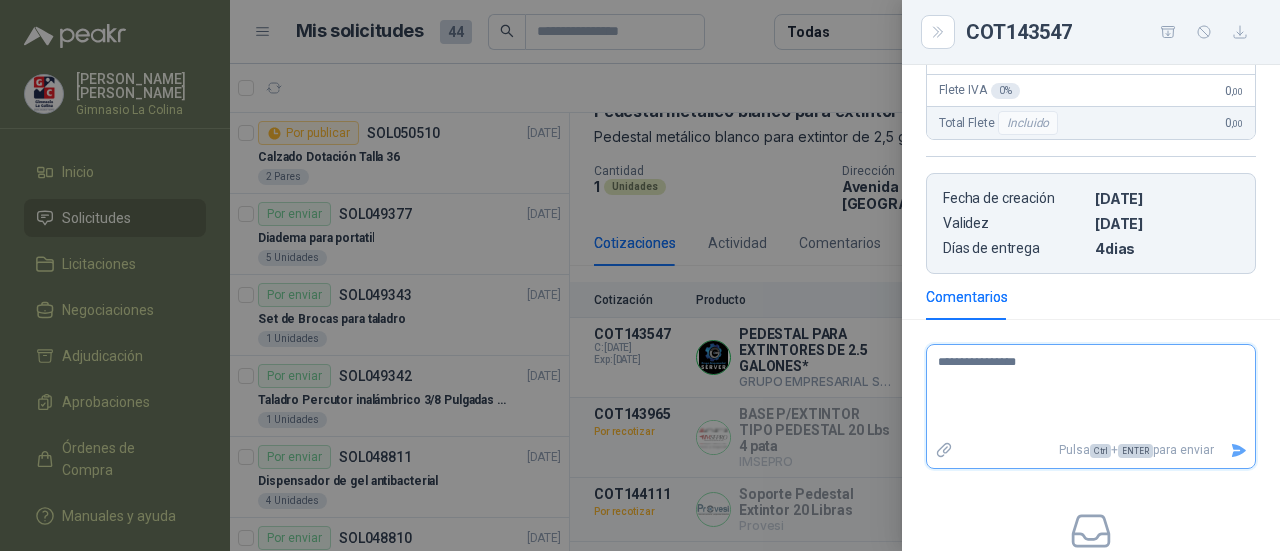 type on "**********" 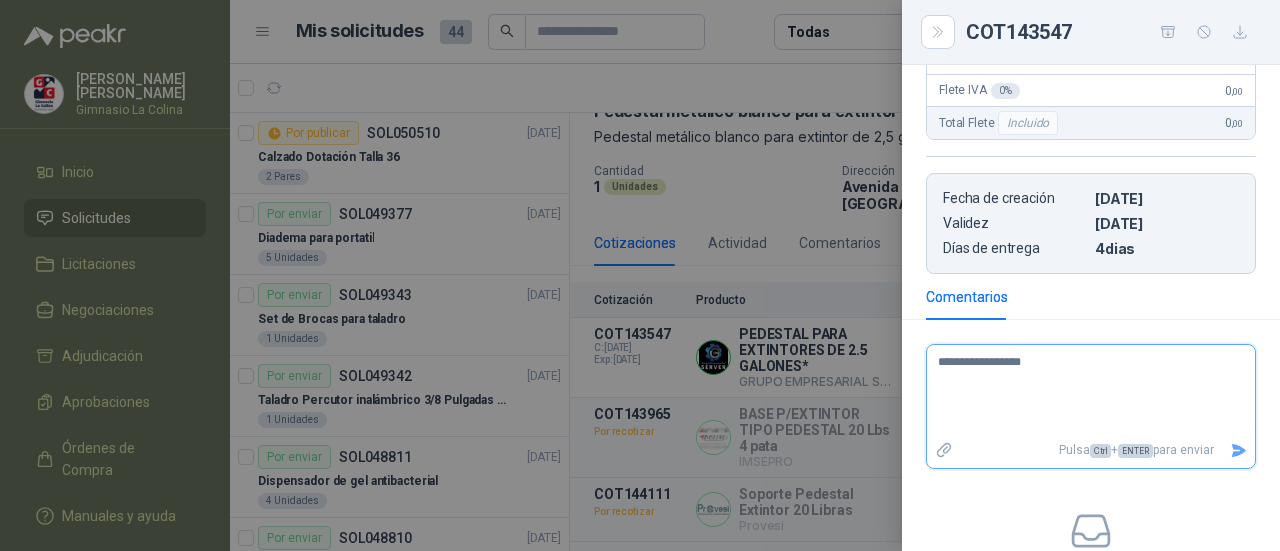 type on "**********" 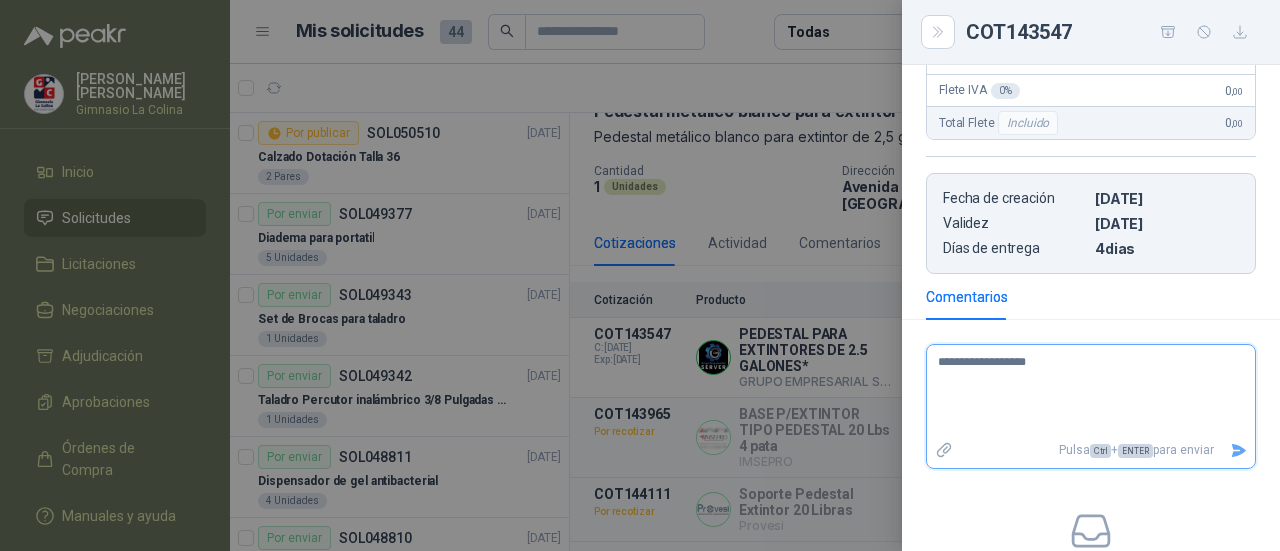 type on "**********" 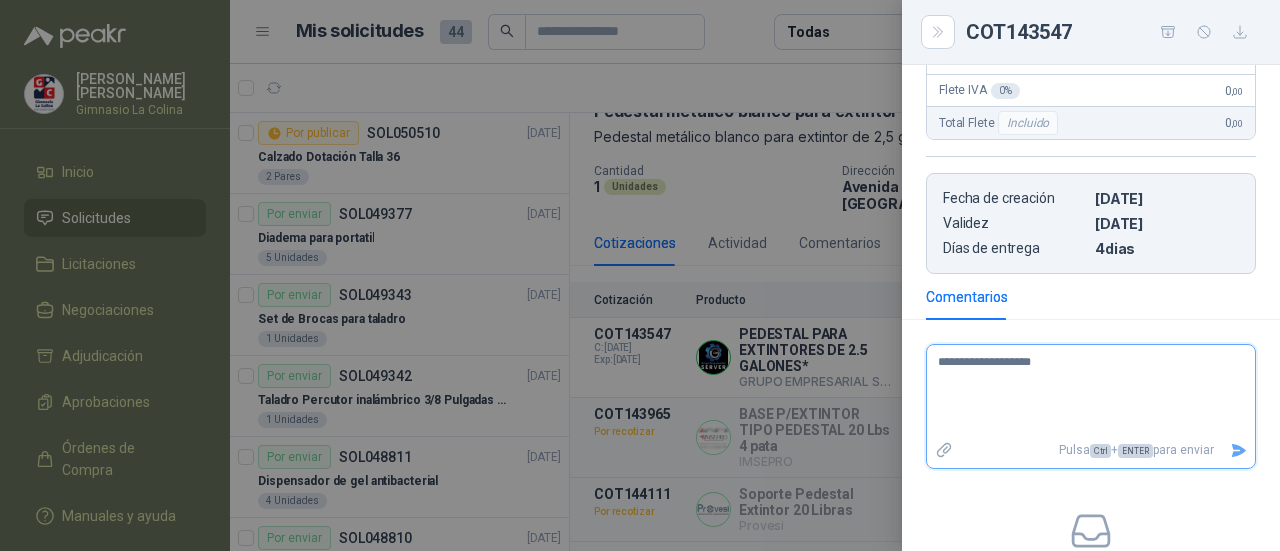 type on "**********" 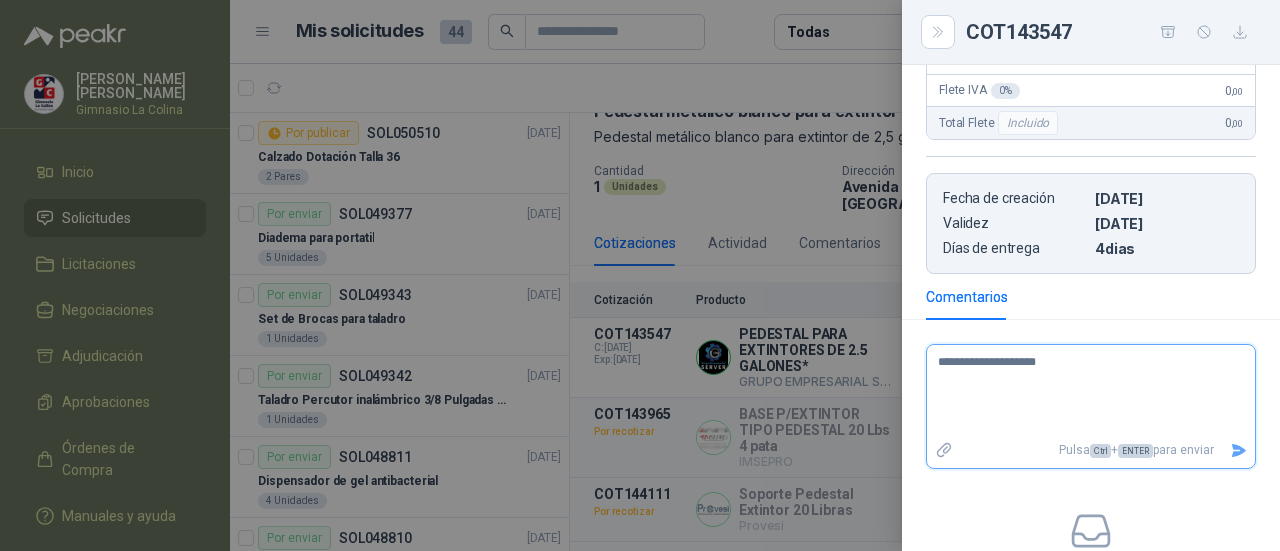 type on "**********" 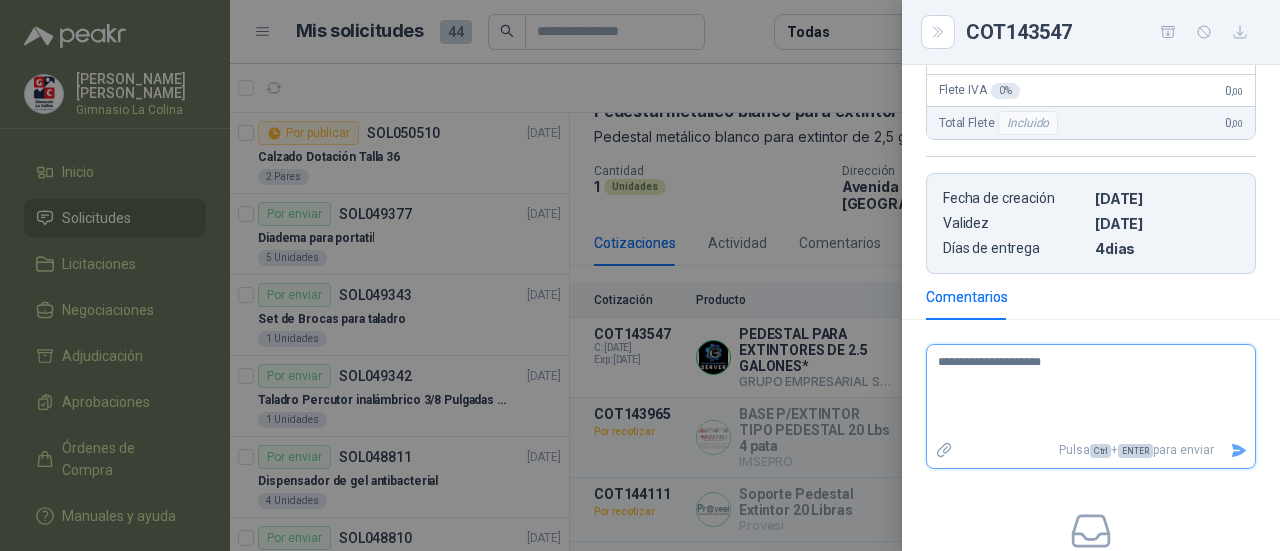 type on "**********" 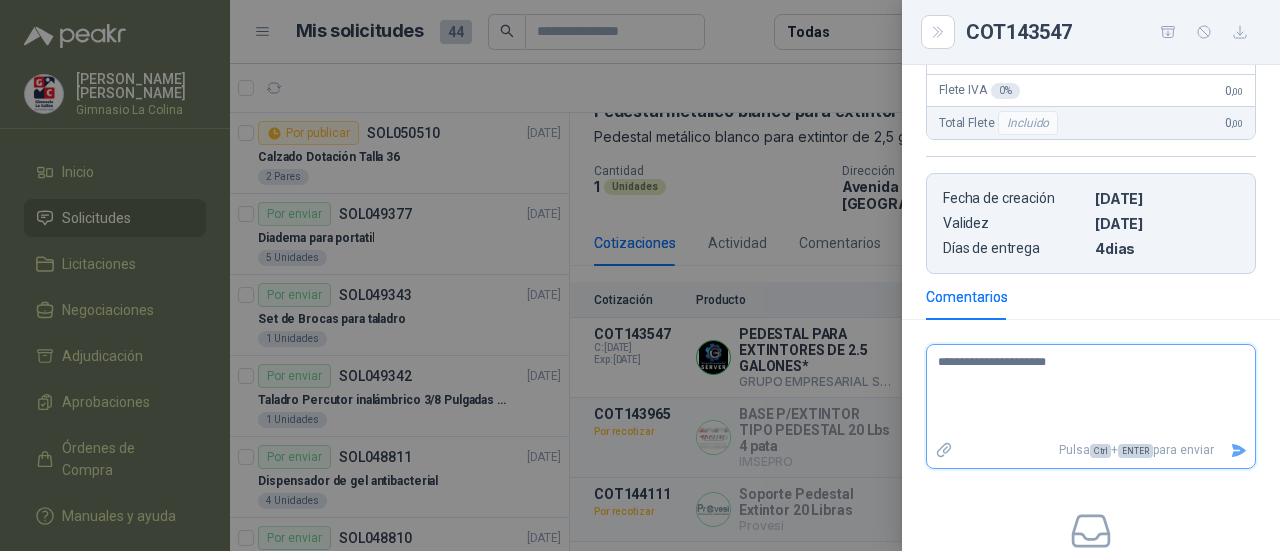 type on "**********" 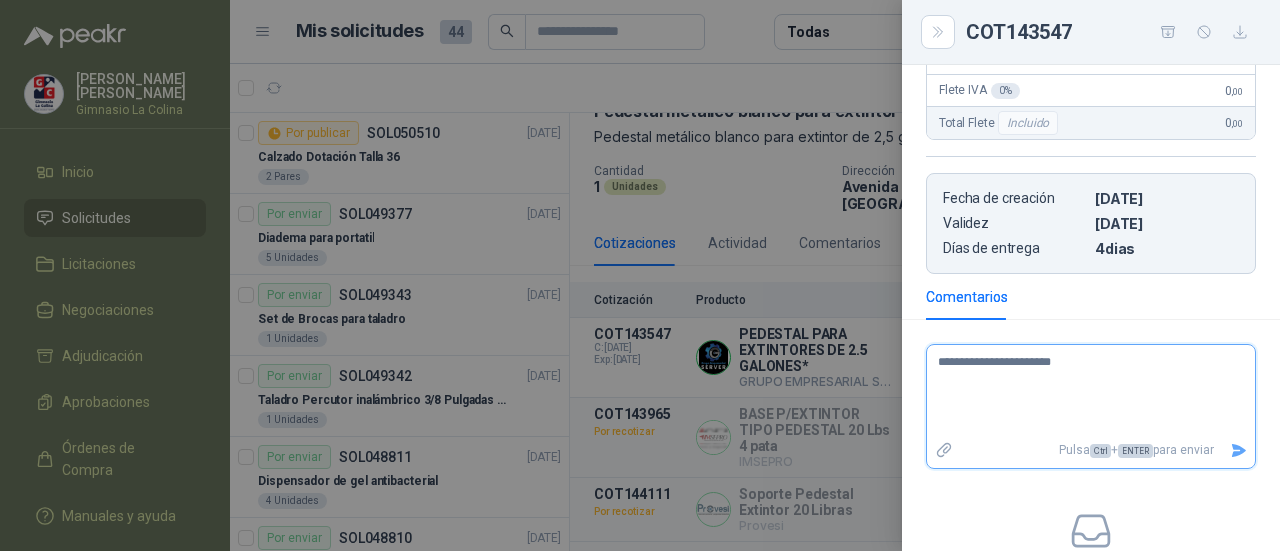 type on "**********" 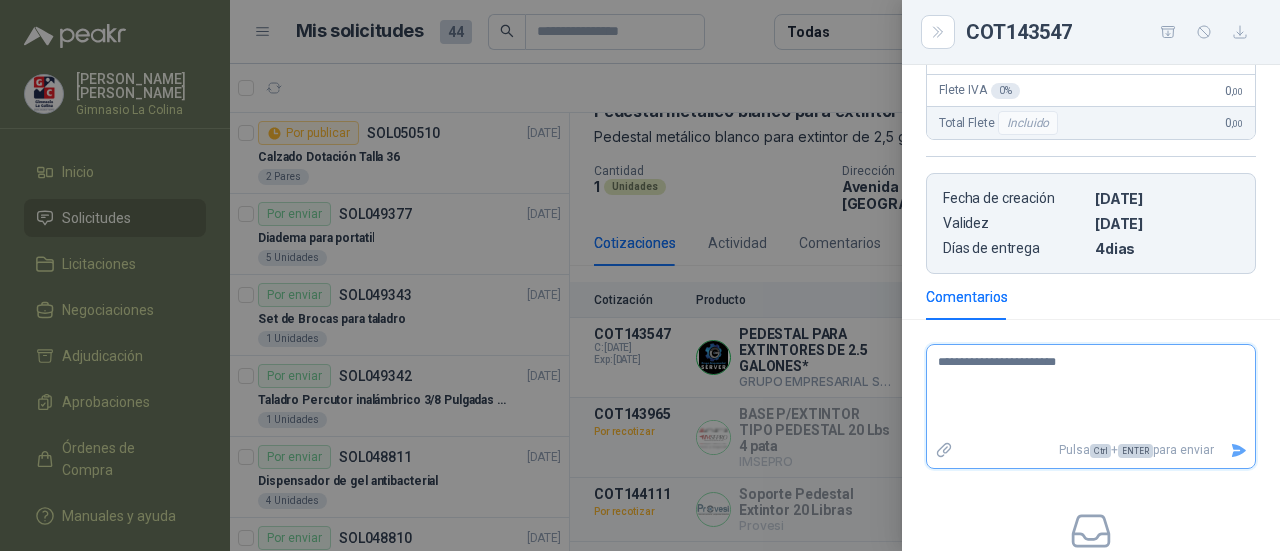 type on "**********" 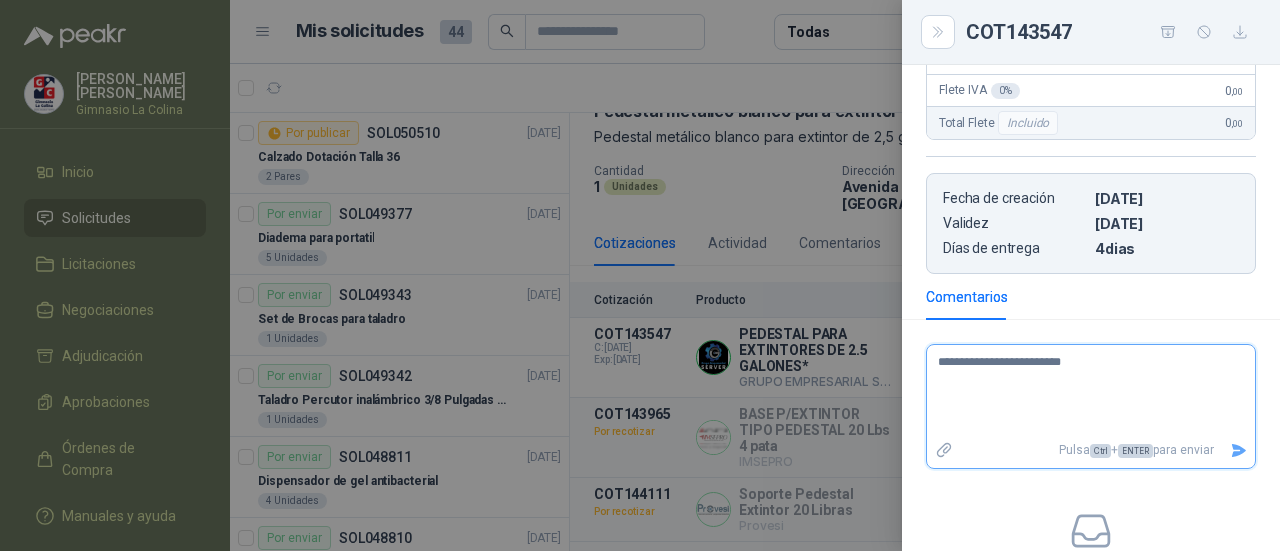 type on "**********" 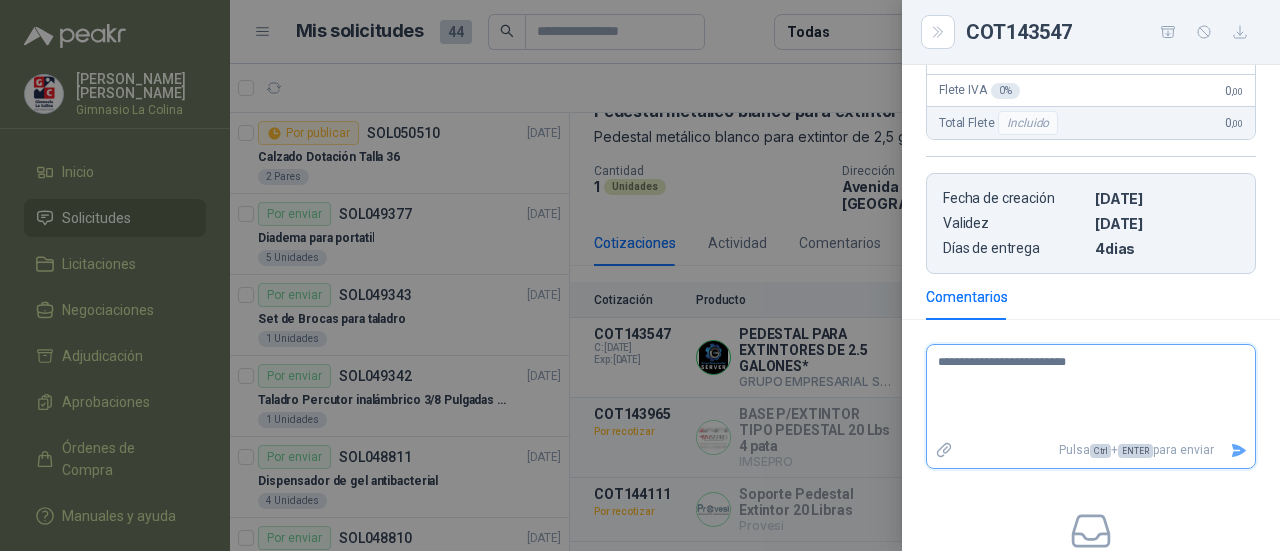 type on "**********" 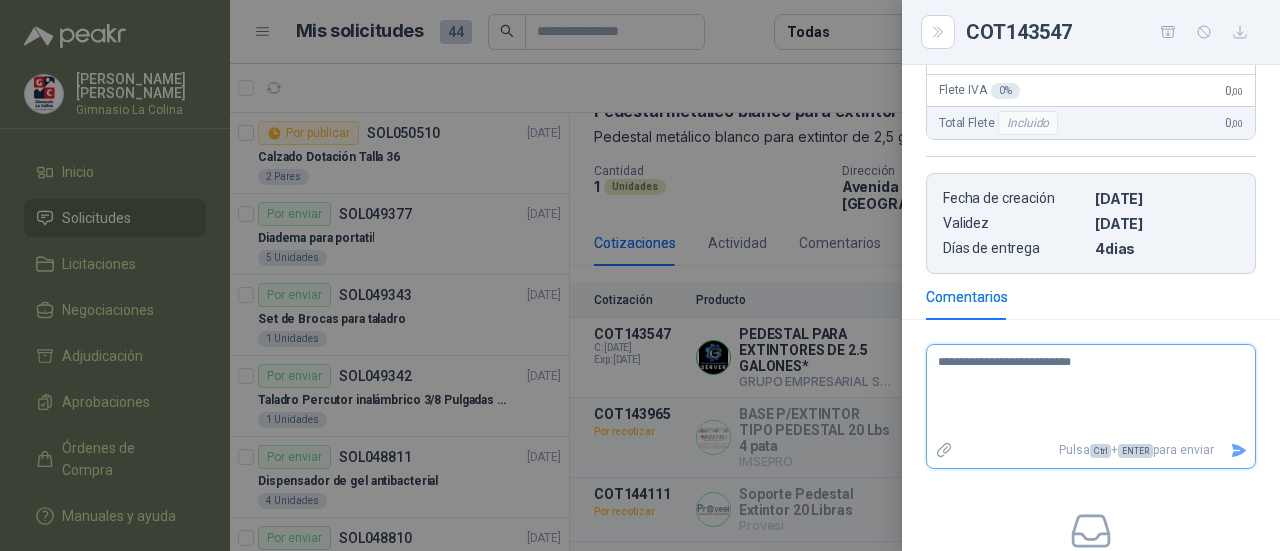 type on "**********" 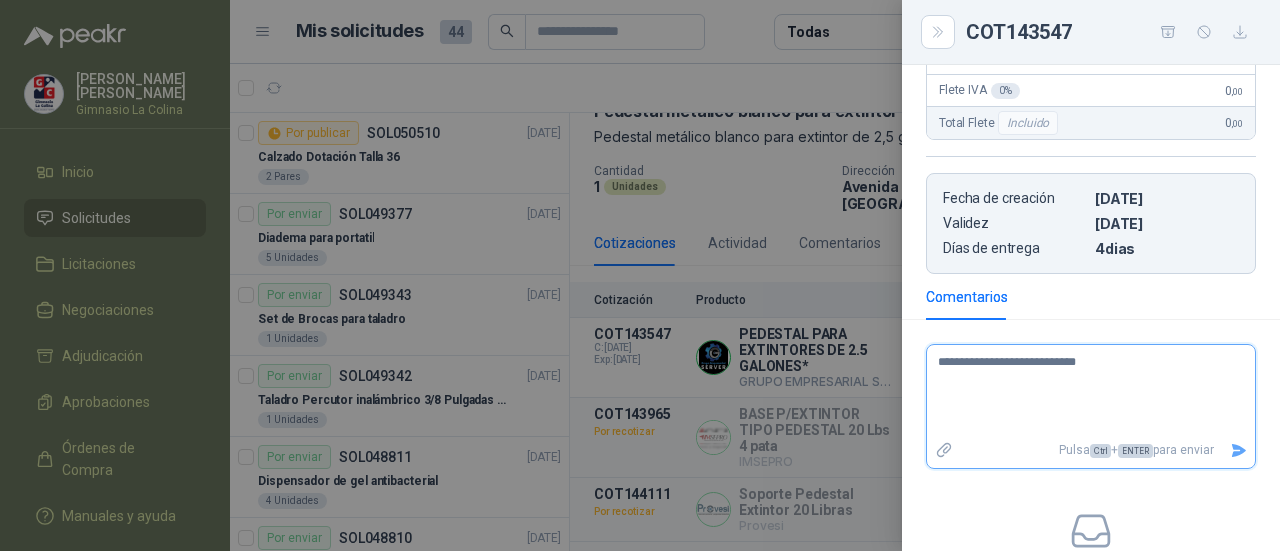 type on "**********" 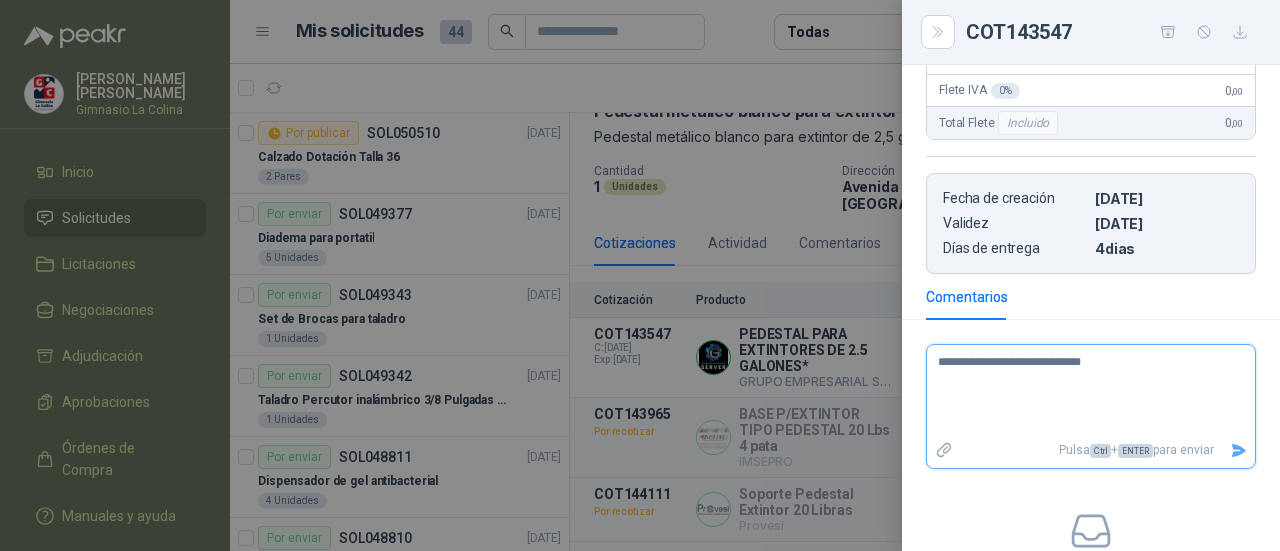 type on "**********" 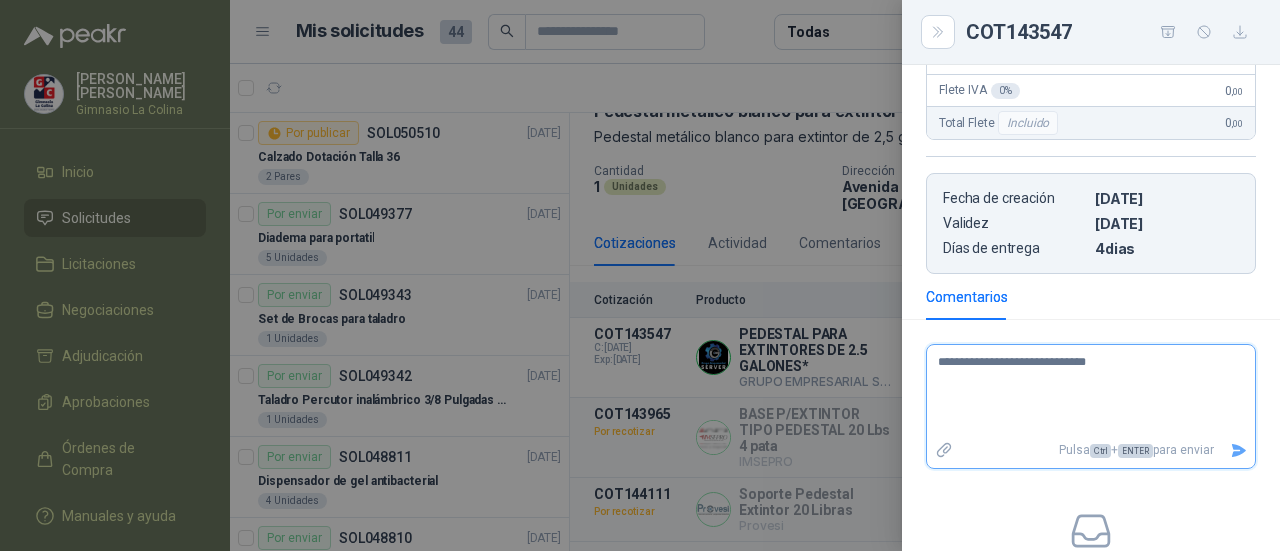 type on "**********" 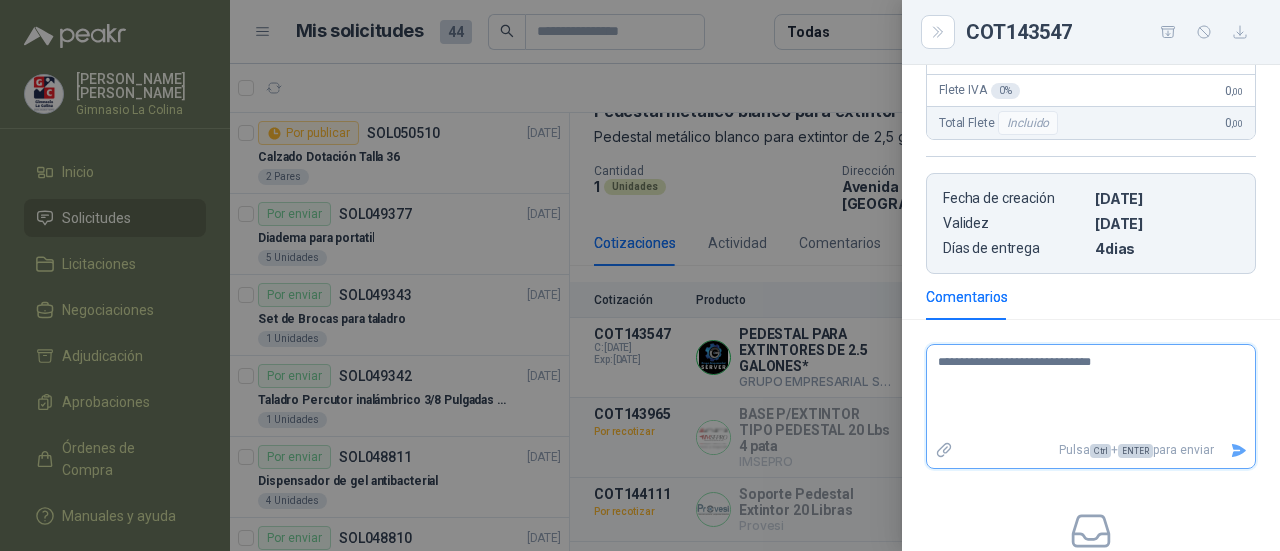 type on "**********" 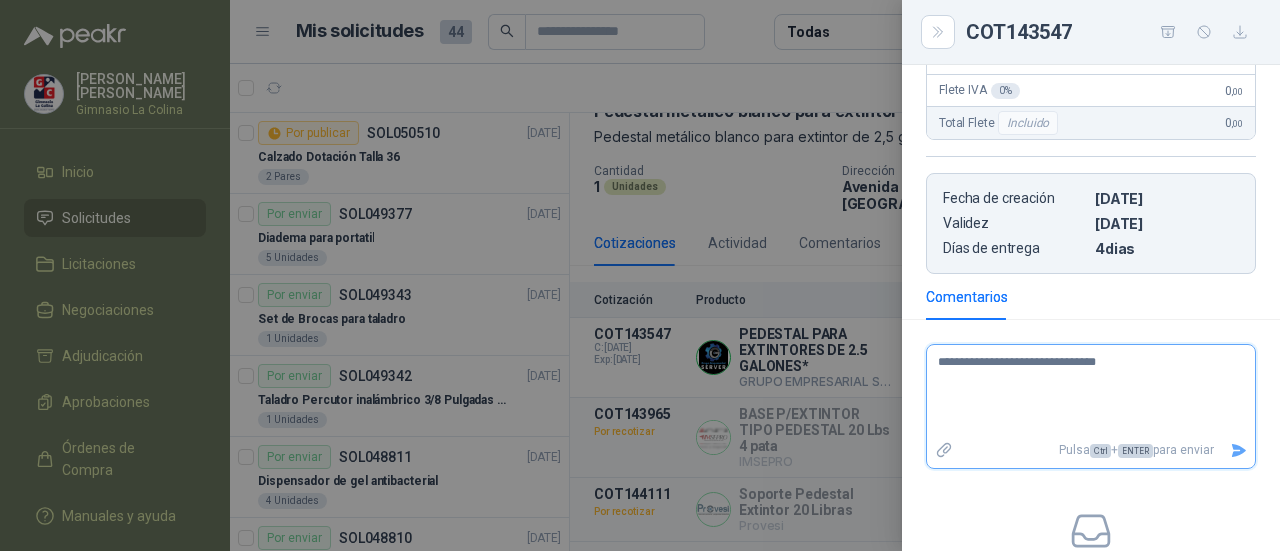 type on "**********" 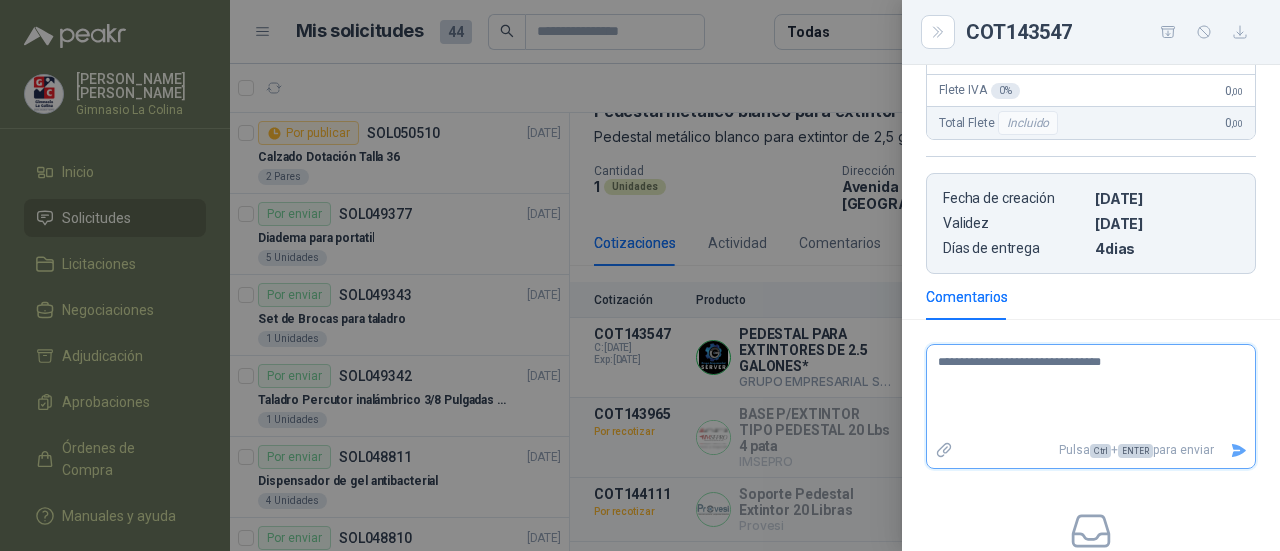 type 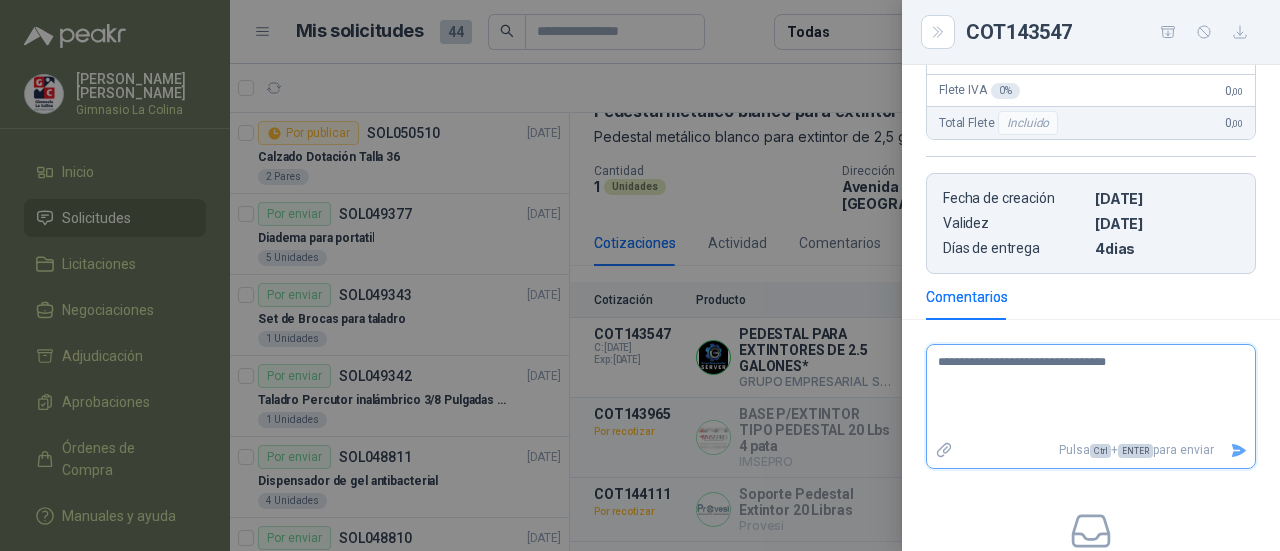 type on "**********" 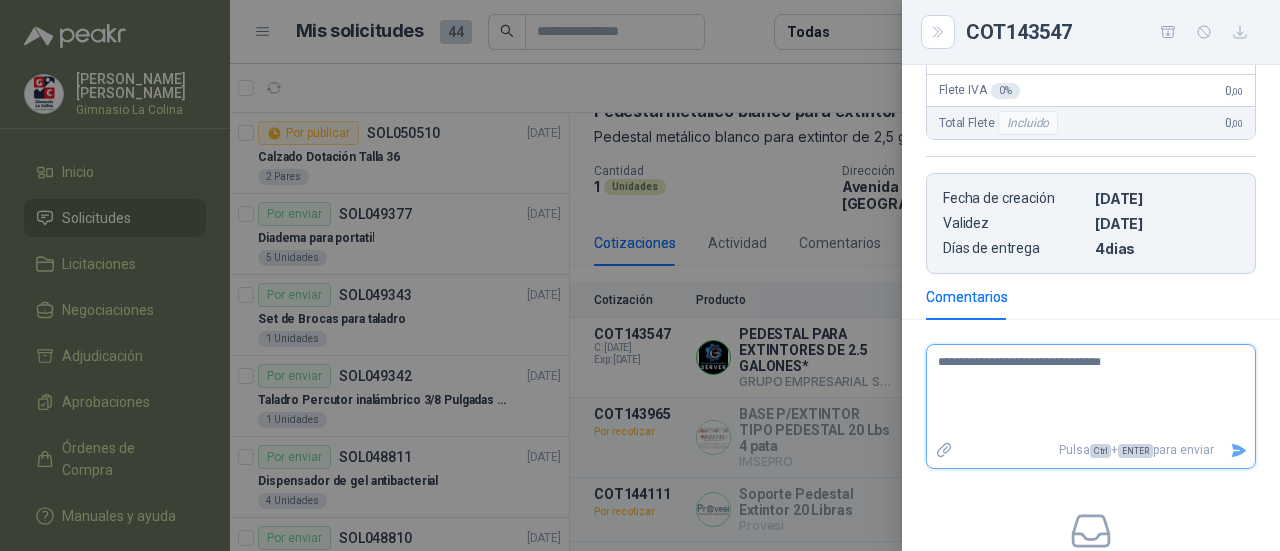 type on "**********" 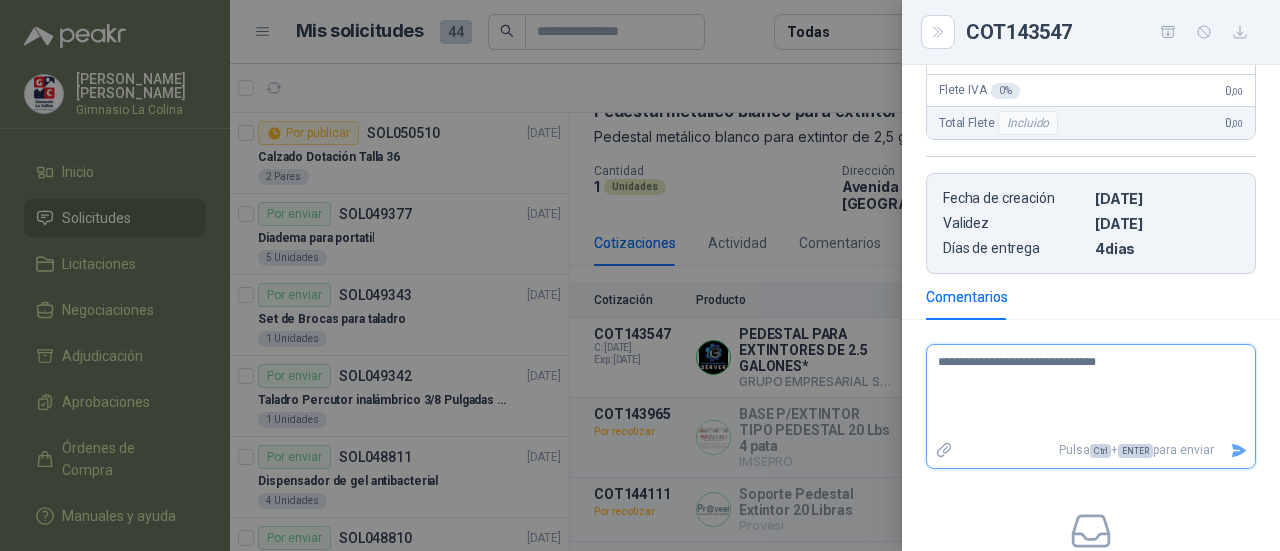 type on "**********" 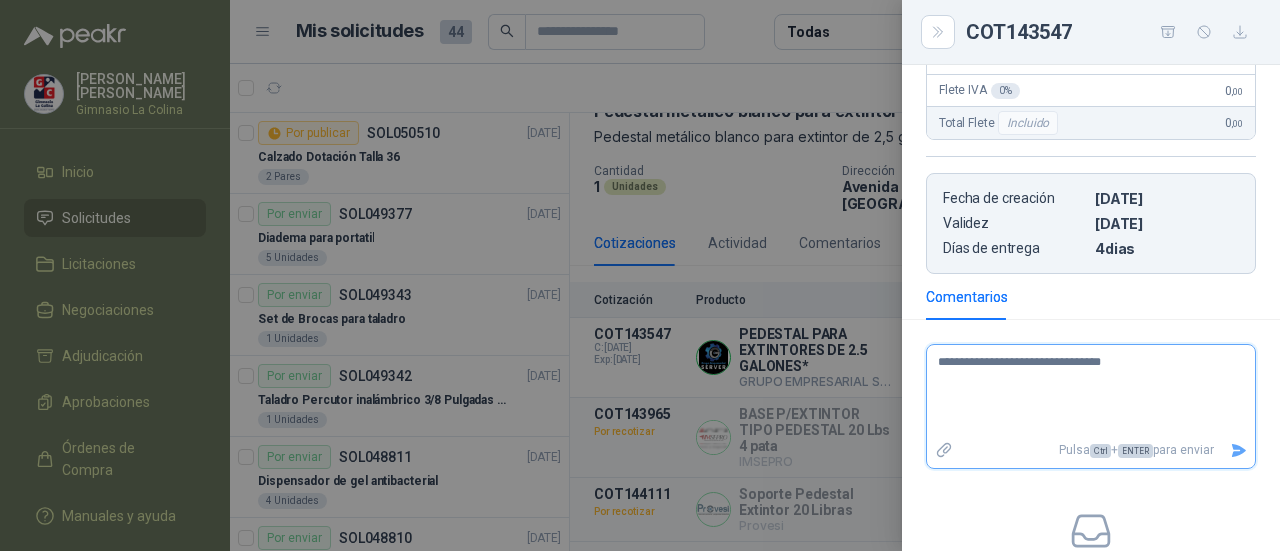 type on "**********" 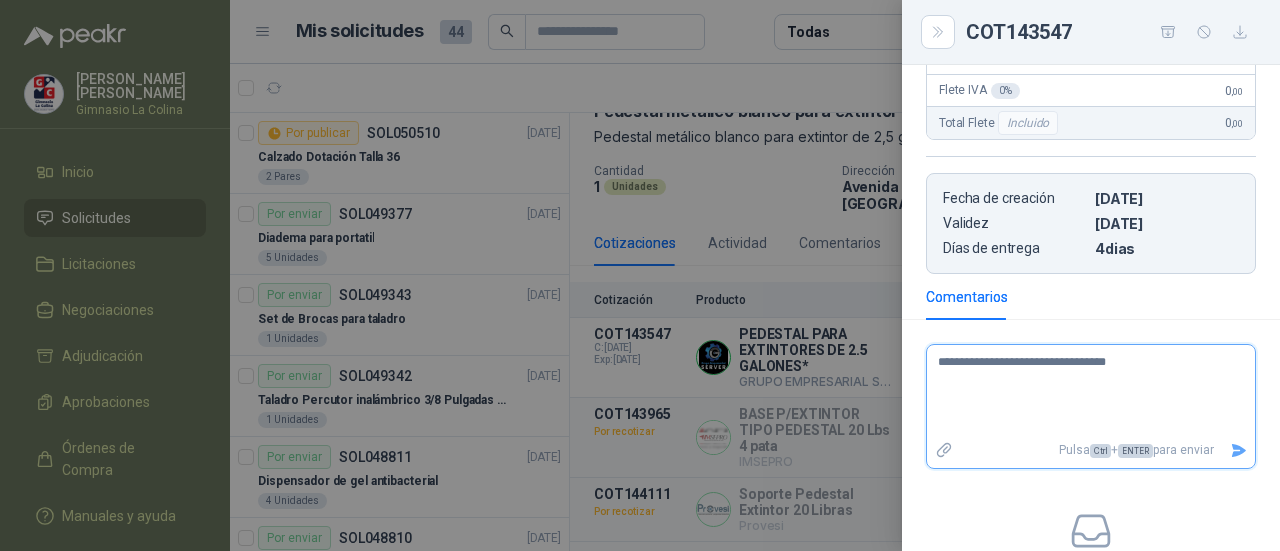 type on "**********" 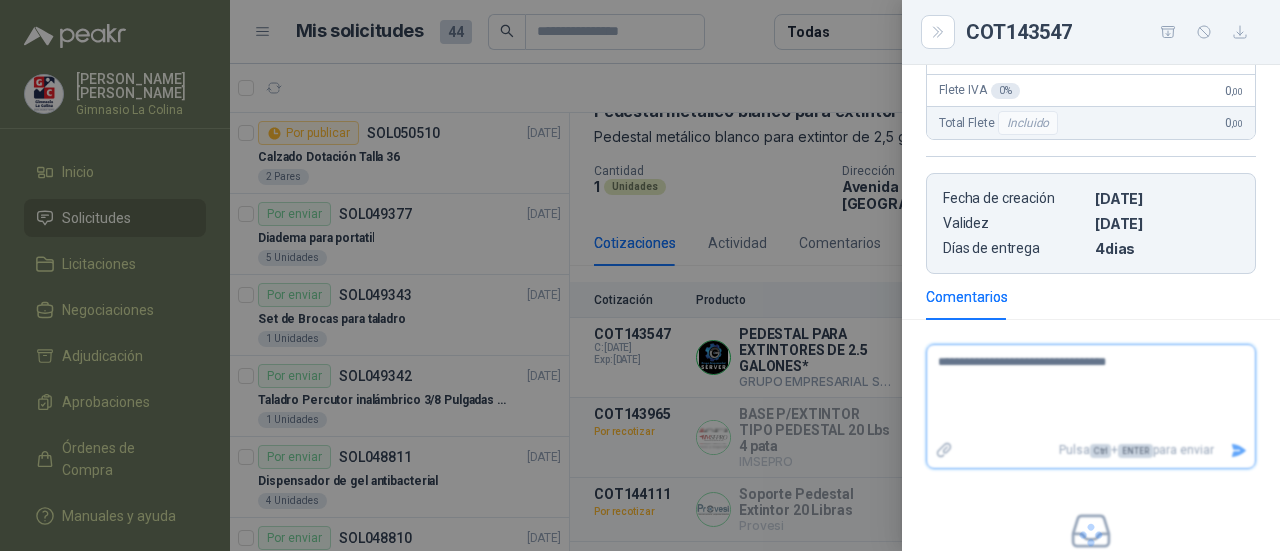 type 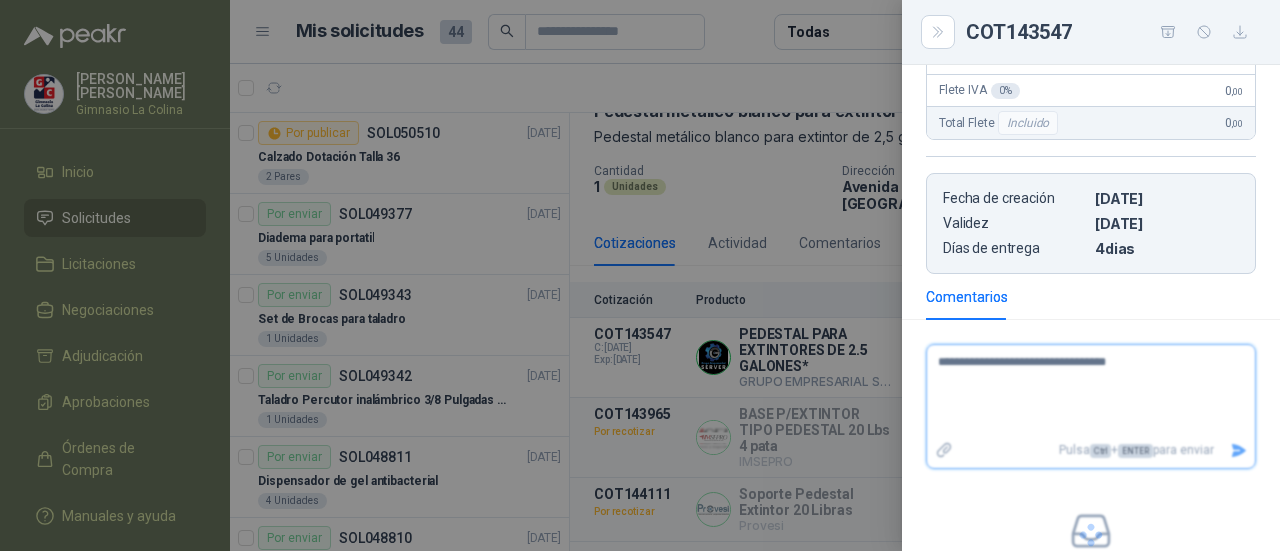 type 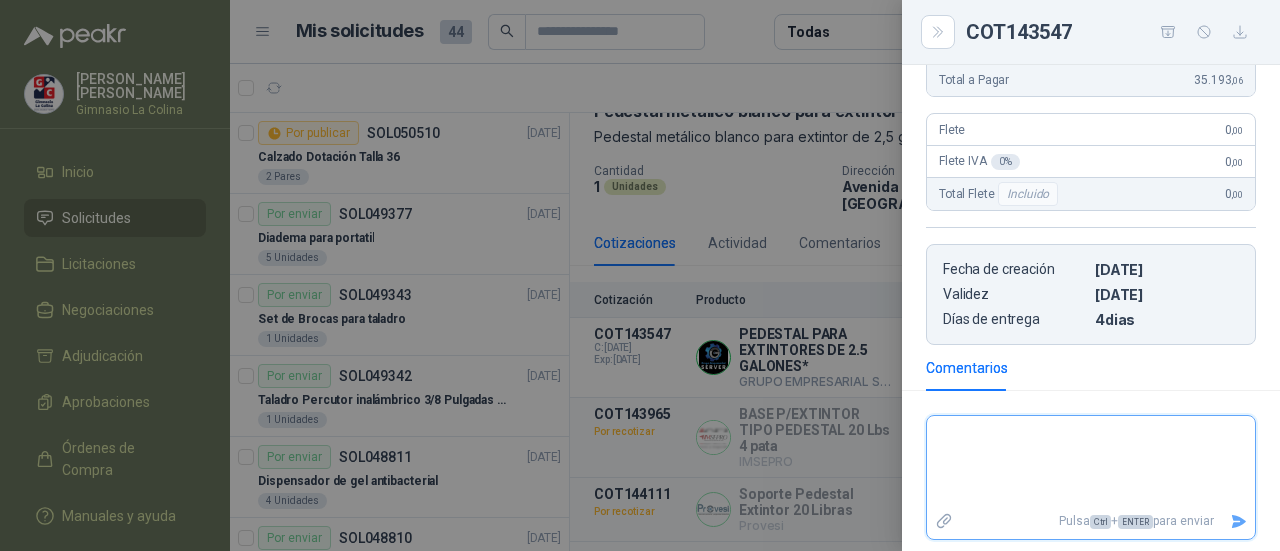 scroll, scrollTop: 400, scrollLeft: 0, axis: vertical 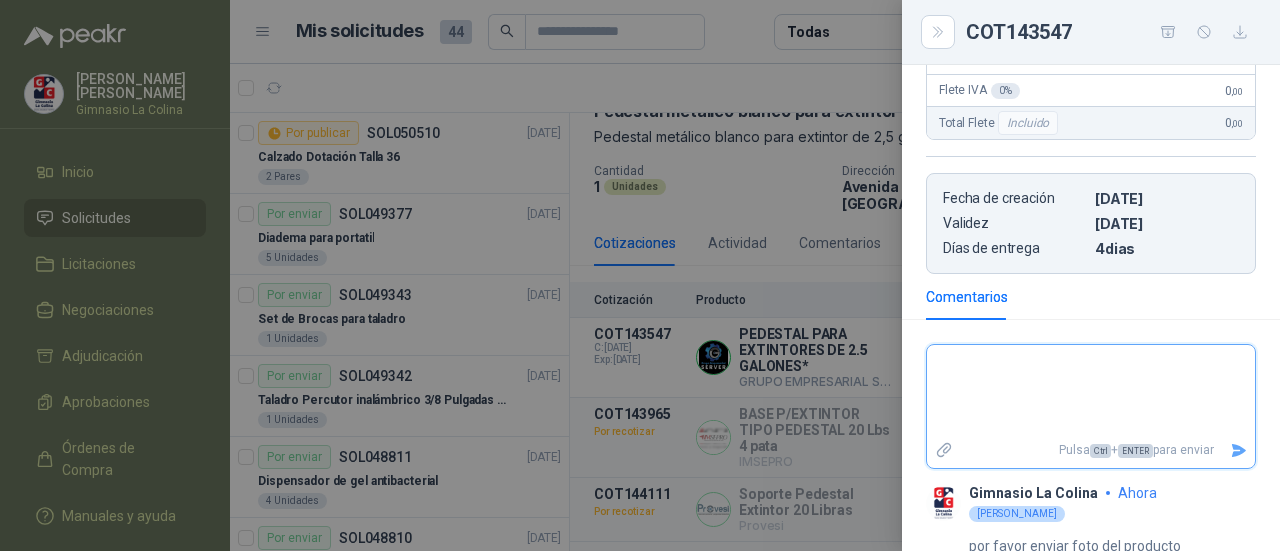 type 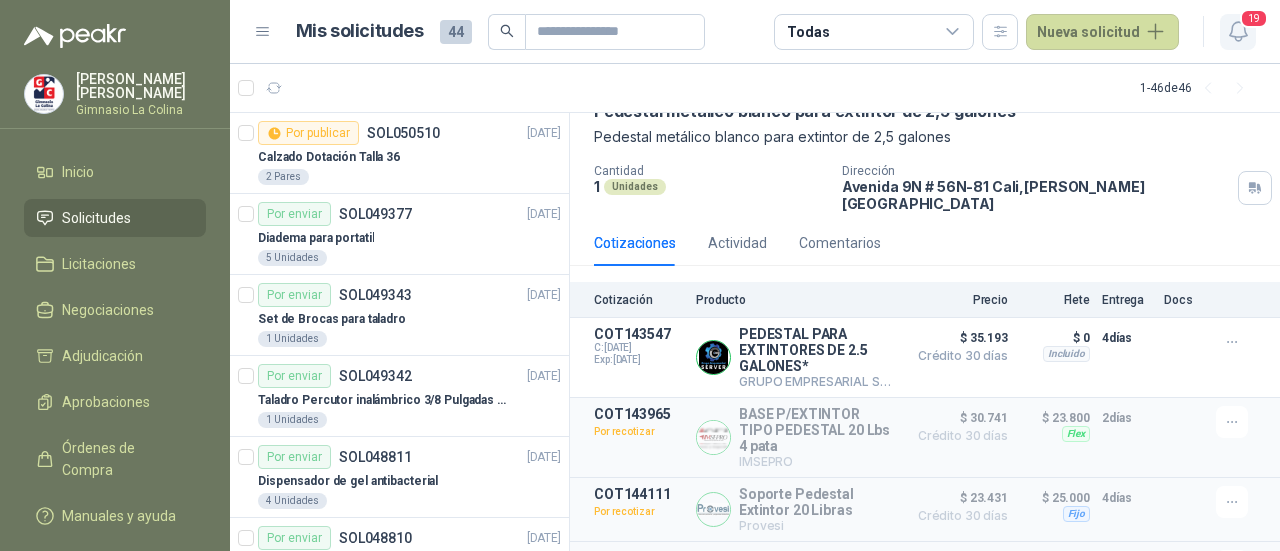 click 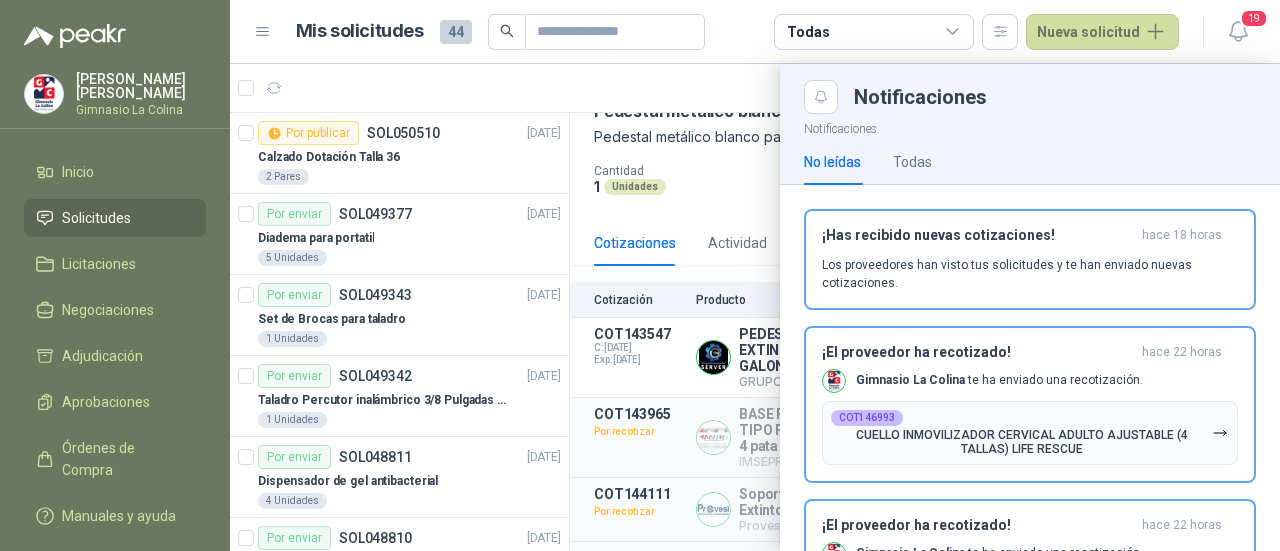 click at bounding box center (755, 307) 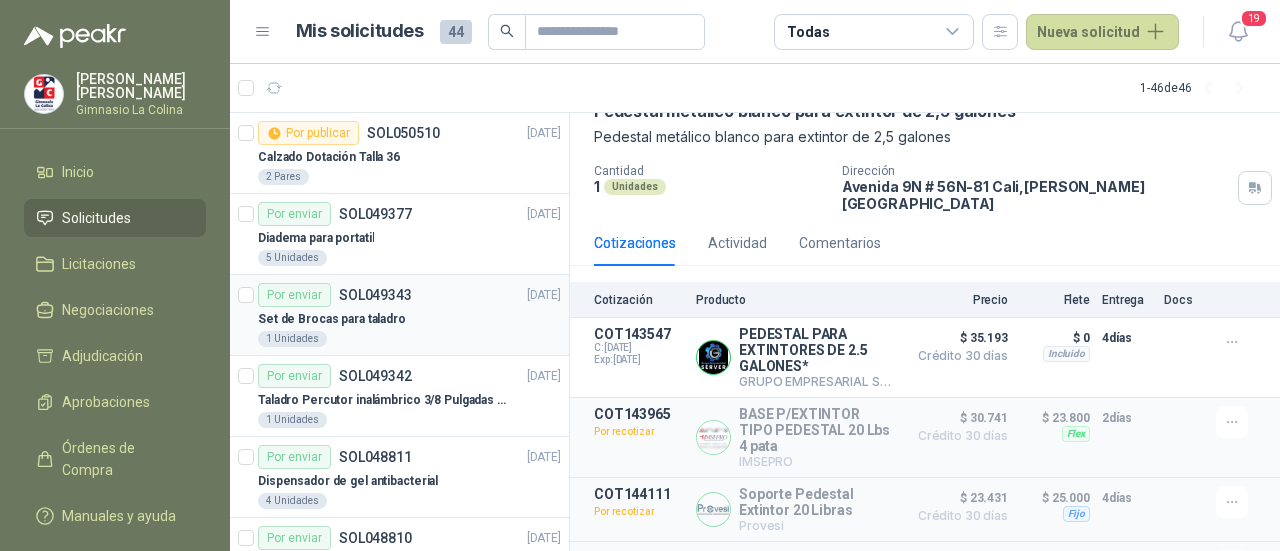 click on "Set de Brocas para taladro" at bounding box center (332, 319) 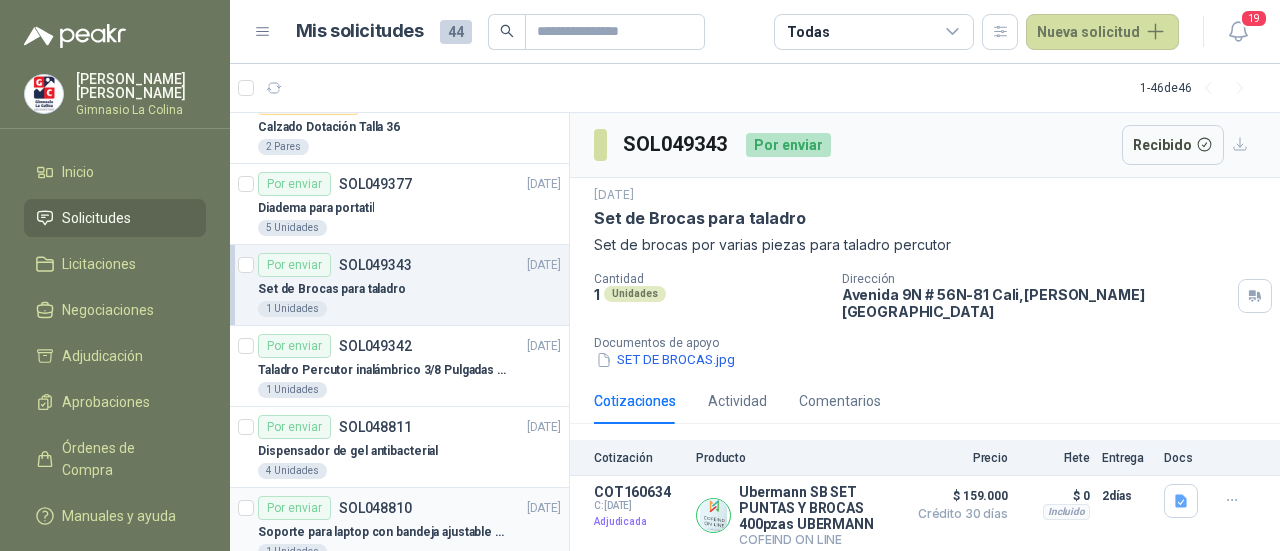 scroll, scrollTop: 0, scrollLeft: 0, axis: both 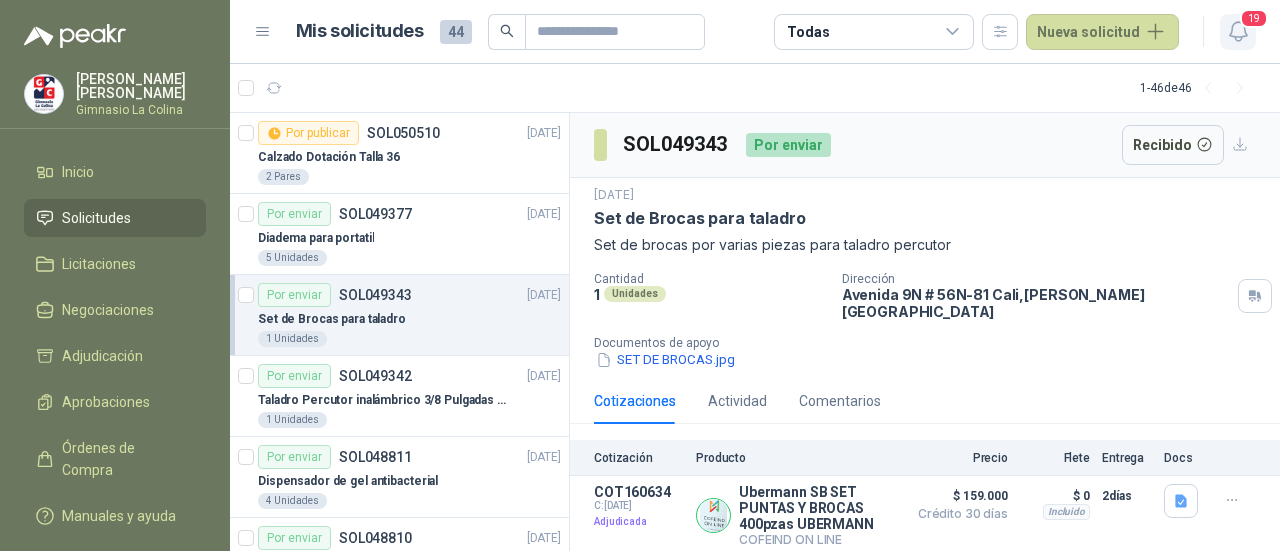 click 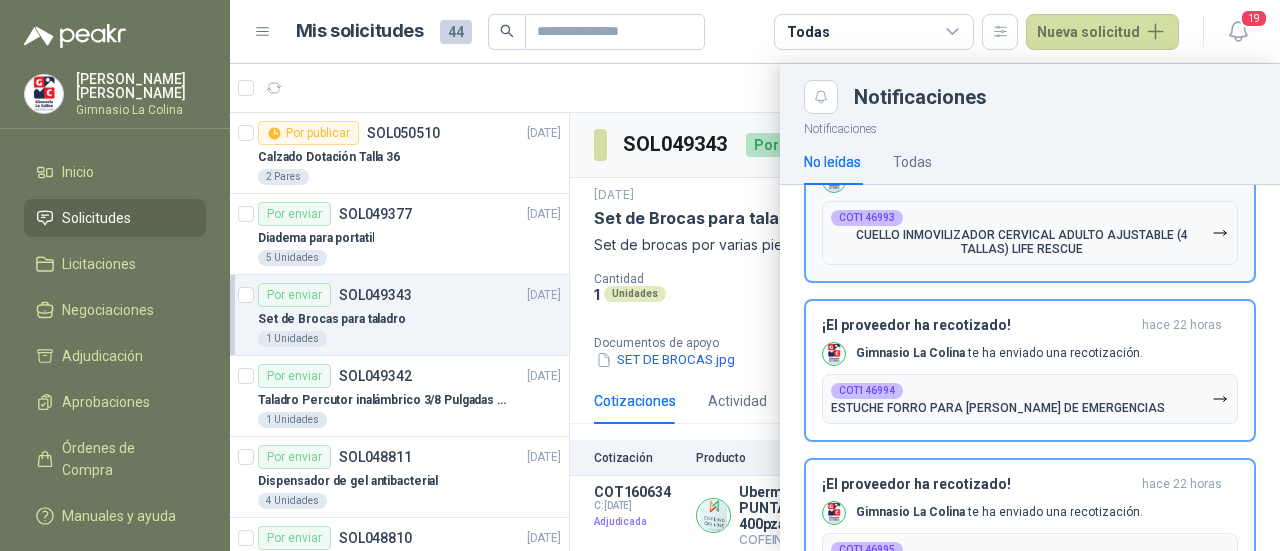 click on "COT146993 CUELLO INMOVILIZADOR CERVICAL ADULTO AJUSTABLE (4 TALLAS) LIFE RESCUE" at bounding box center [1030, 233] 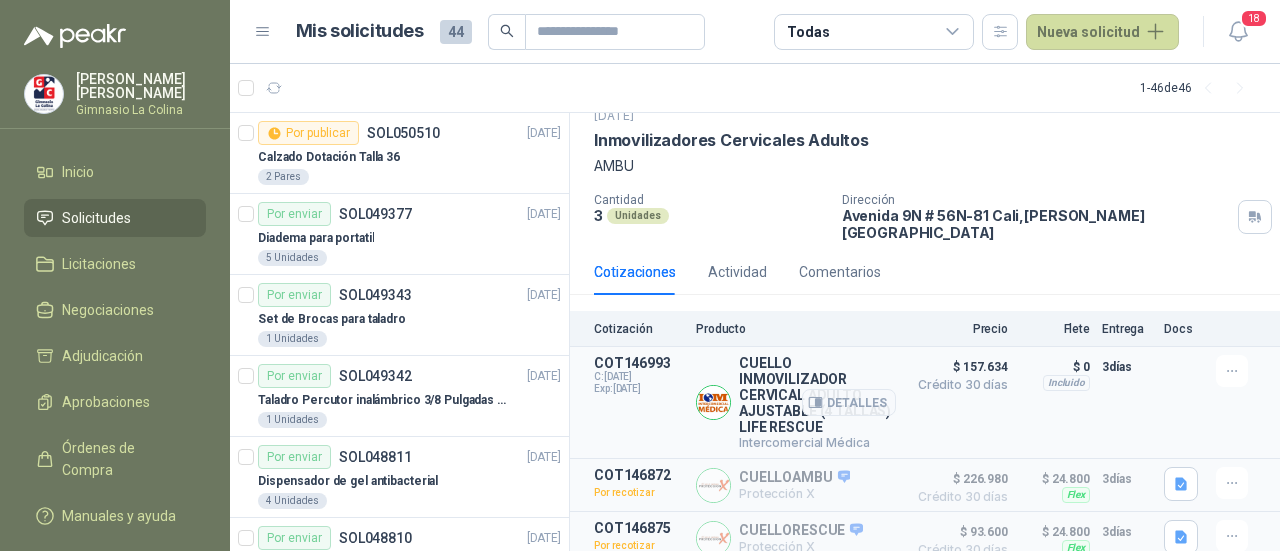 scroll, scrollTop: 100, scrollLeft: 0, axis: vertical 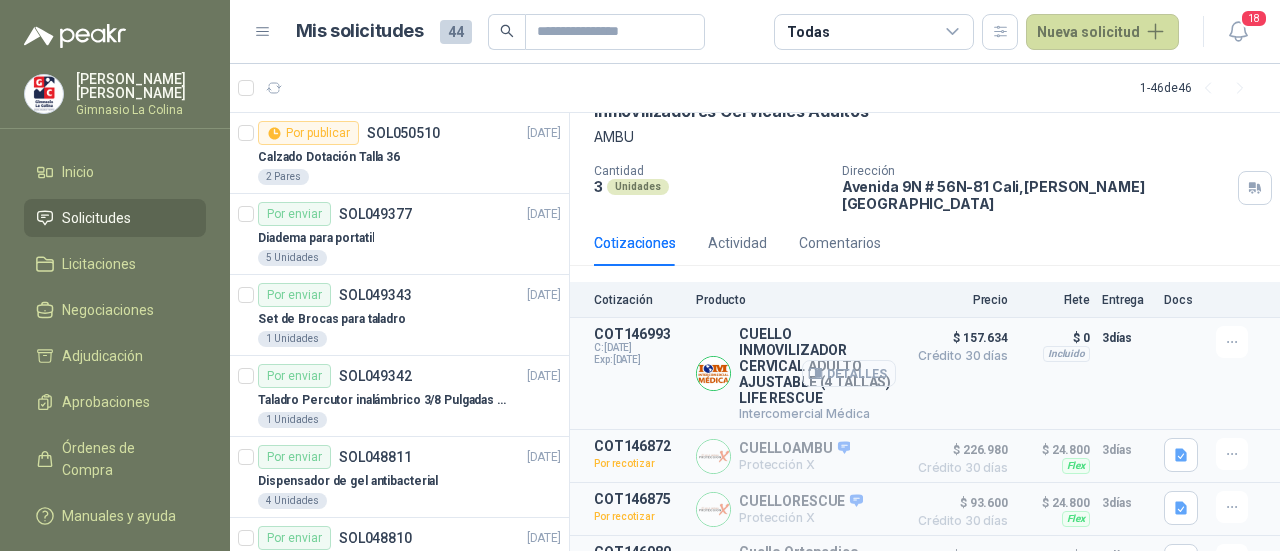 click on "Detalles" at bounding box center [849, 373] 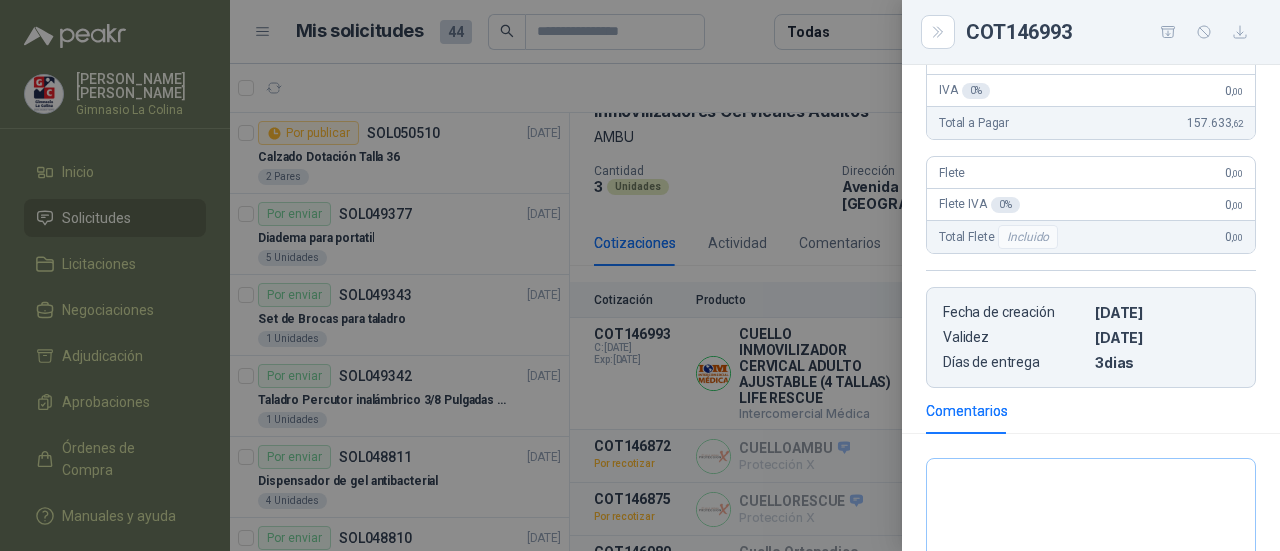 scroll, scrollTop: 402, scrollLeft: 0, axis: vertical 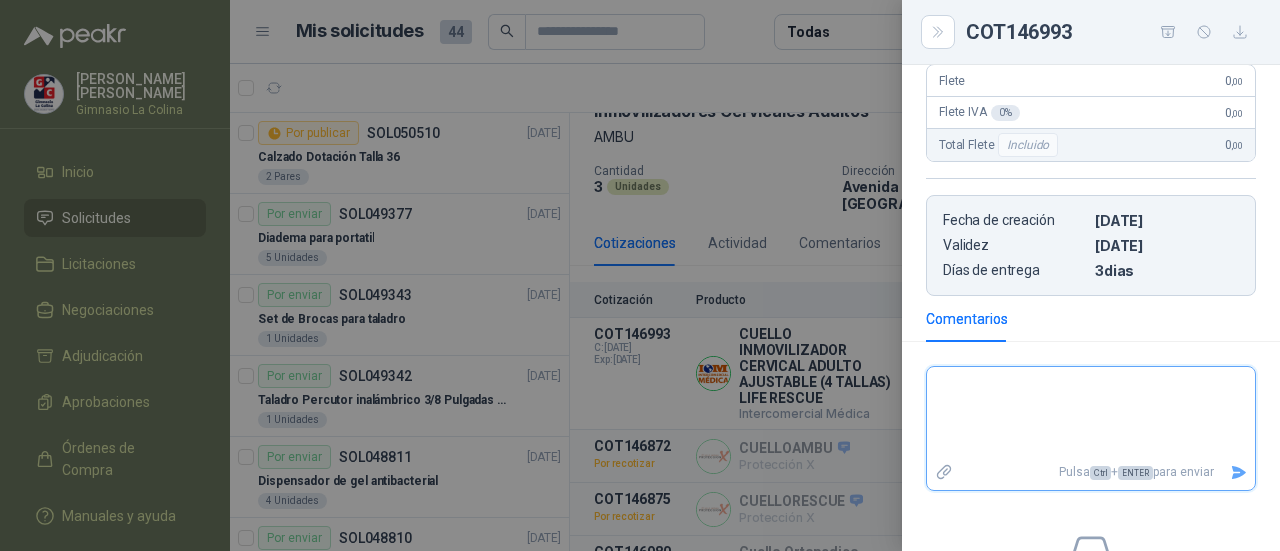 click at bounding box center (1091, 413) 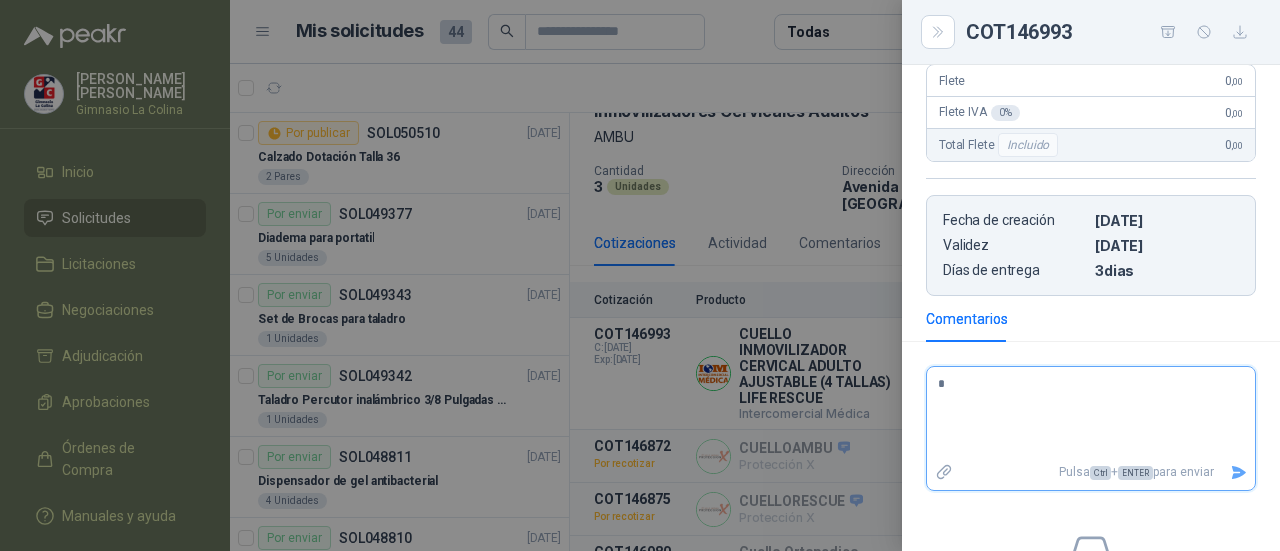 type 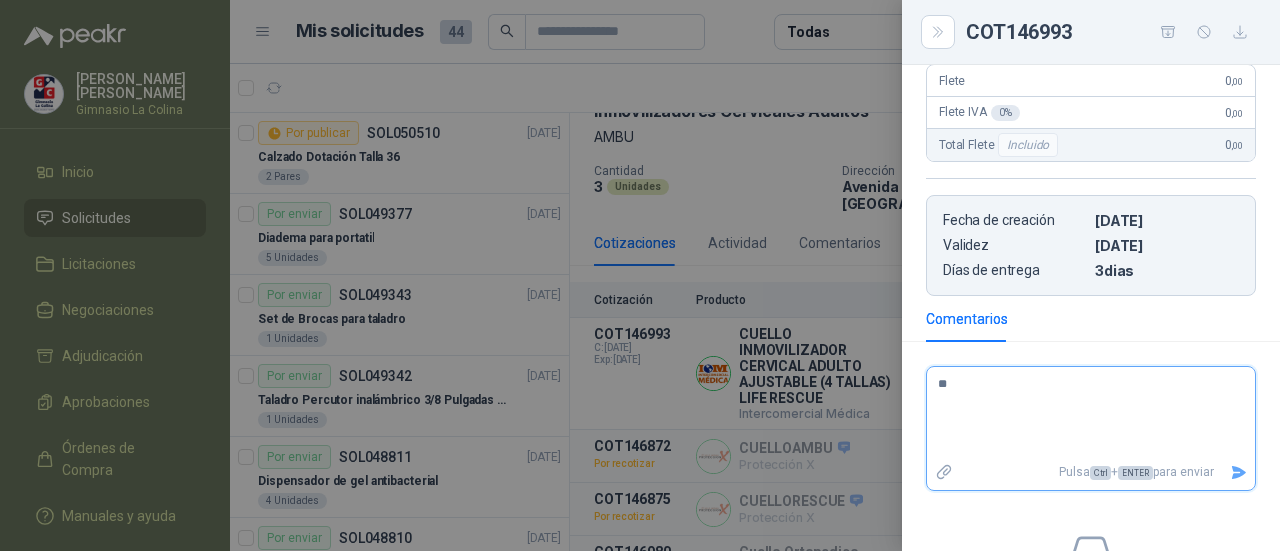 type 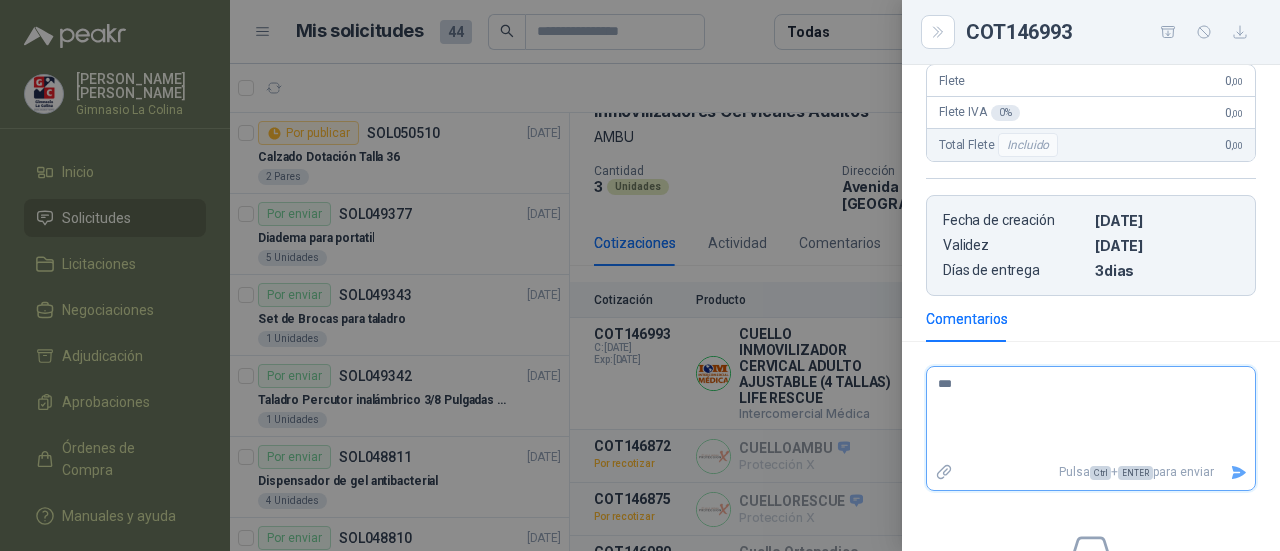 type 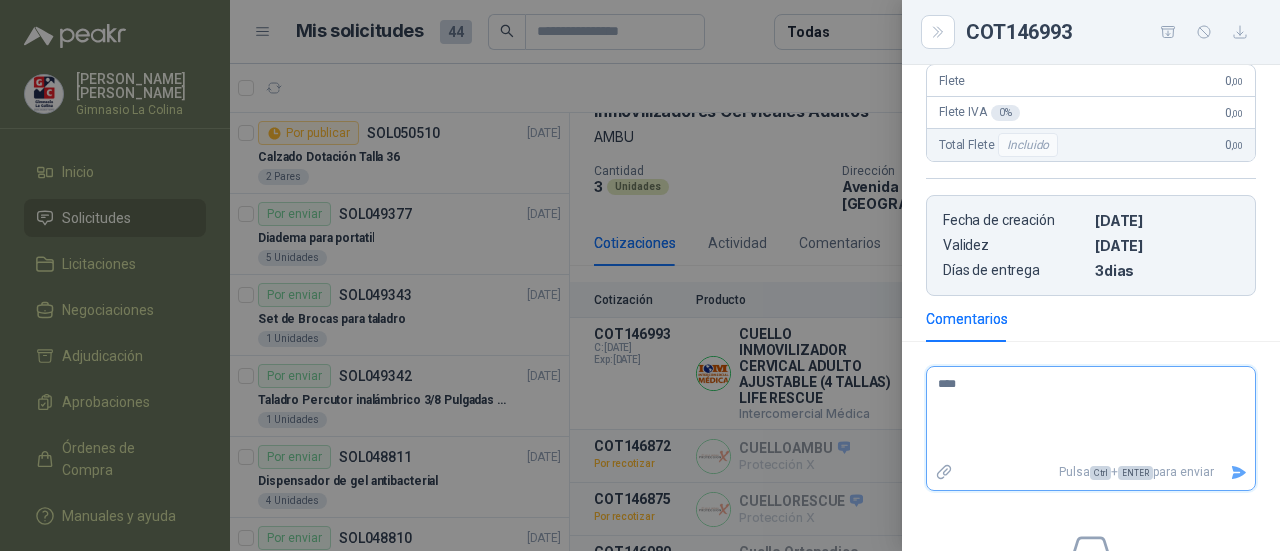 type 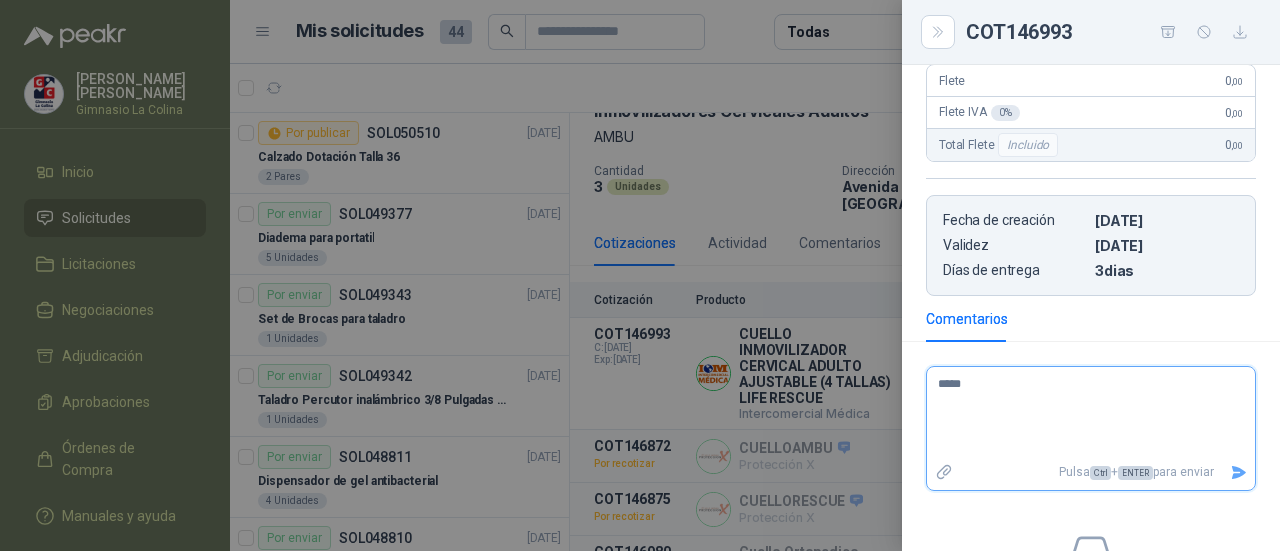 type 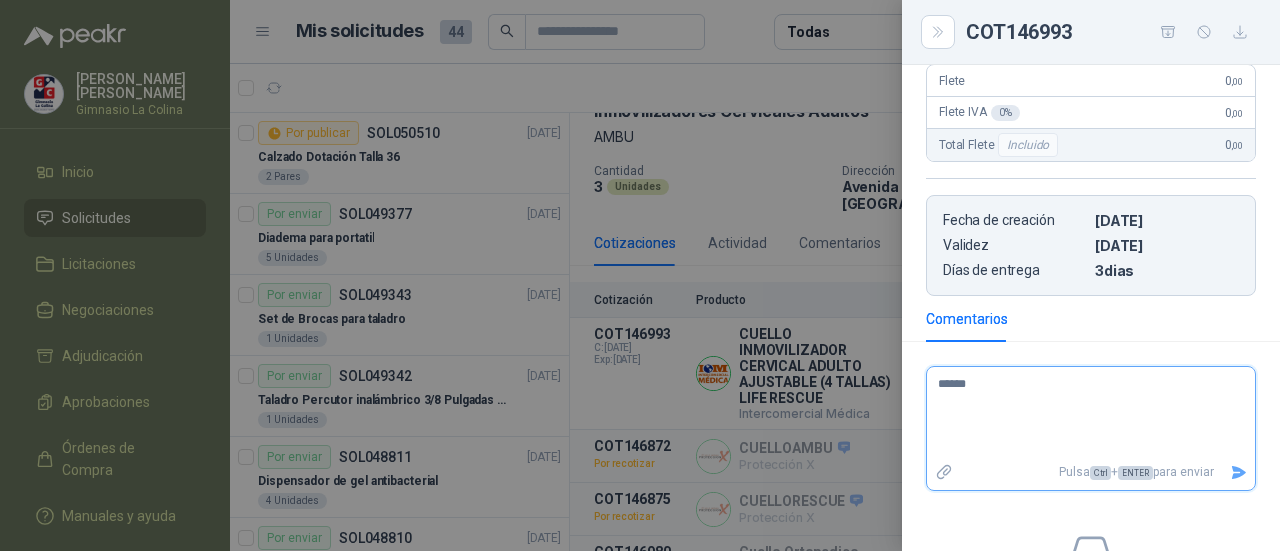 type 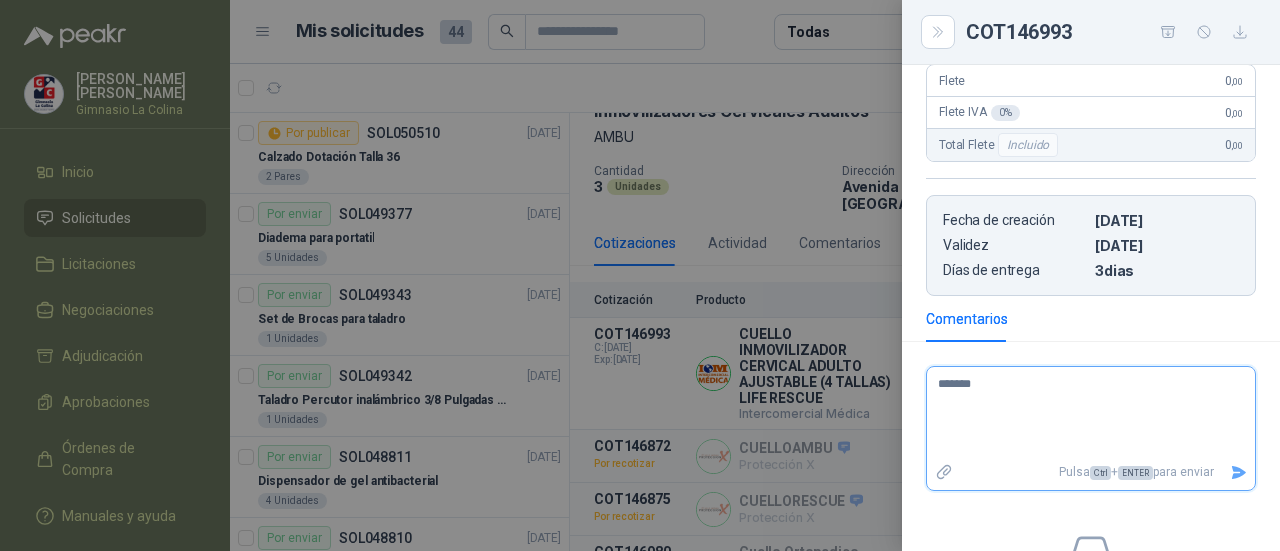 type 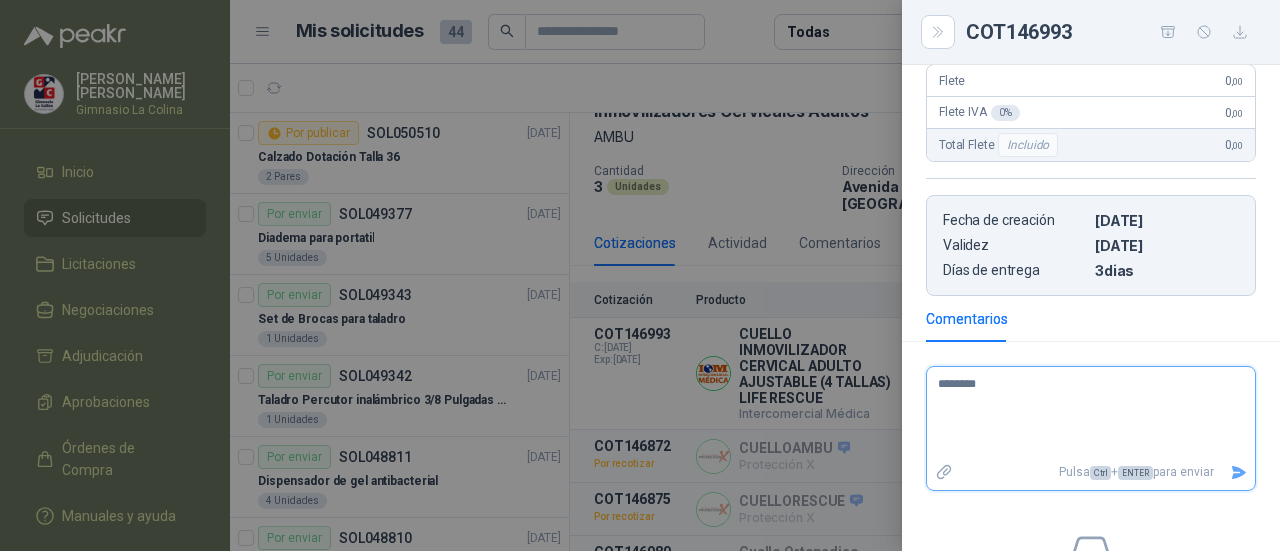 type 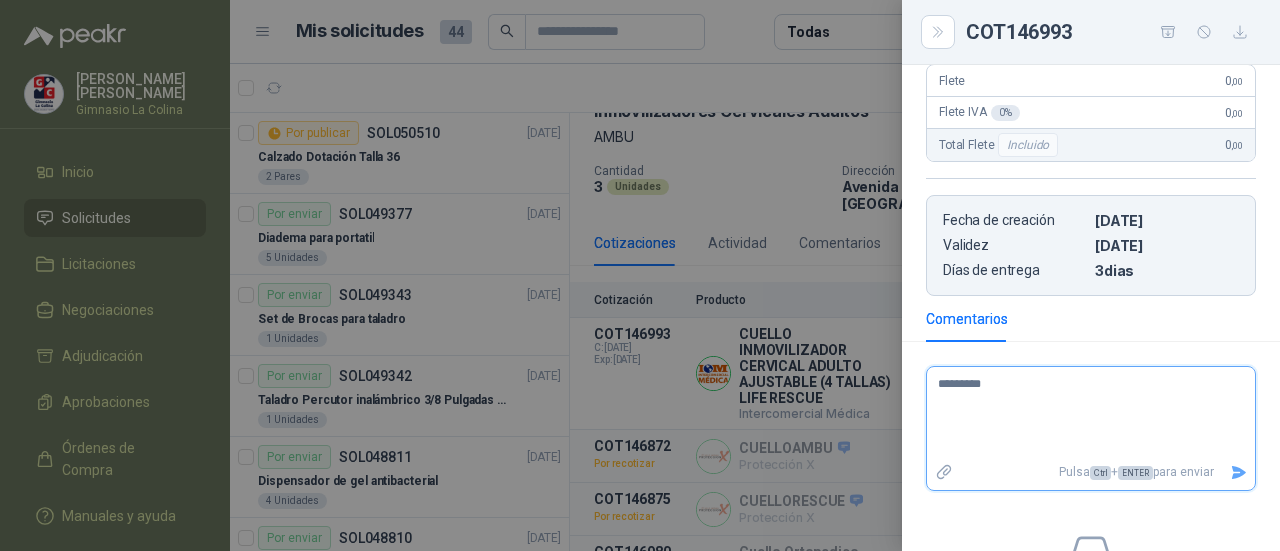 type 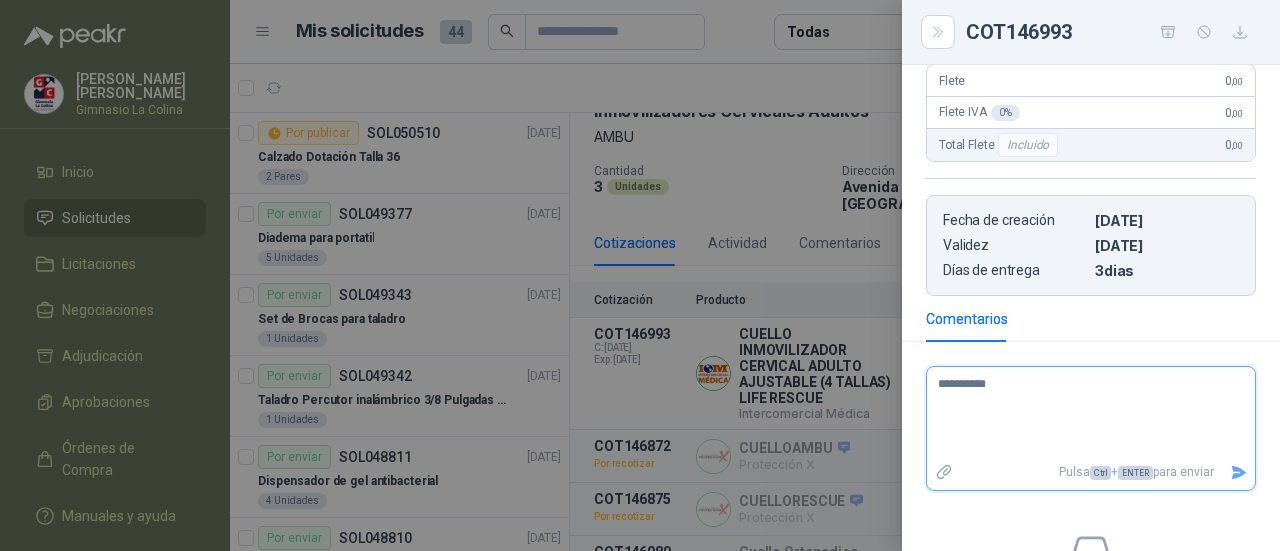 type 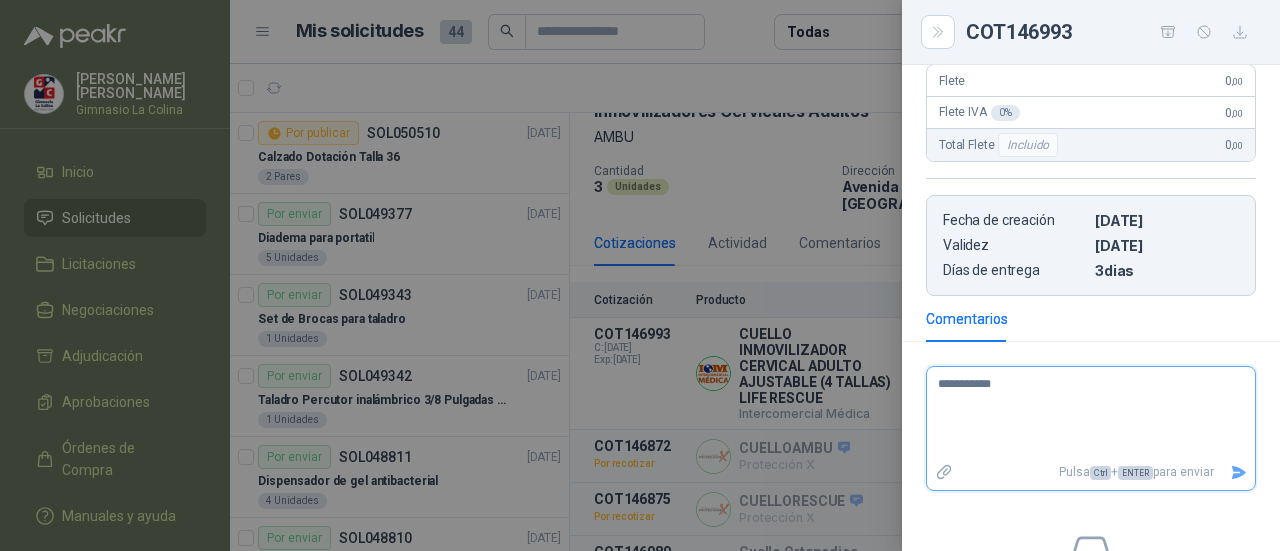type 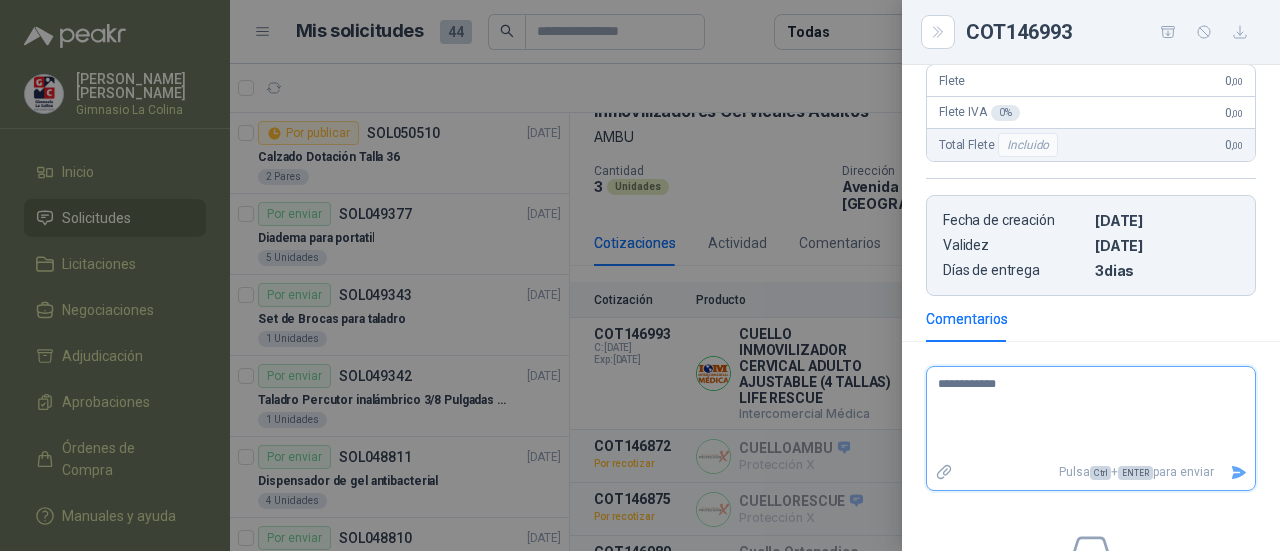 type 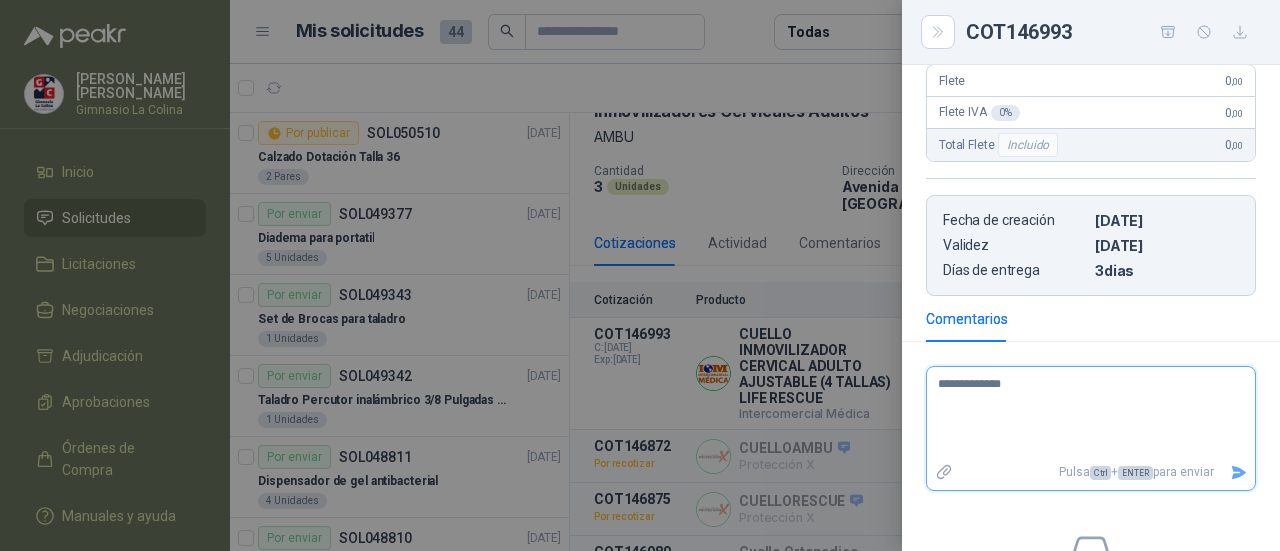 type 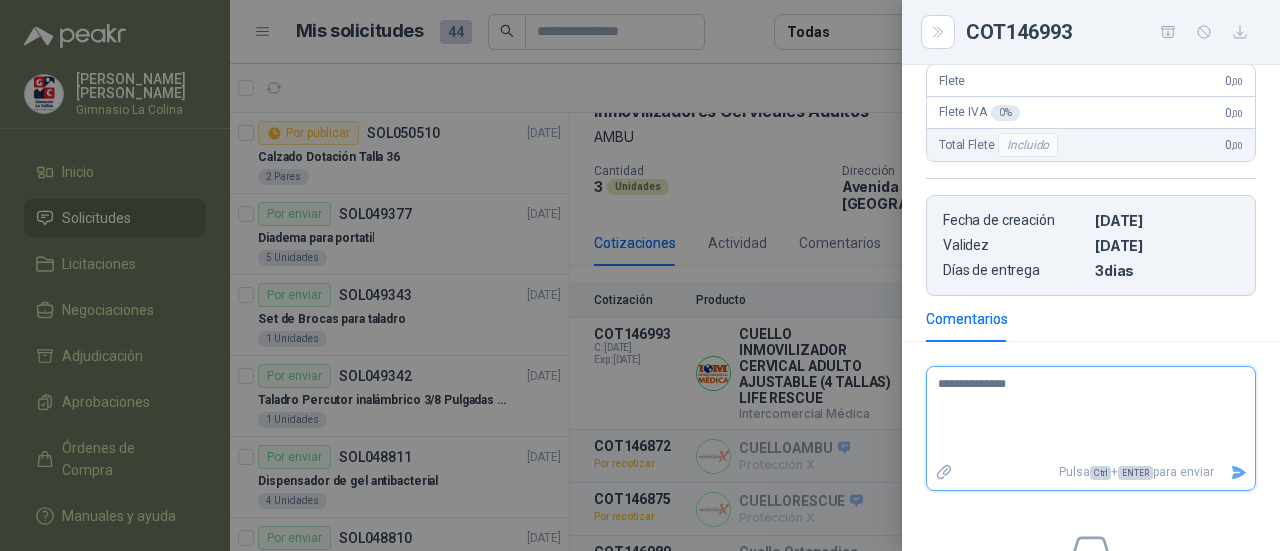 type 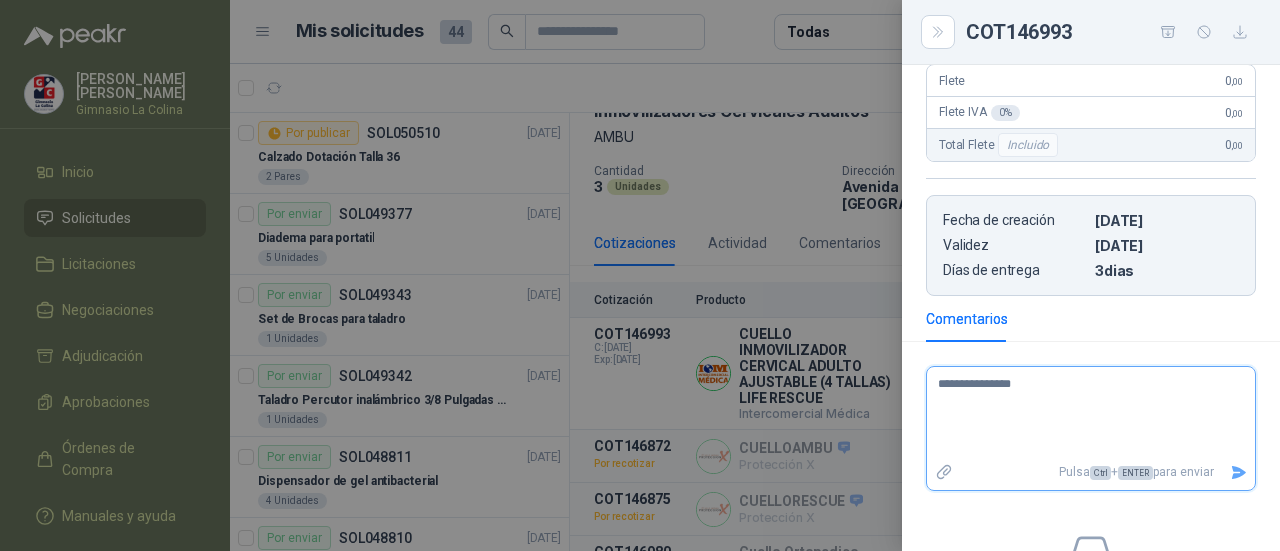 type 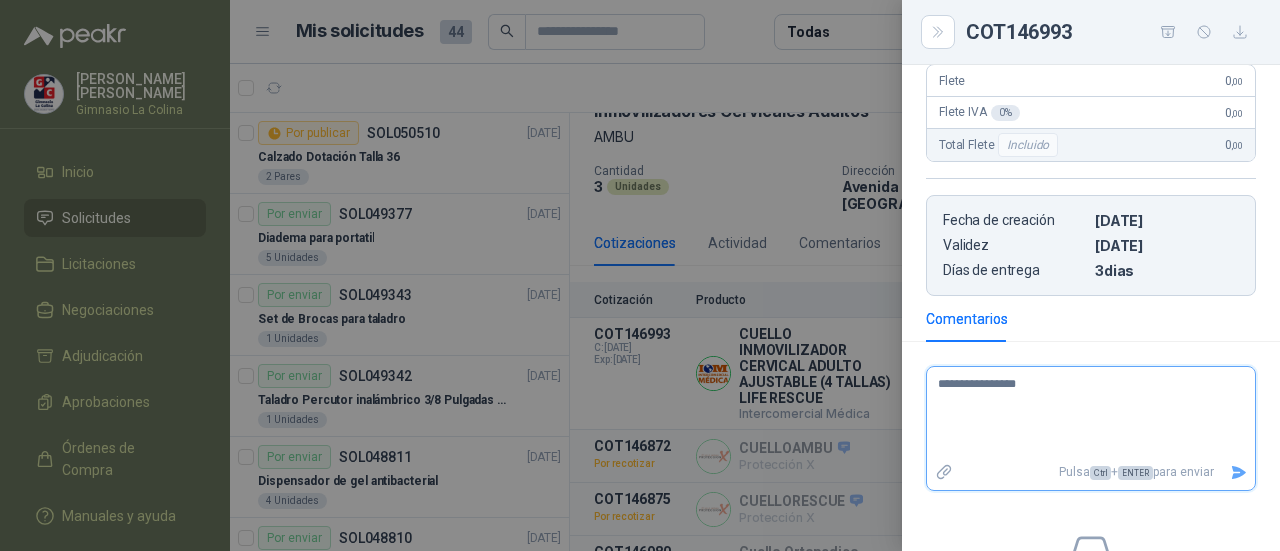 type 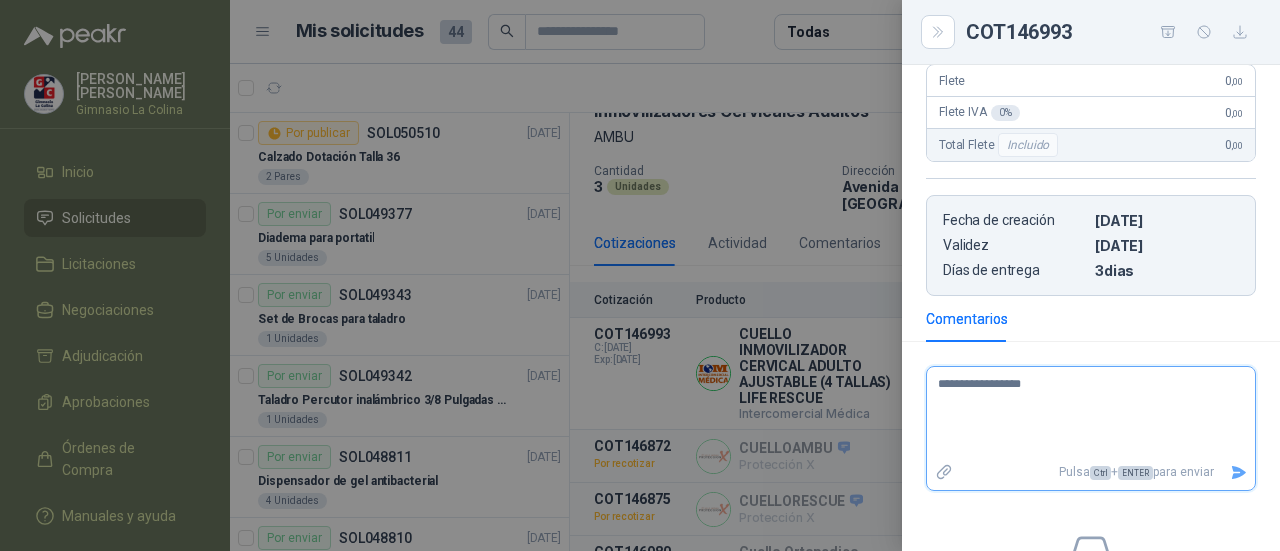 type 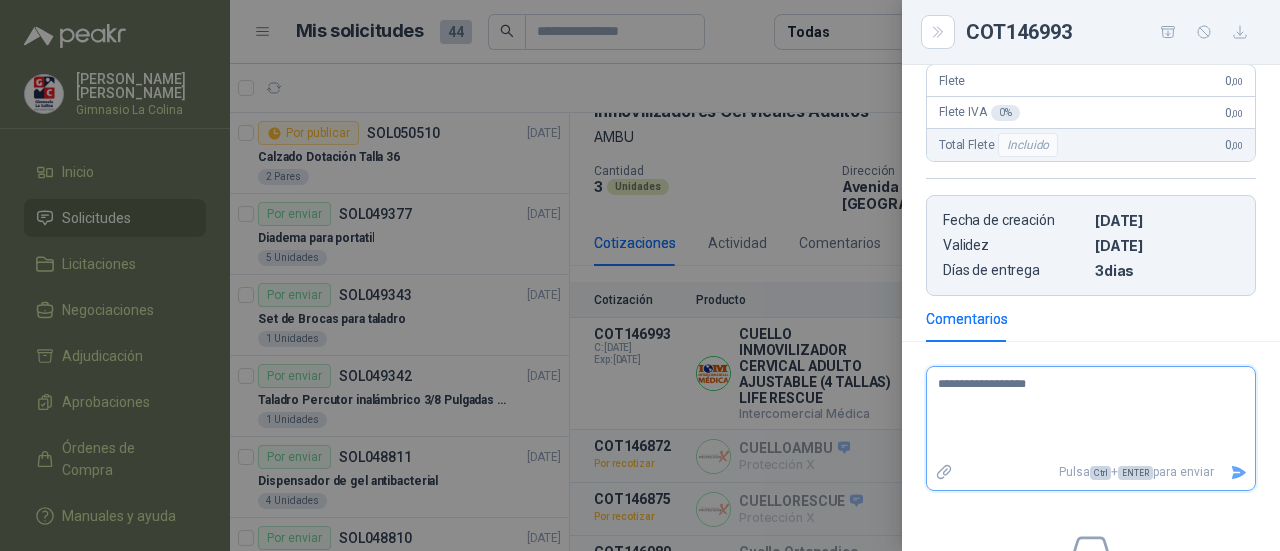 type 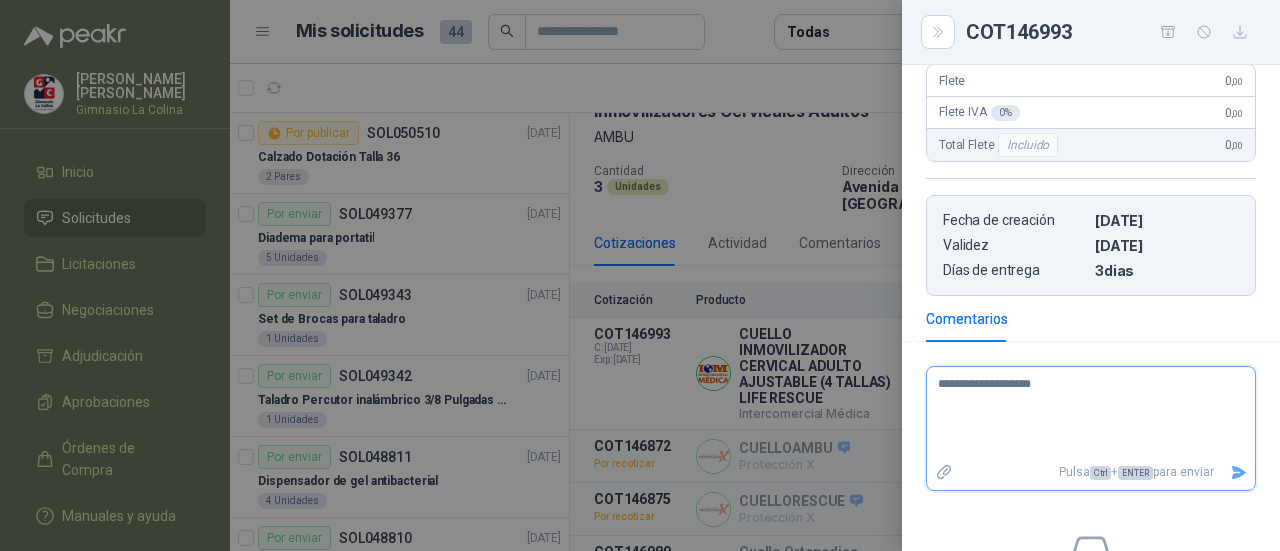 type 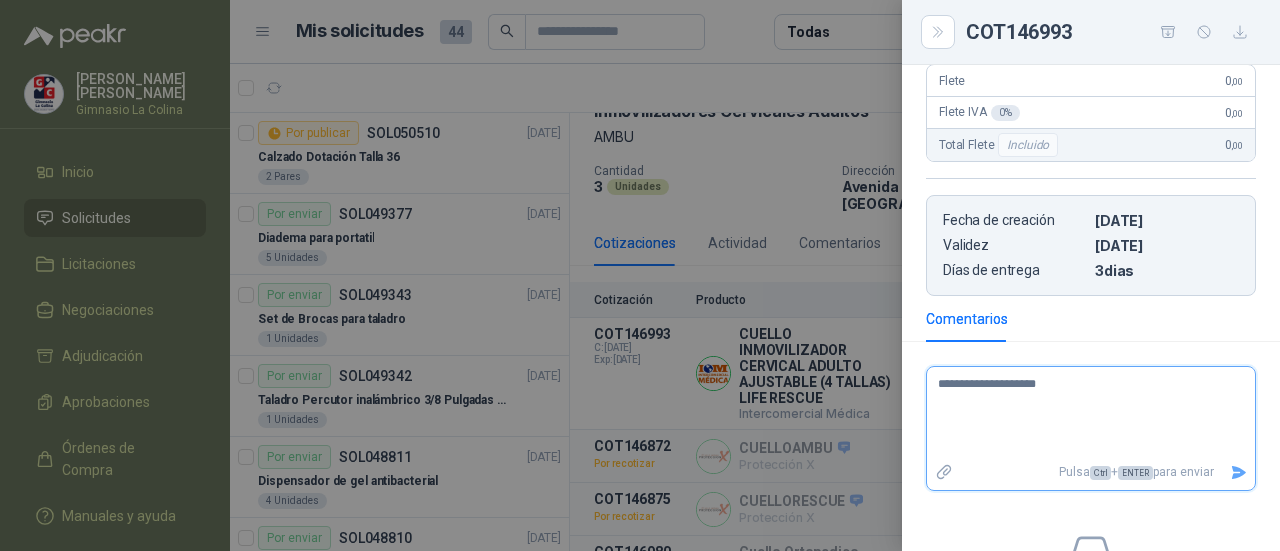 type 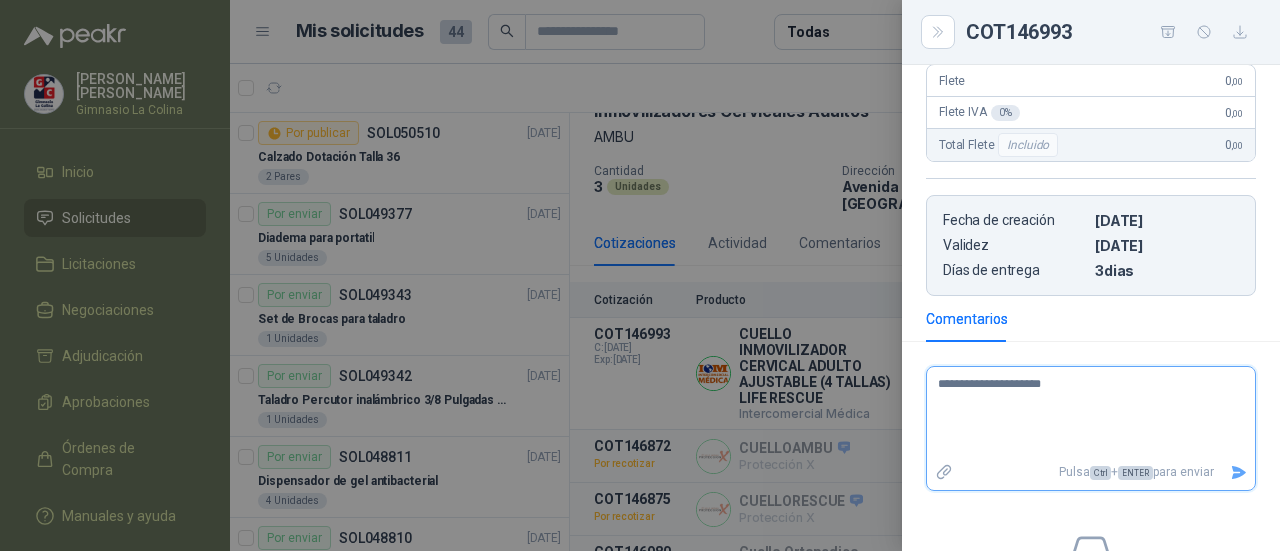 type 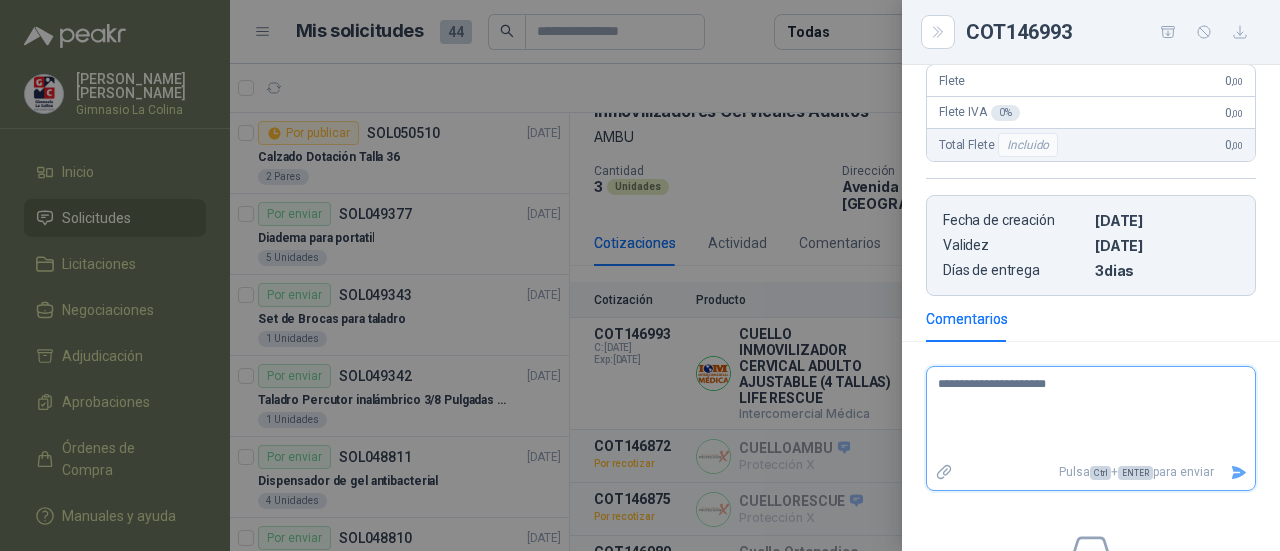 type 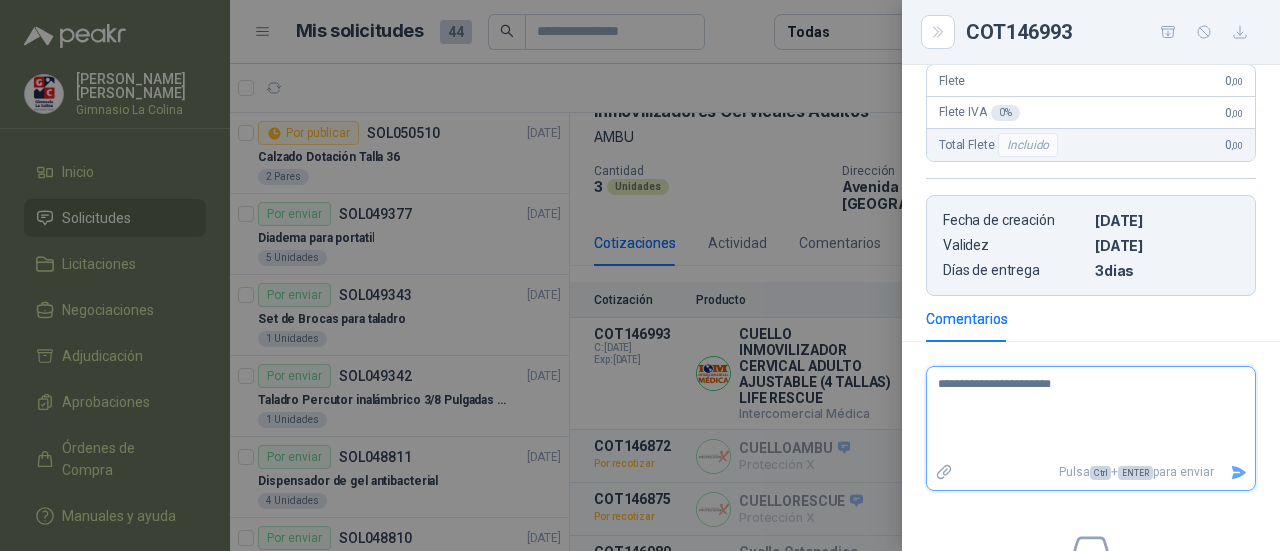 type 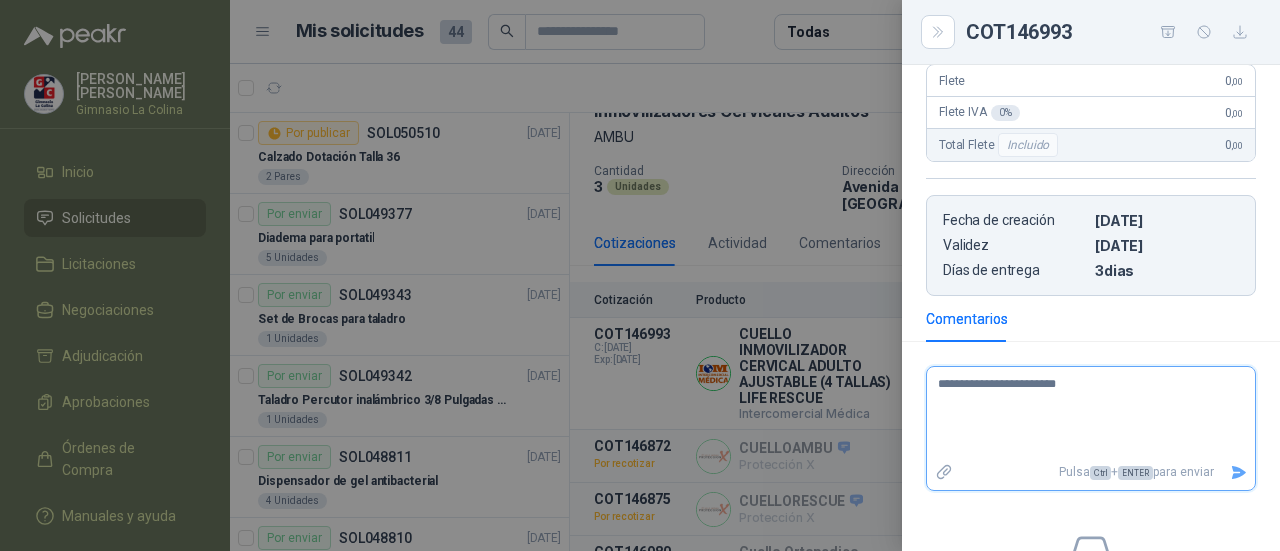type 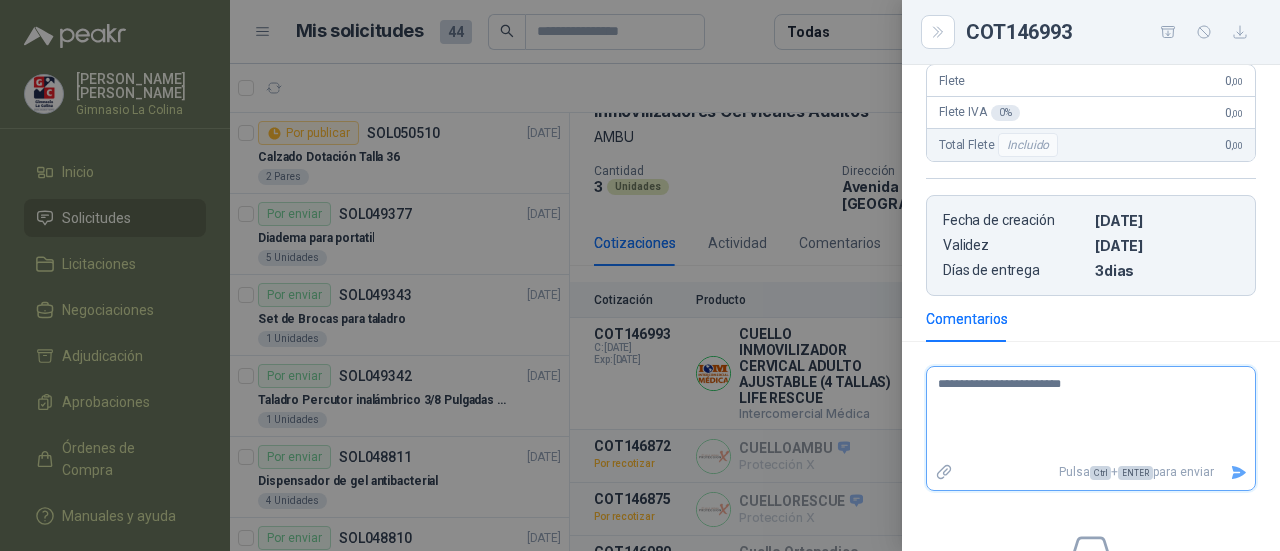 type 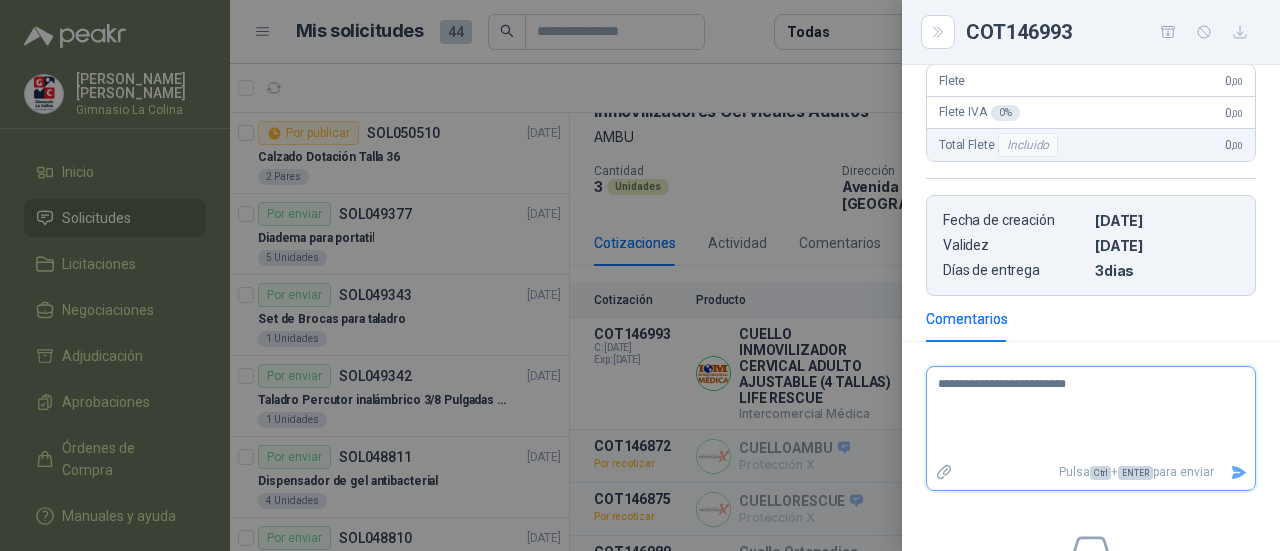 type 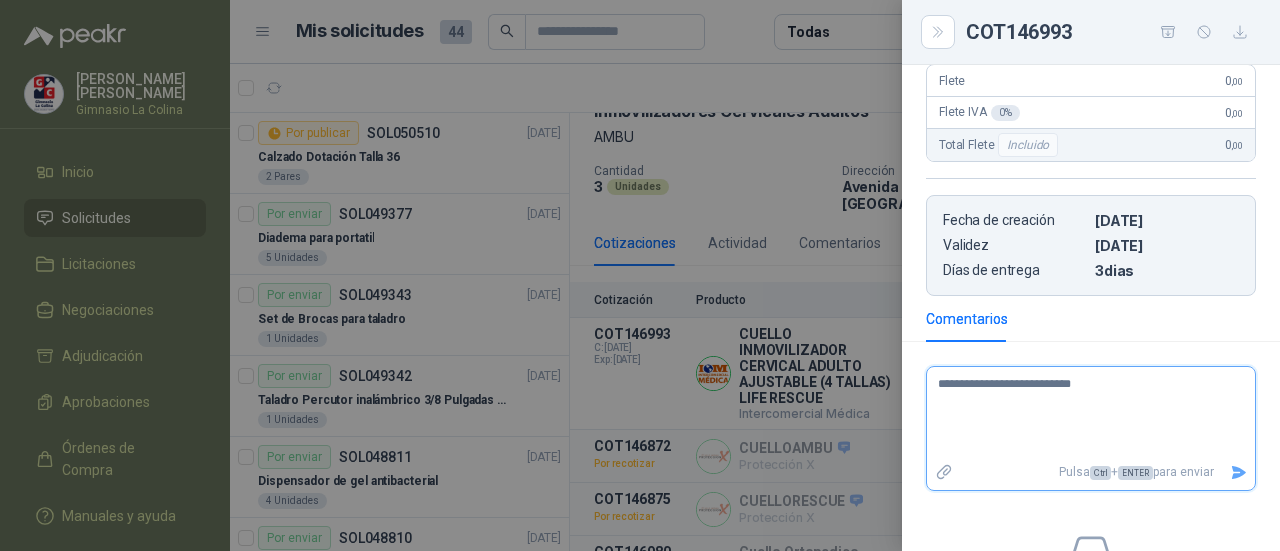 type 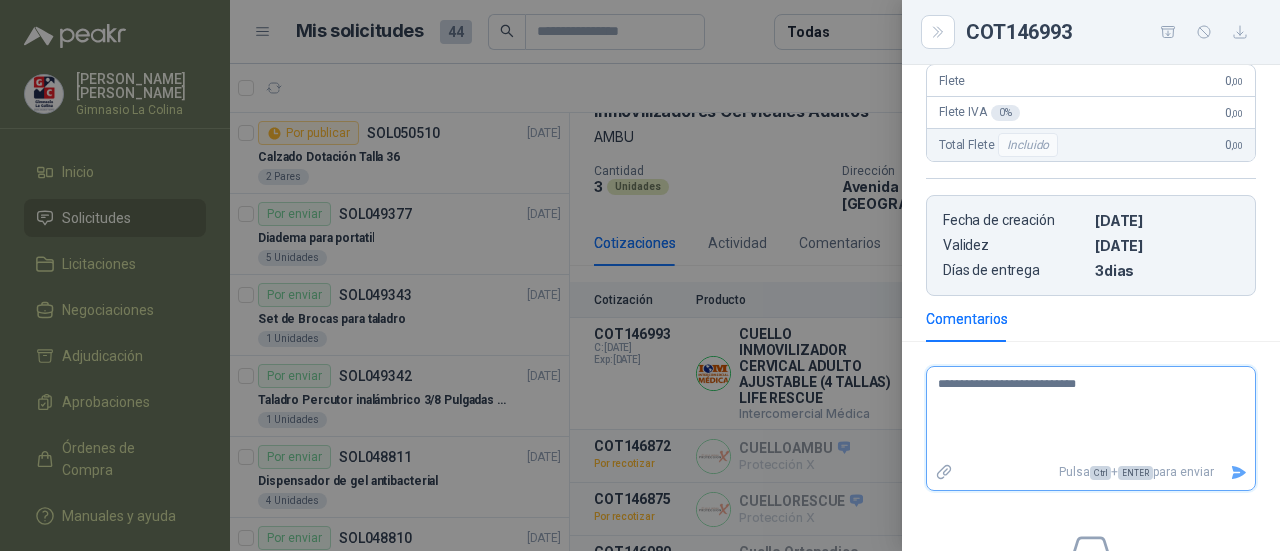 type 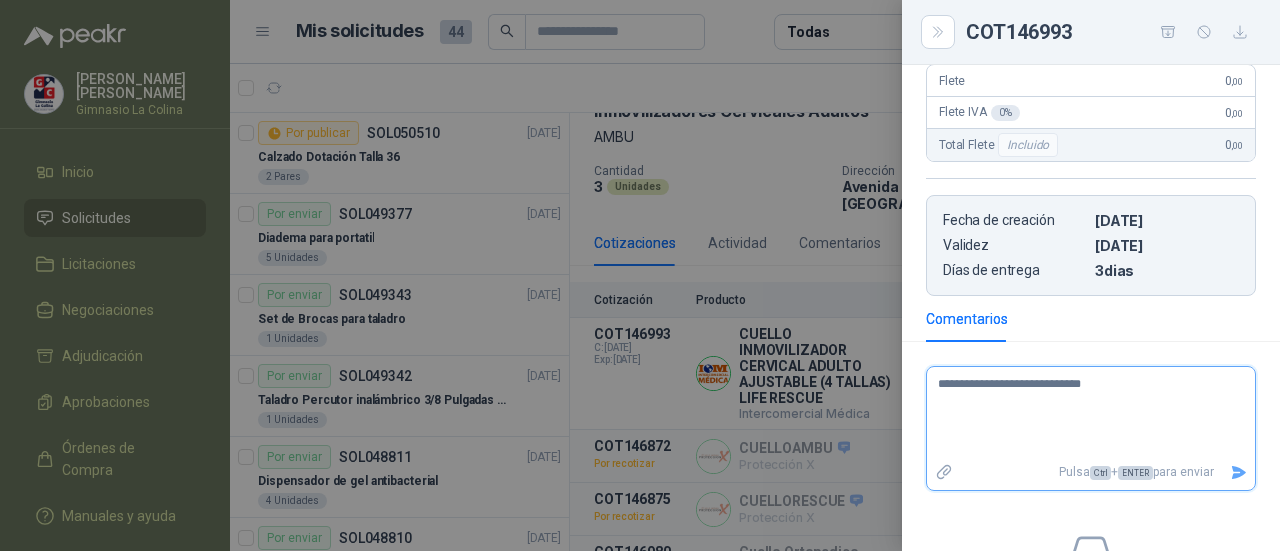 type 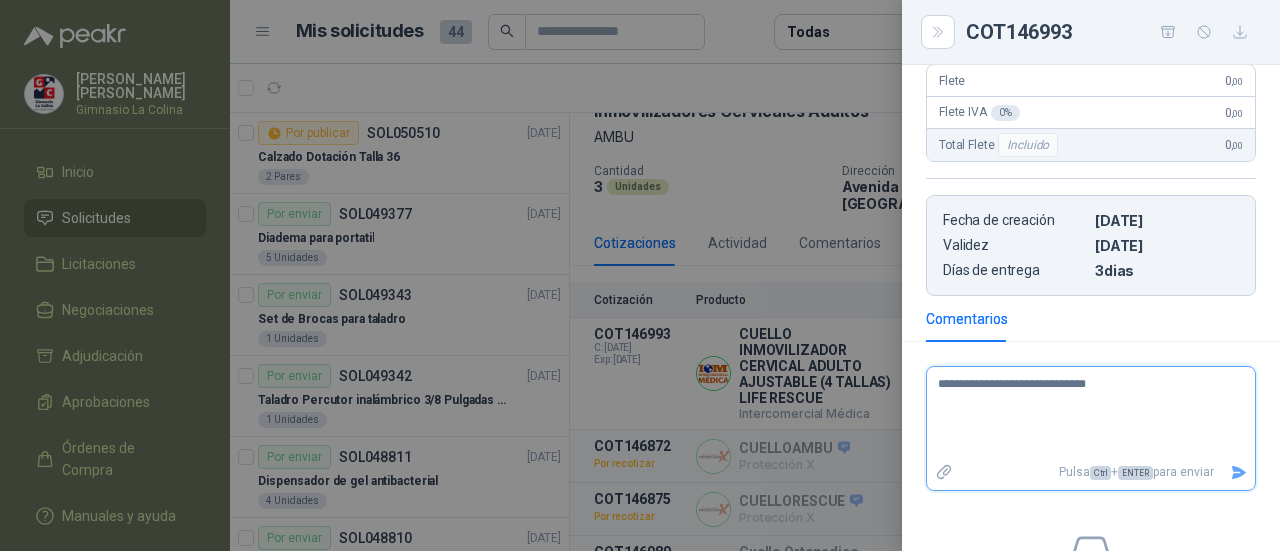type 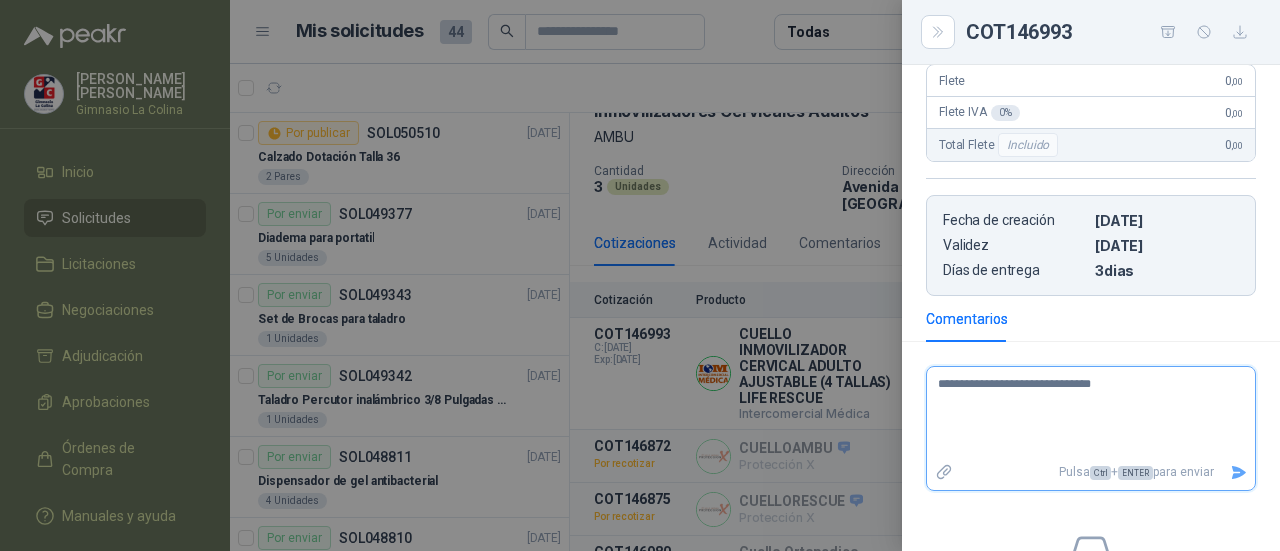 type 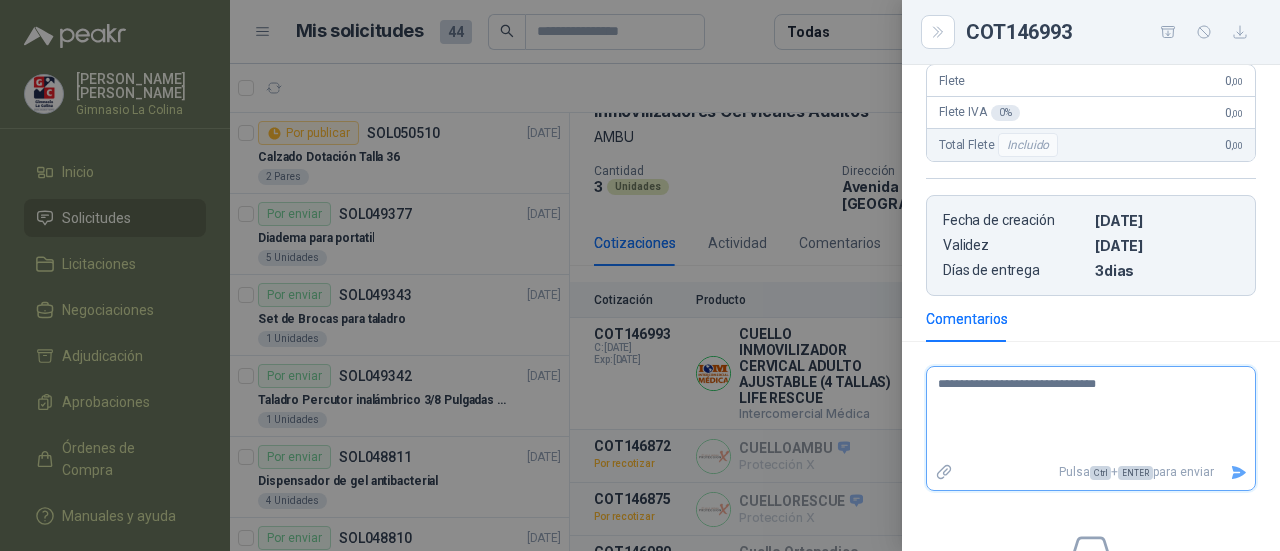 type 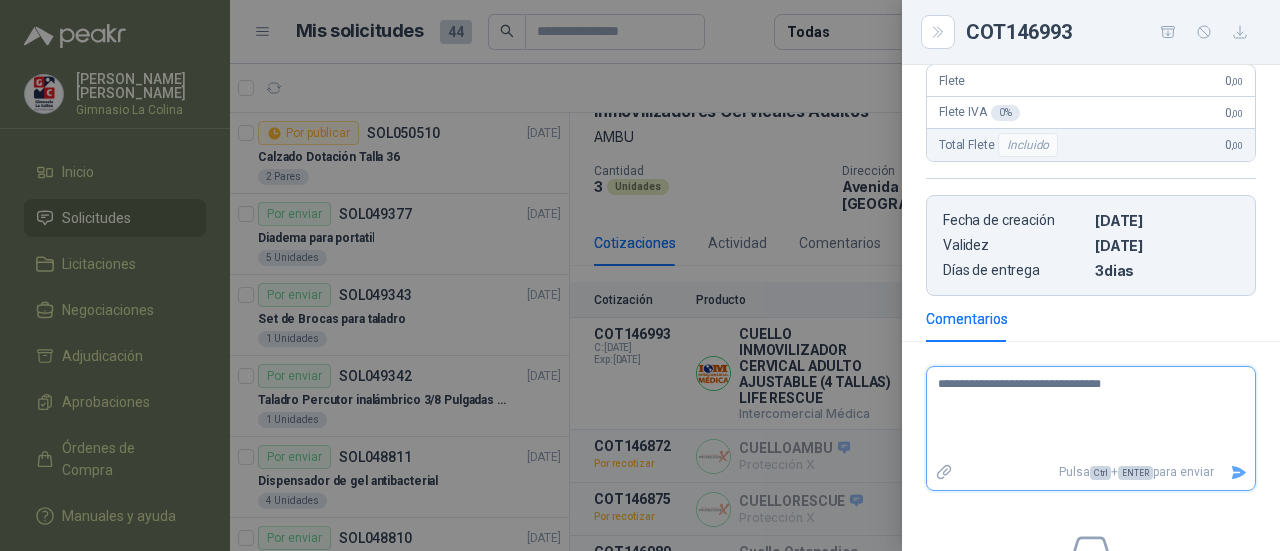 type 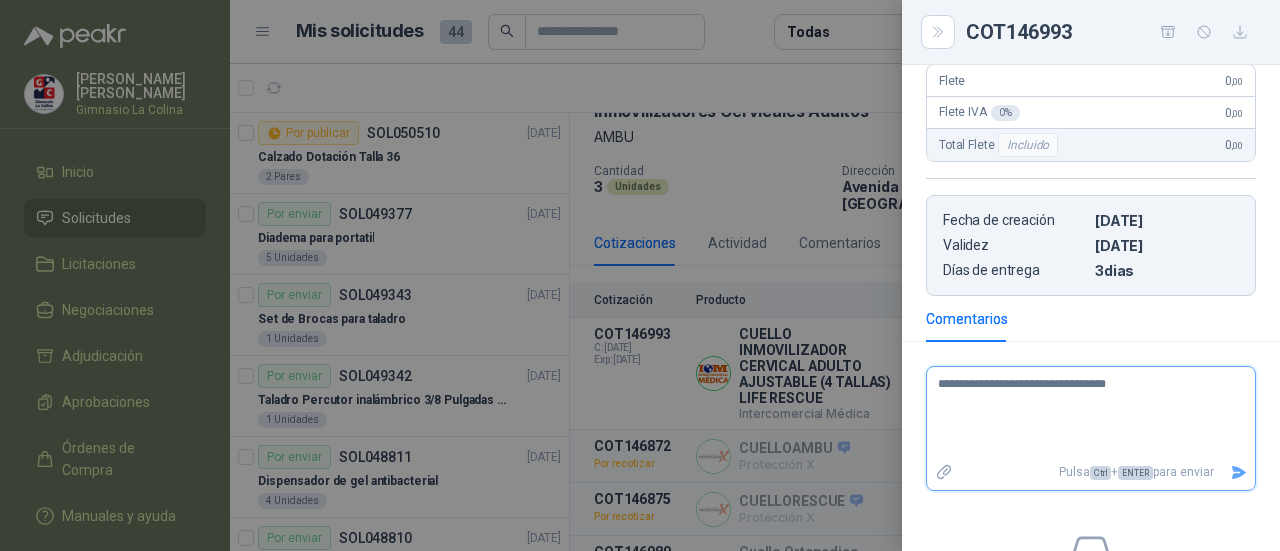 type 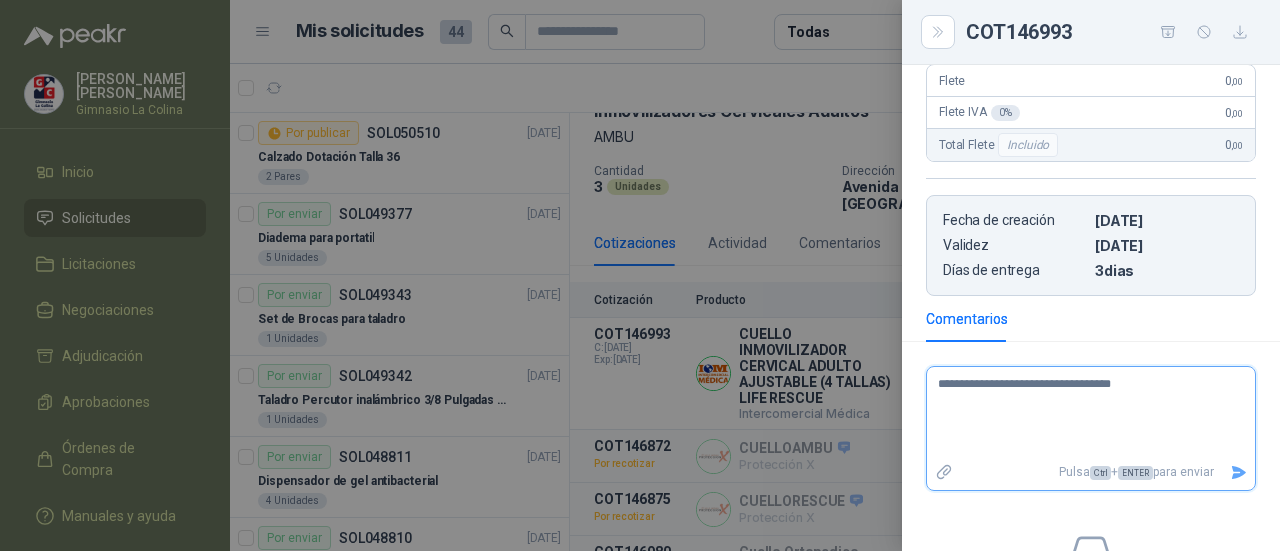 type 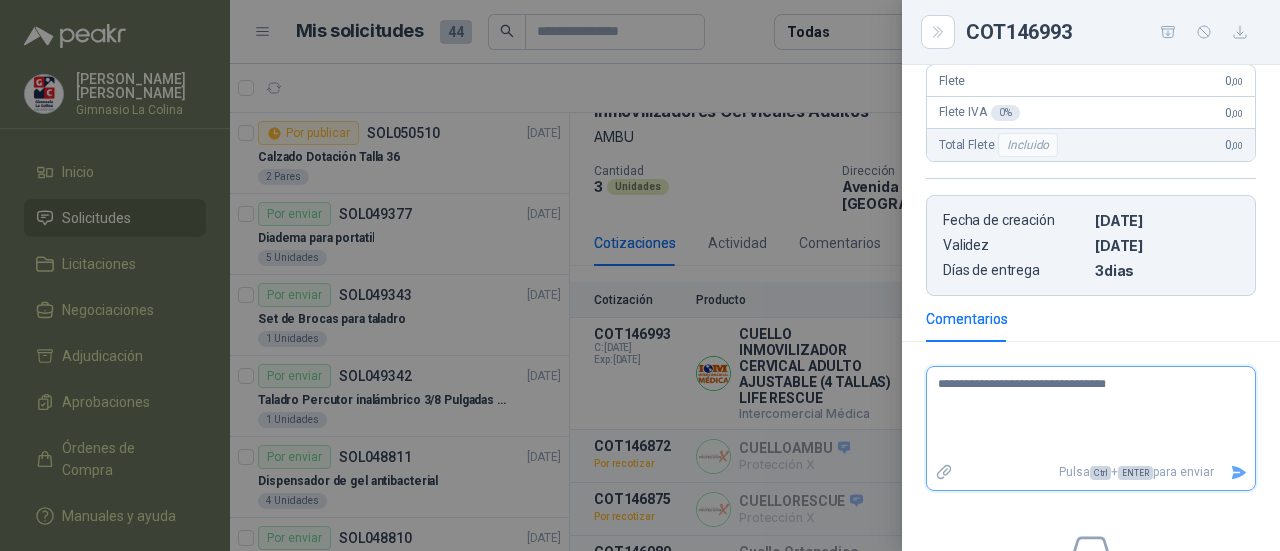 type 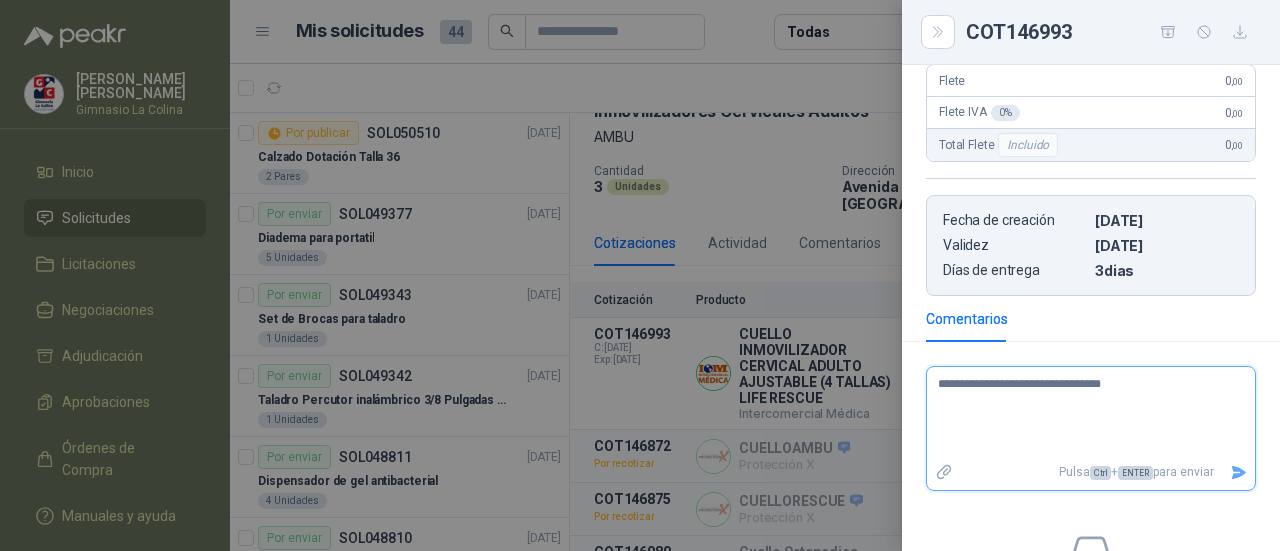 type 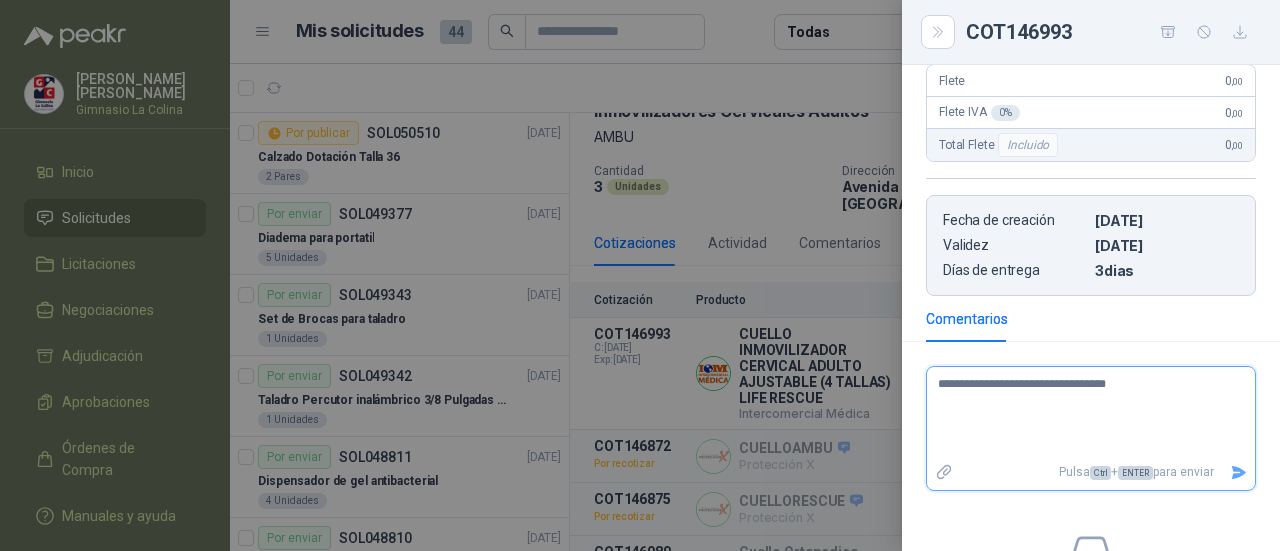 type 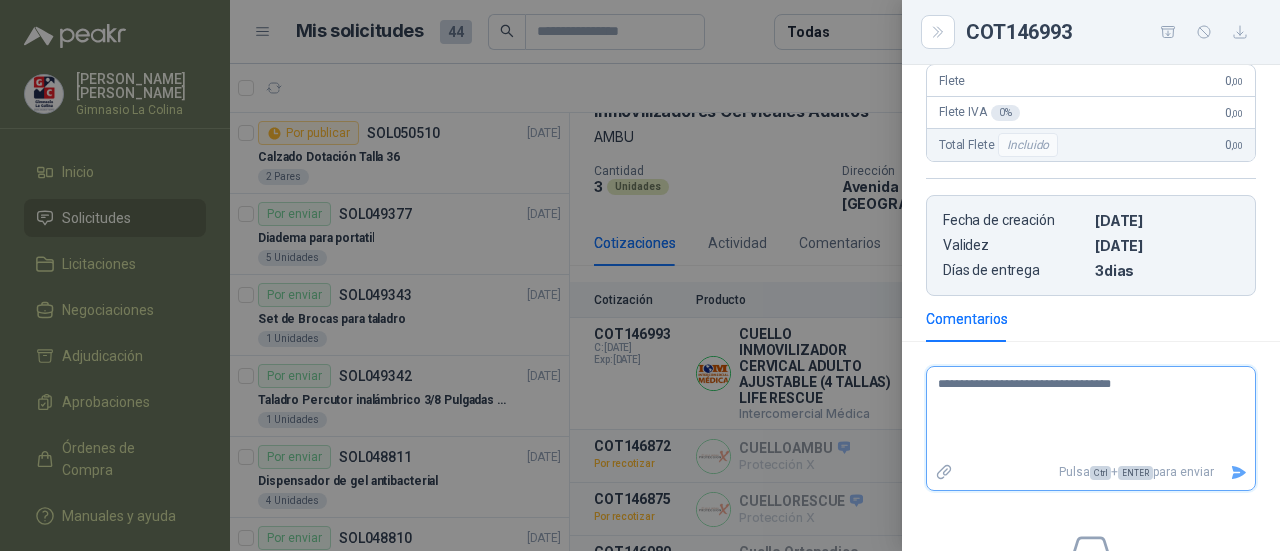 click on "**********" at bounding box center [1083, 413] 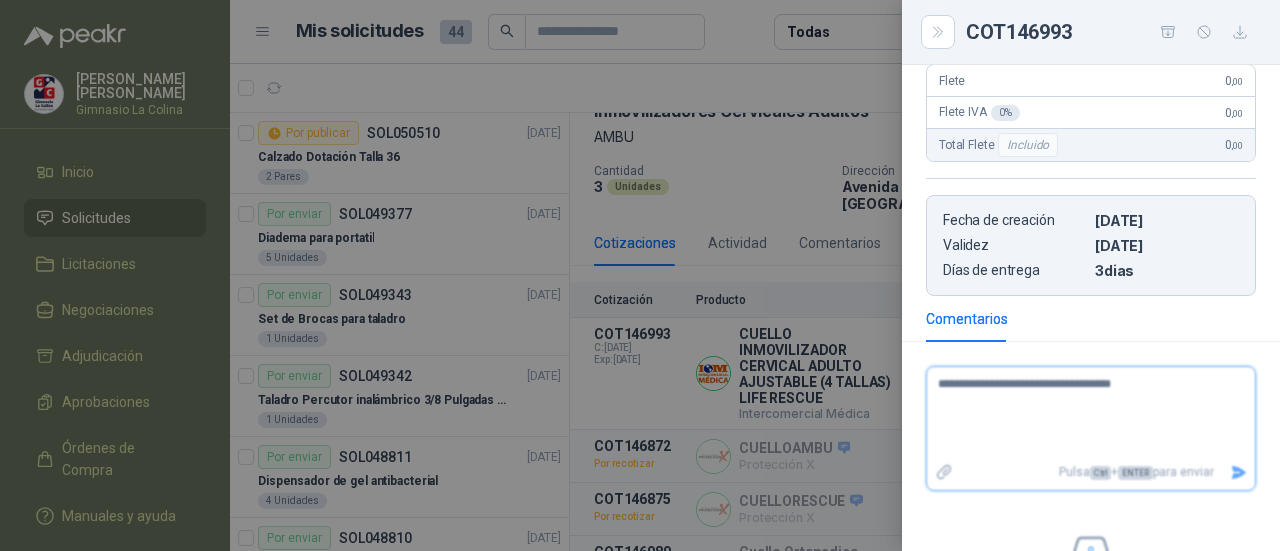 type 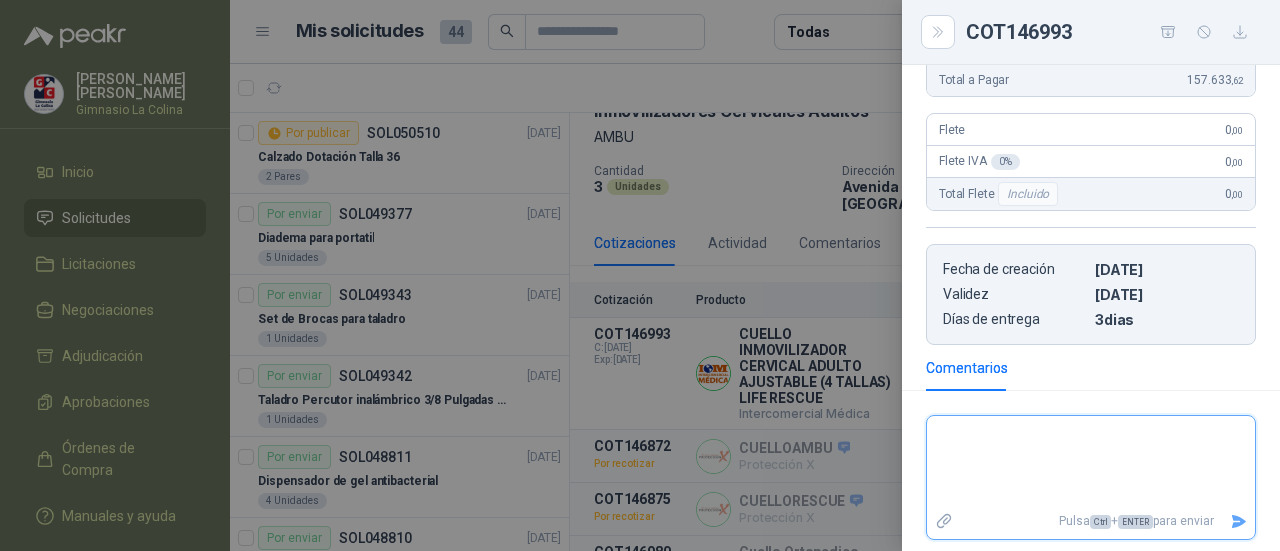 scroll, scrollTop: 402, scrollLeft: 0, axis: vertical 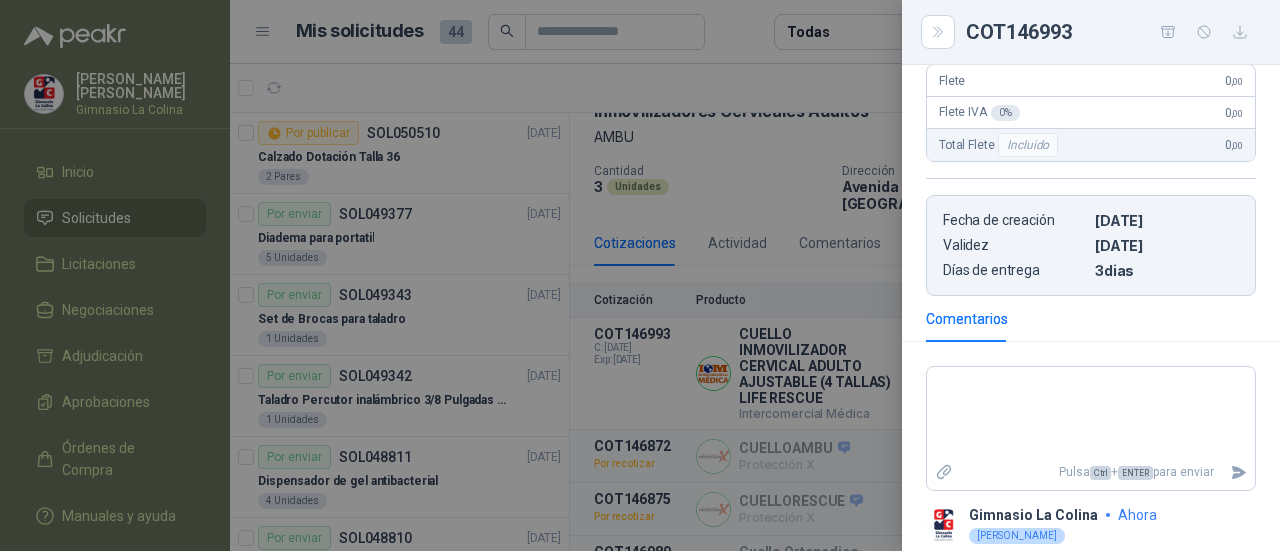 click at bounding box center [640, 275] 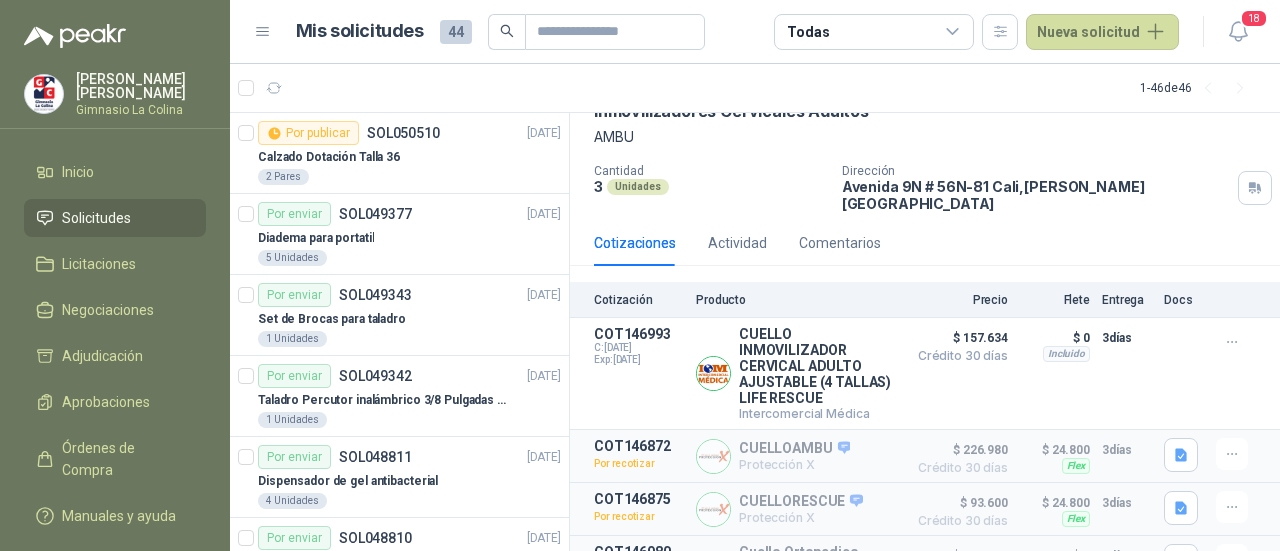 drag, startPoint x: 1239, startPoint y: 27, endPoint x: 1208, endPoint y: 36, distance: 32.280025 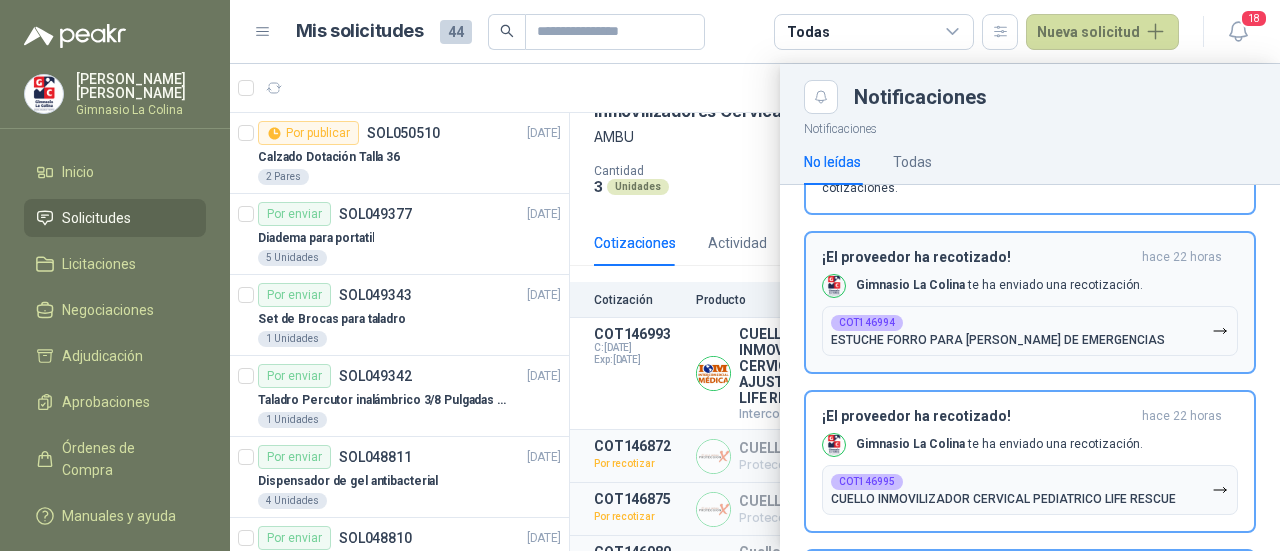 scroll, scrollTop: 126, scrollLeft: 0, axis: vertical 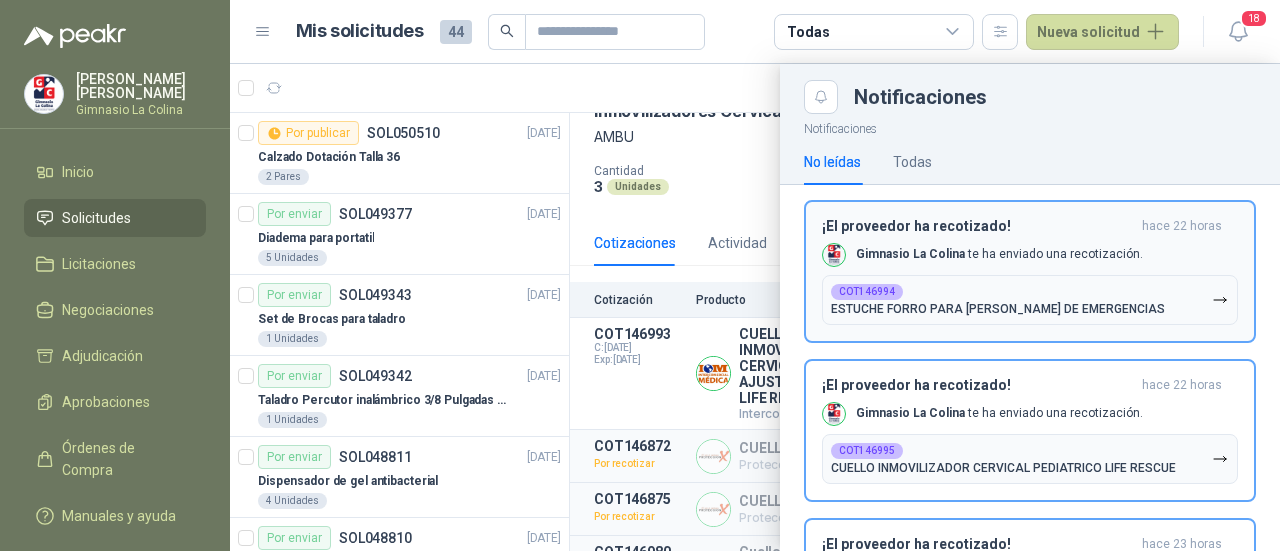 drag, startPoint x: 1017, startPoint y: 408, endPoint x: 1054, endPoint y: 315, distance: 100.08996 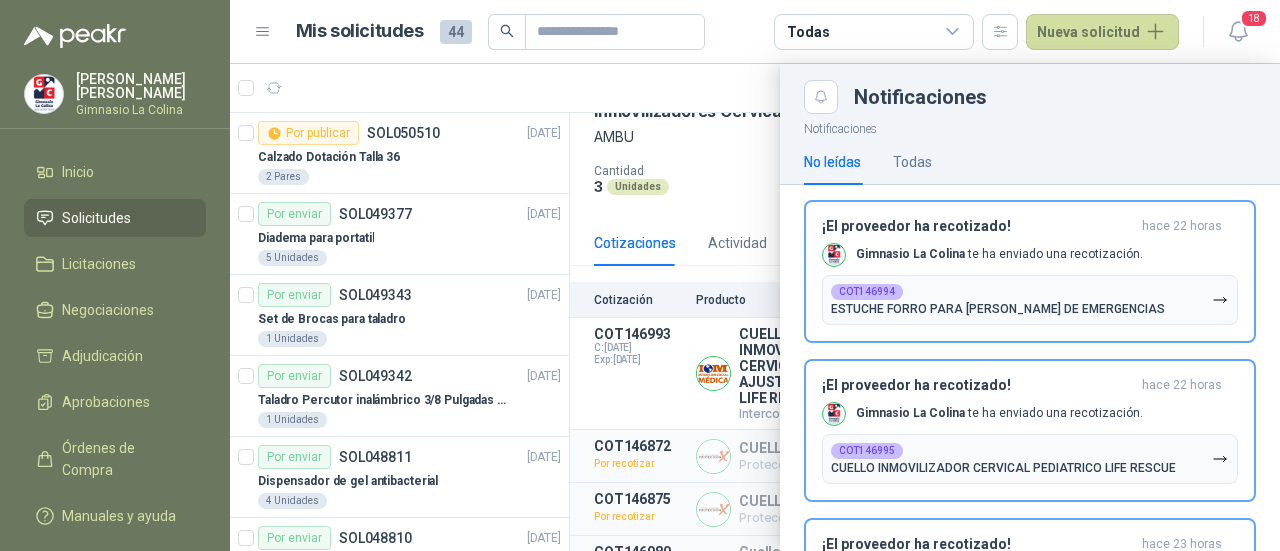 scroll, scrollTop: 0, scrollLeft: 0, axis: both 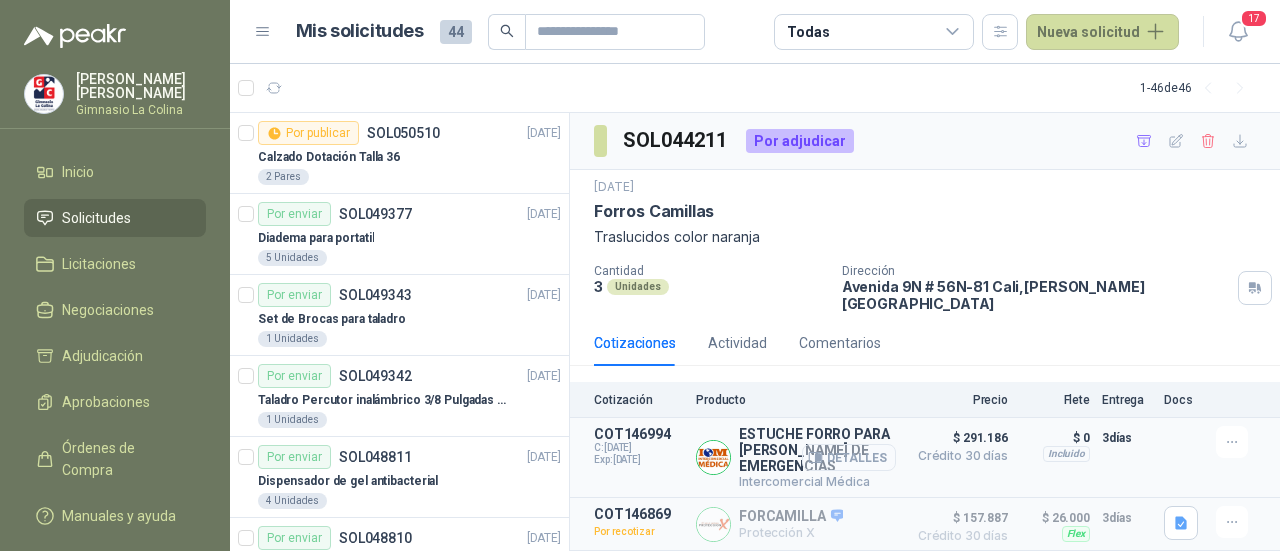 click on "Detalles" at bounding box center [849, 457] 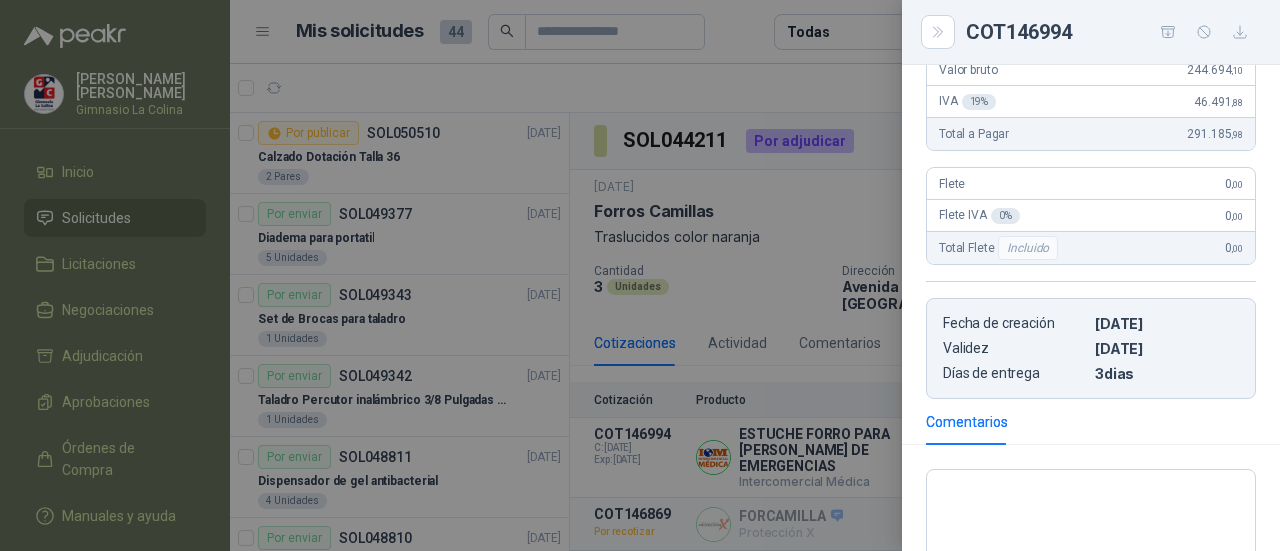 scroll, scrollTop: 300, scrollLeft: 0, axis: vertical 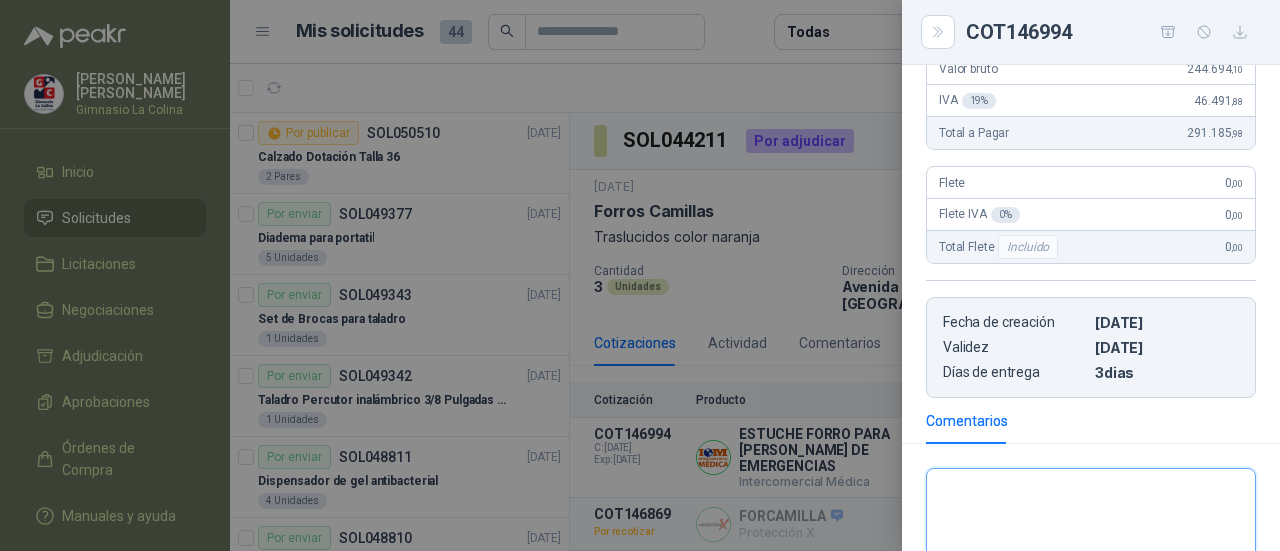 drag, startPoint x: 1026, startPoint y: 502, endPoint x: 1022, endPoint y: 491, distance: 11.7046995 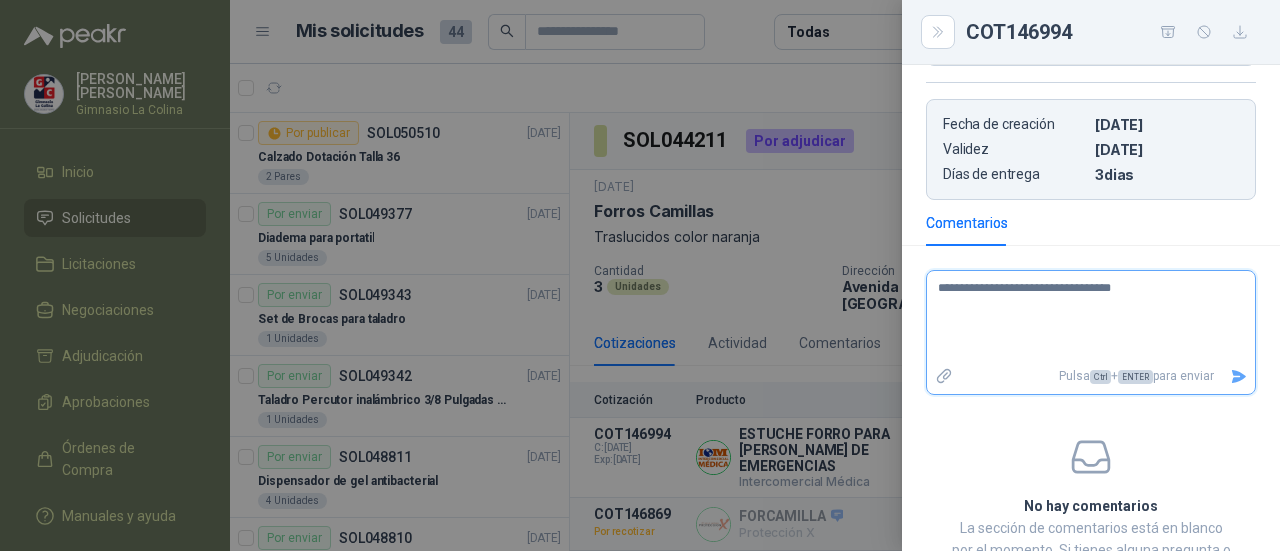 scroll, scrollTop: 500, scrollLeft: 0, axis: vertical 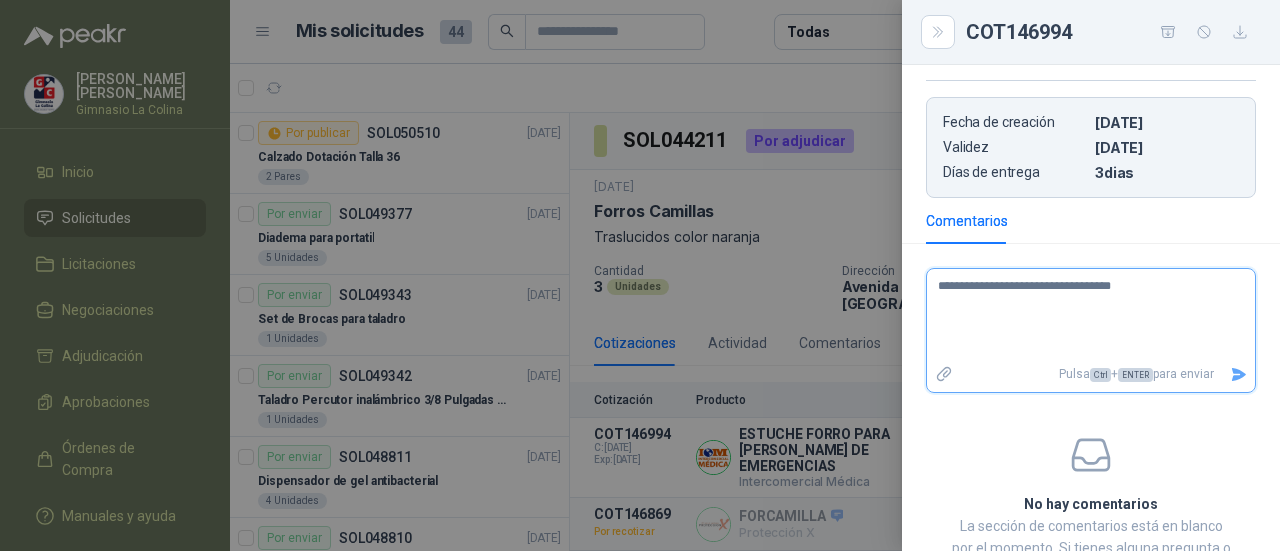 type on "**********" 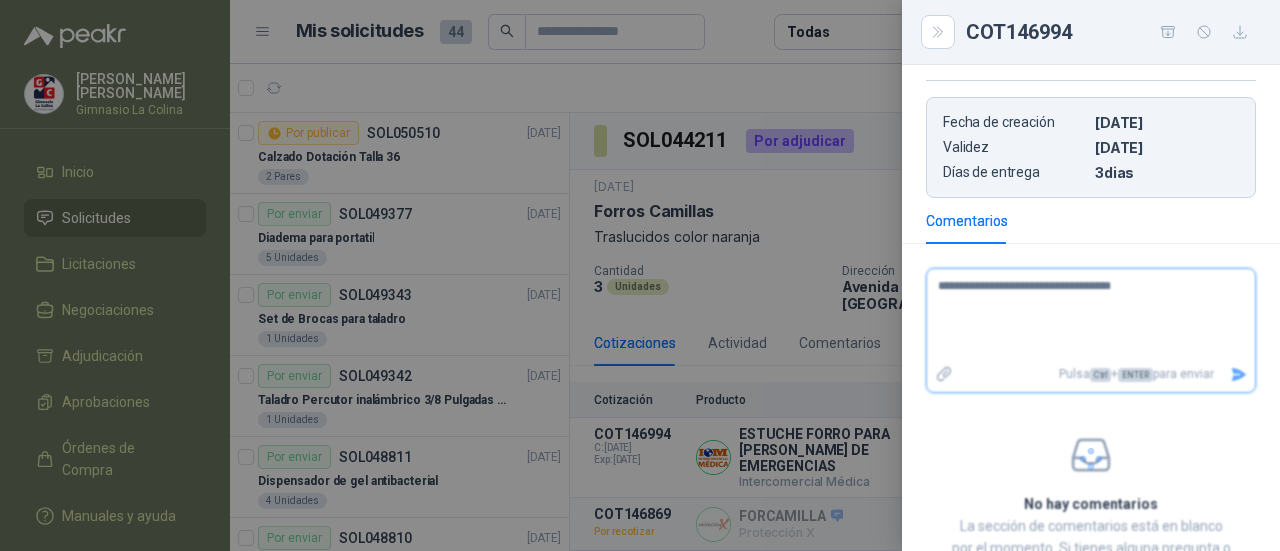 type 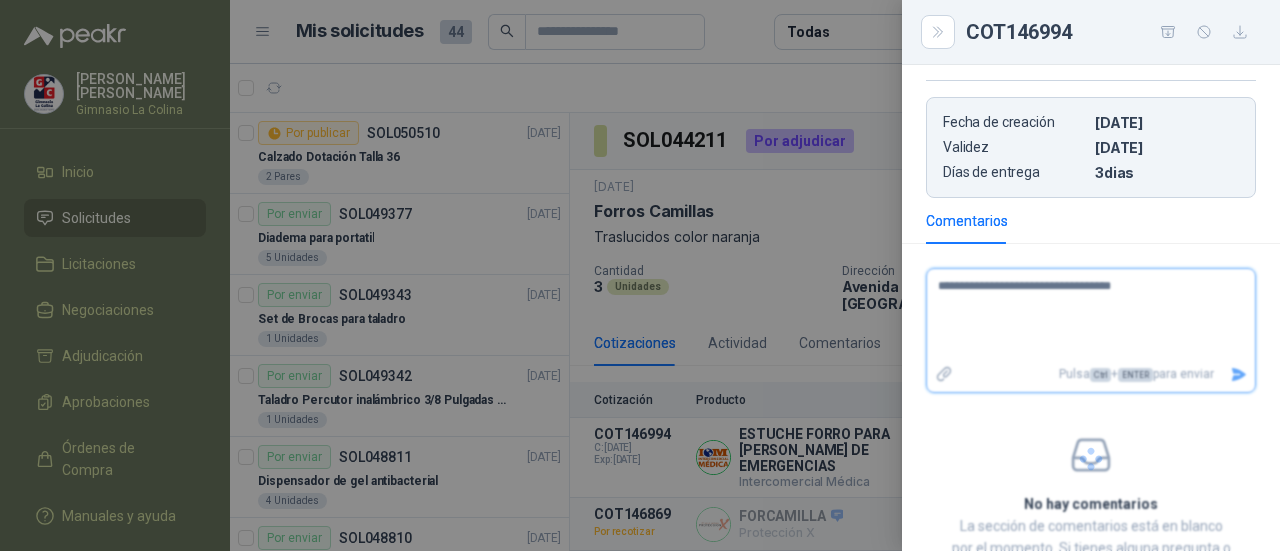 type 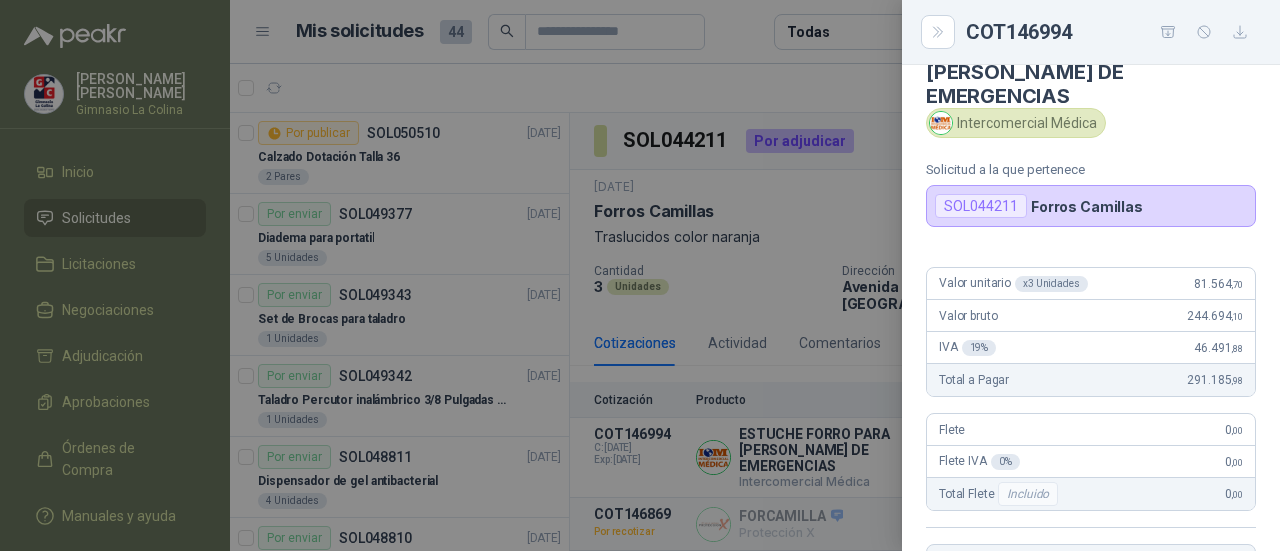scroll, scrollTop: 0, scrollLeft: 0, axis: both 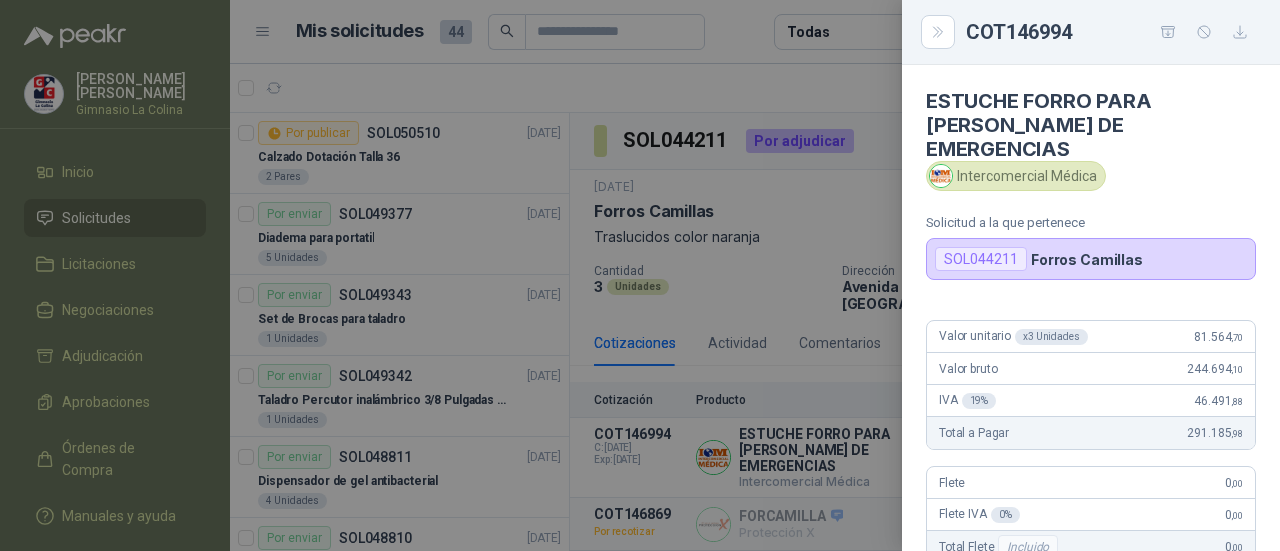 click at bounding box center [640, 275] 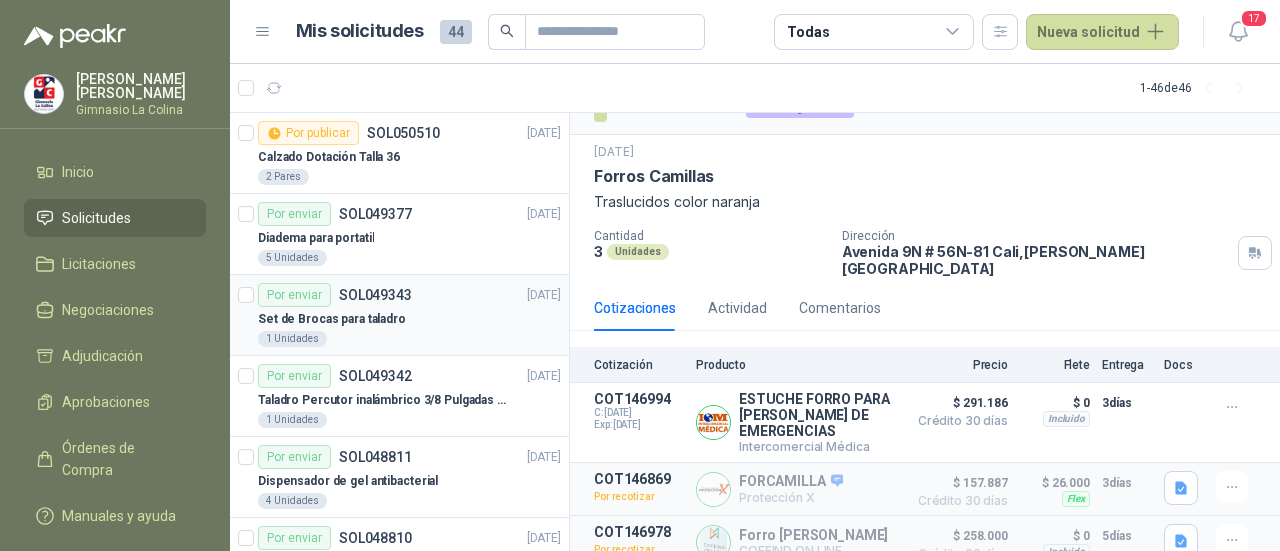scroll, scrollTop: 54, scrollLeft: 0, axis: vertical 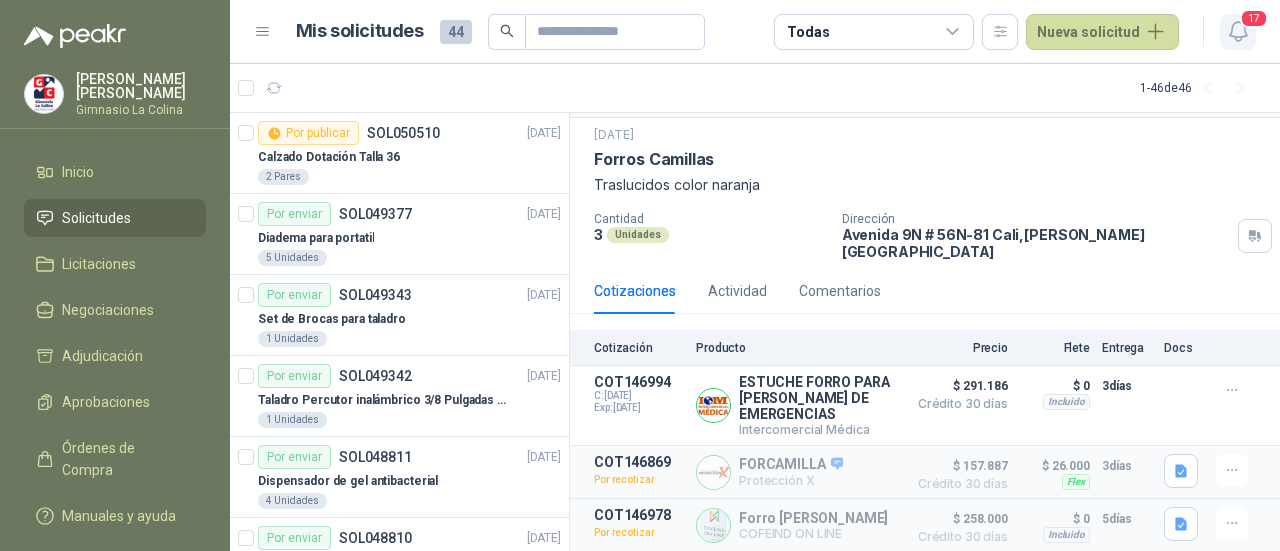 click 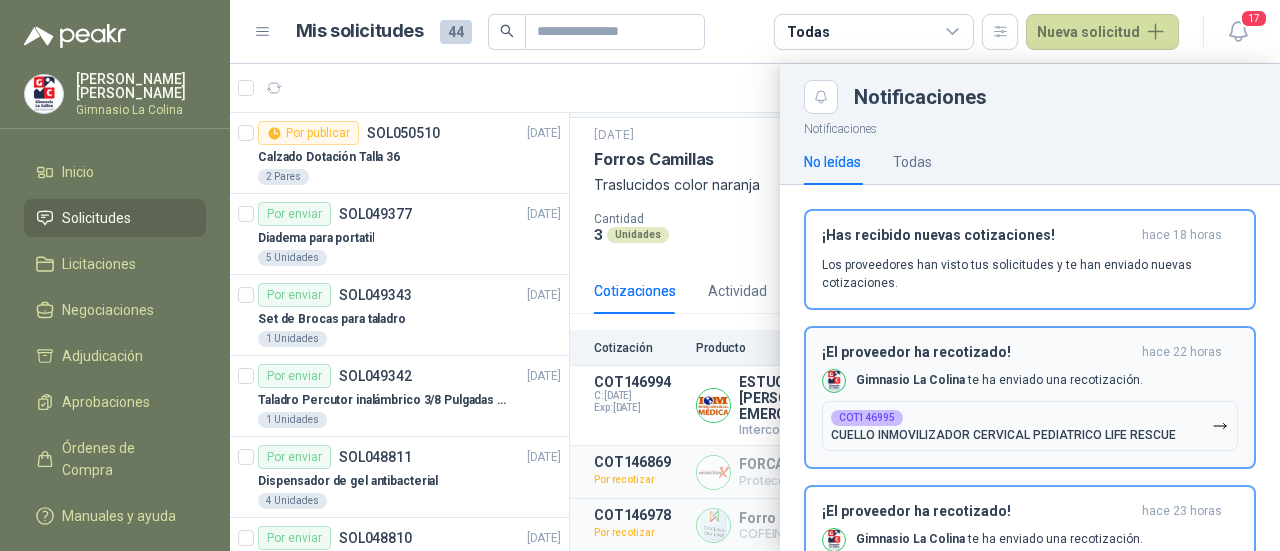 click on "Gimnasio La Colina" at bounding box center (910, 380) 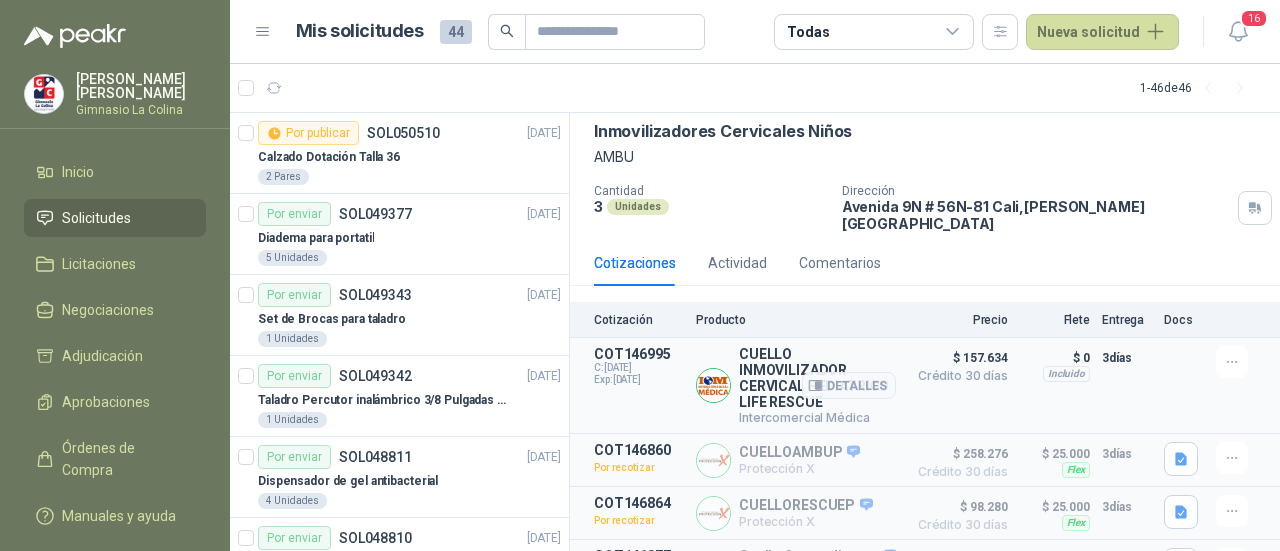 scroll, scrollTop: 200, scrollLeft: 0, axis: vertical 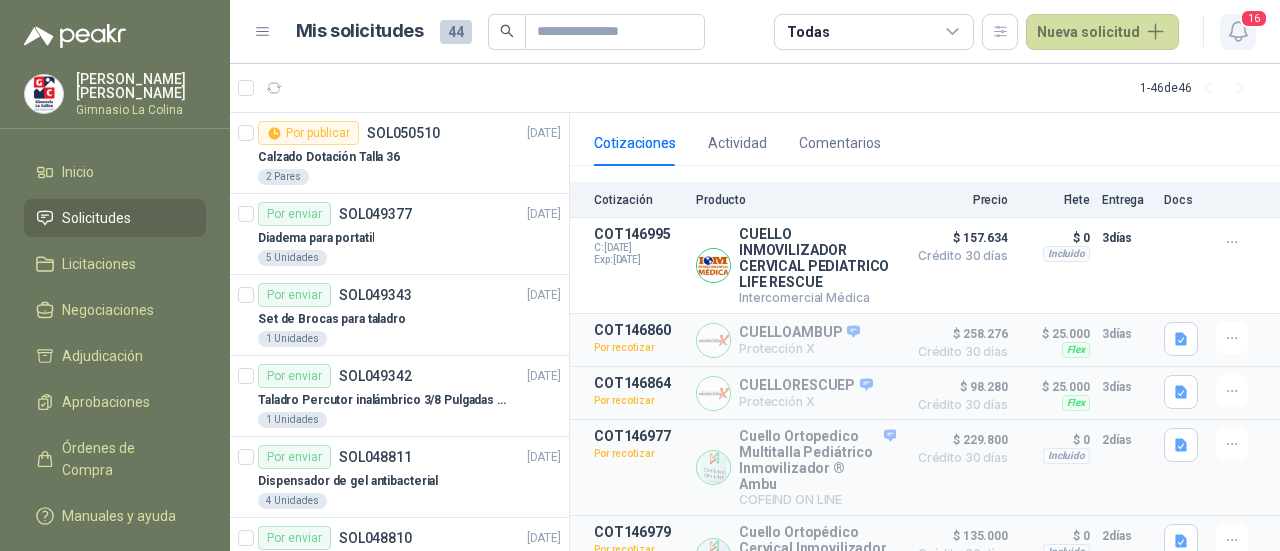 click on "16" at bounding box center [1254, 18] 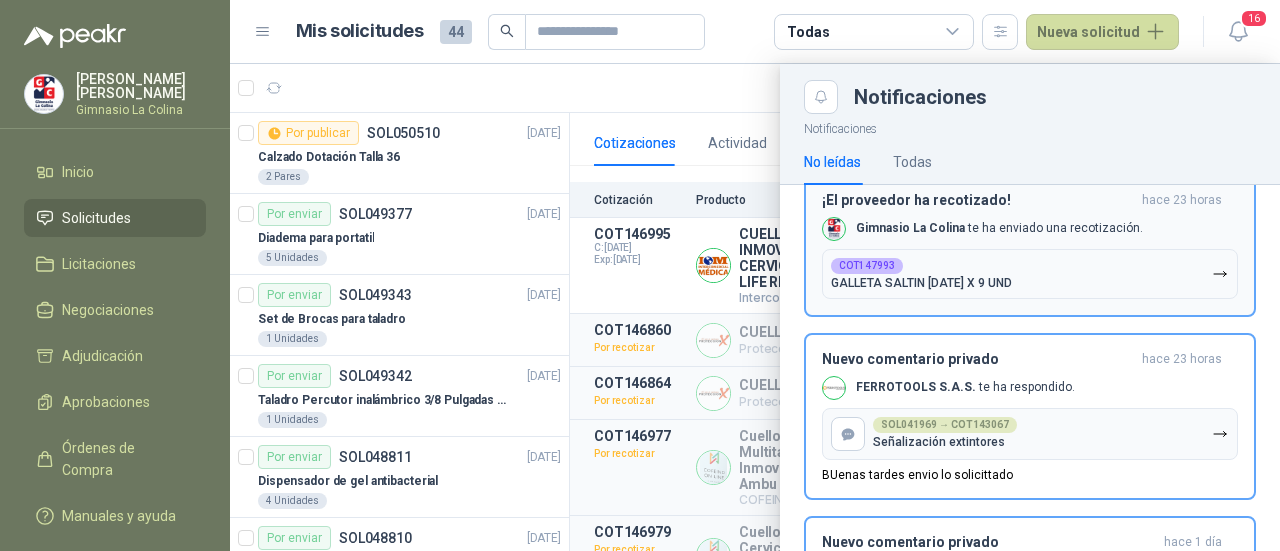 scroll, scrollTop: 200, scrollLeft: 0, axis: vertical 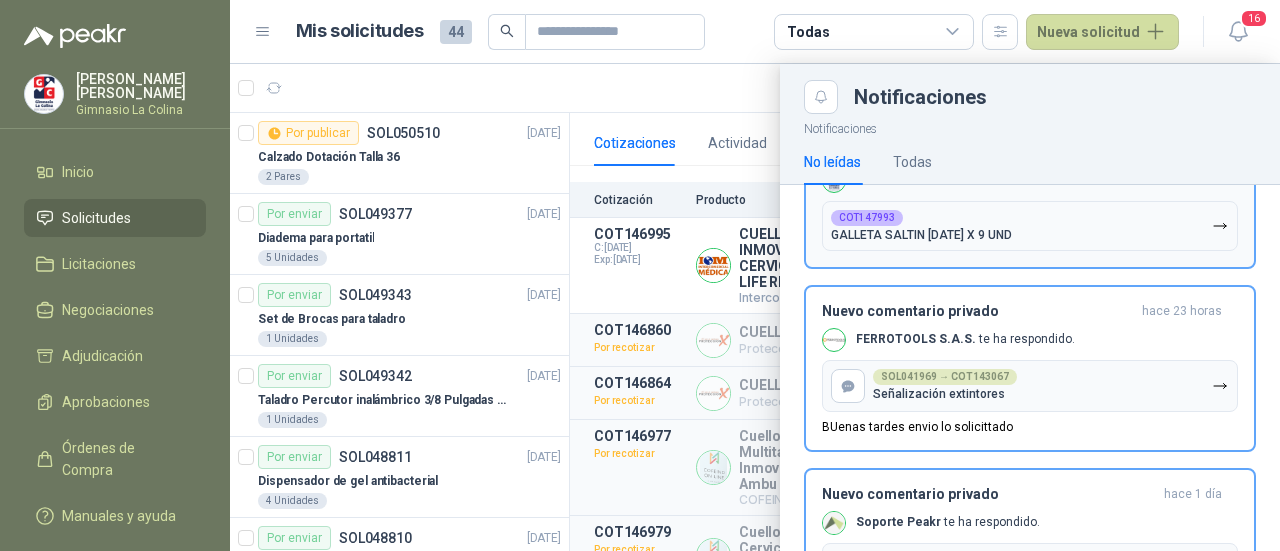 click on "GALLETA SALTIN [DATE] X 9 UND" at bounding box center (921, 235) 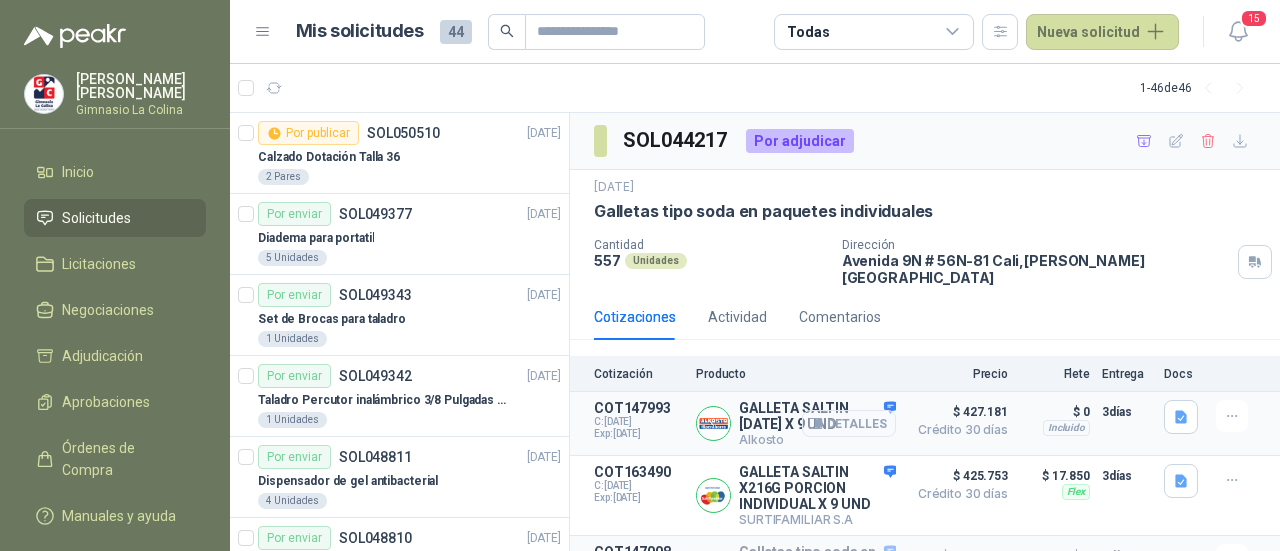 click on "Detalles" at bounding box center [849, 423] 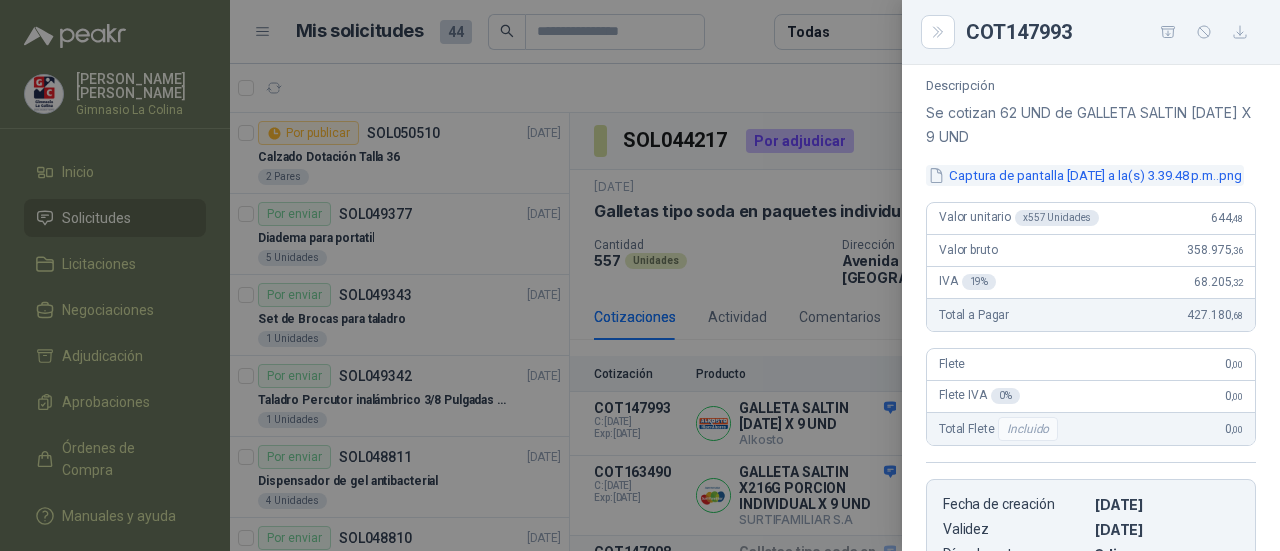 scroll, scrollTop: 0, scrollLeft: 0, axis: both 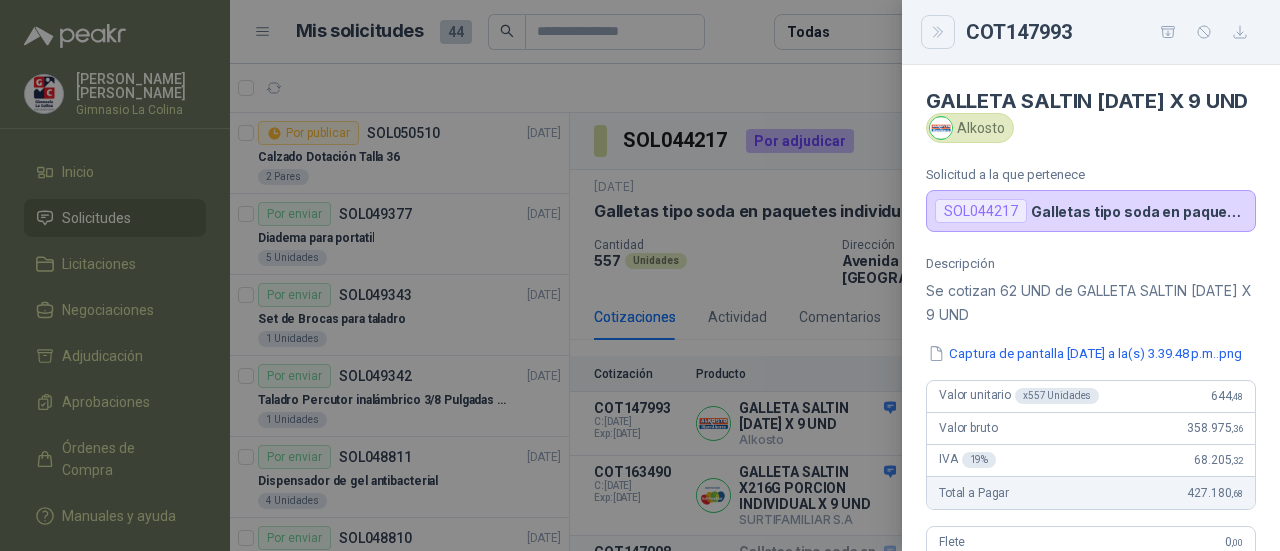 click at bounding box center (938, 32) 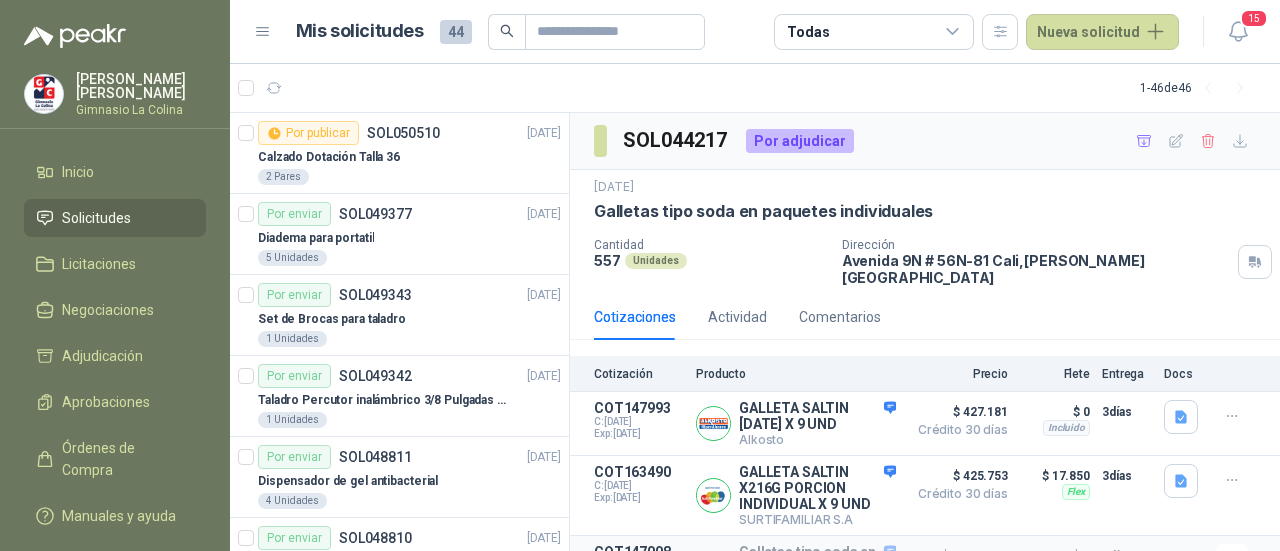 scroll, scrollTop: 164, scrollLeft: 0, axis: vertical 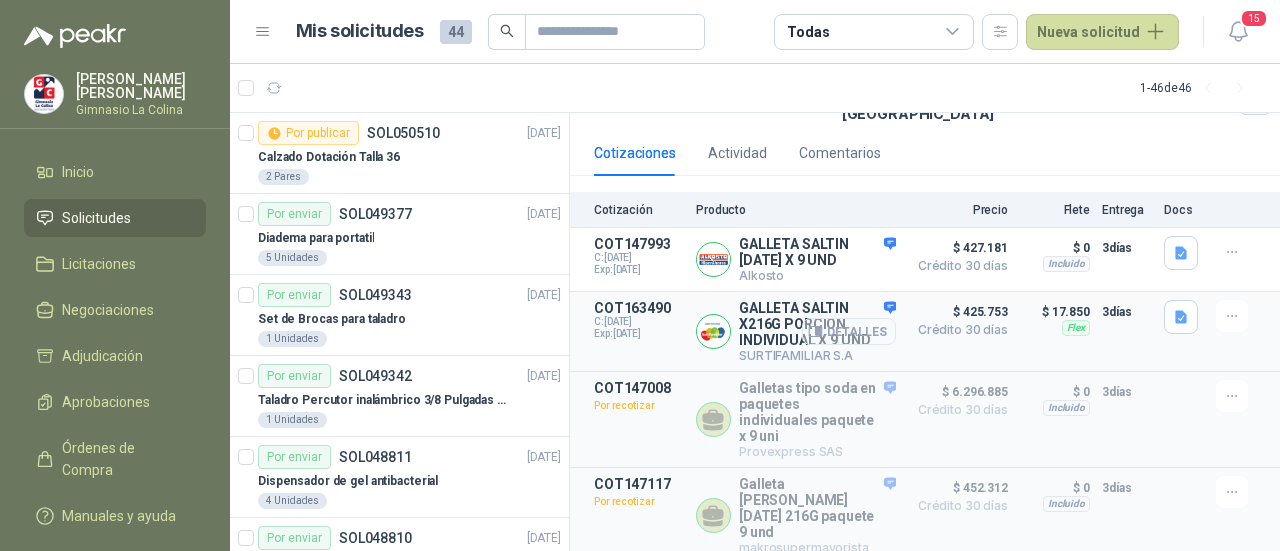 click on "Detalles" at bounding box center [849, 331] 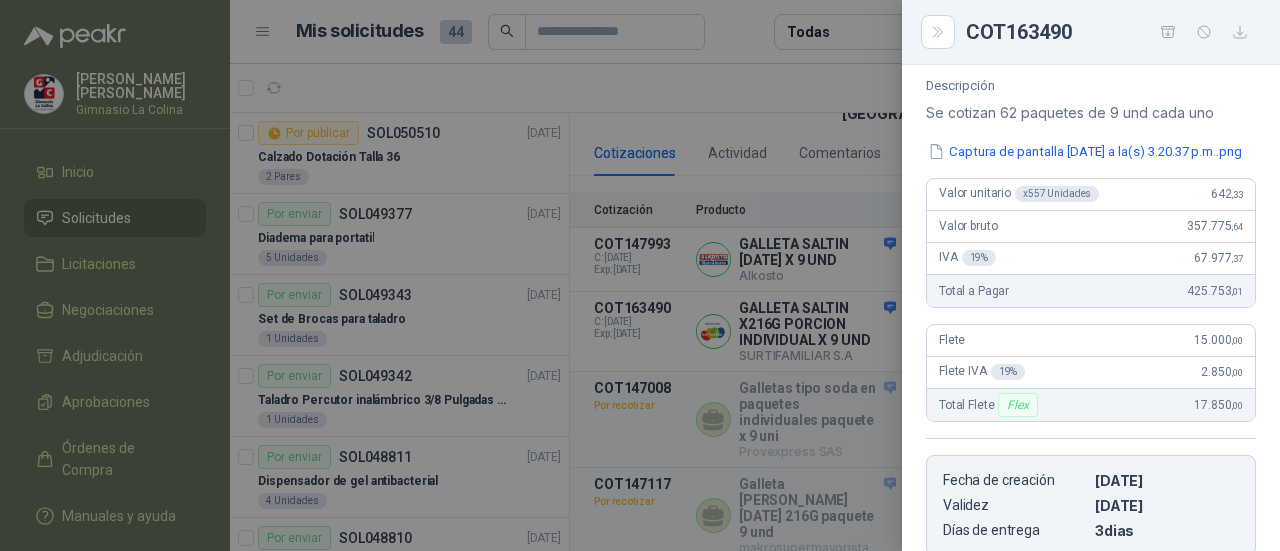 scroll, scrollTop: 200, scrollLeft: 0, axis: vertical 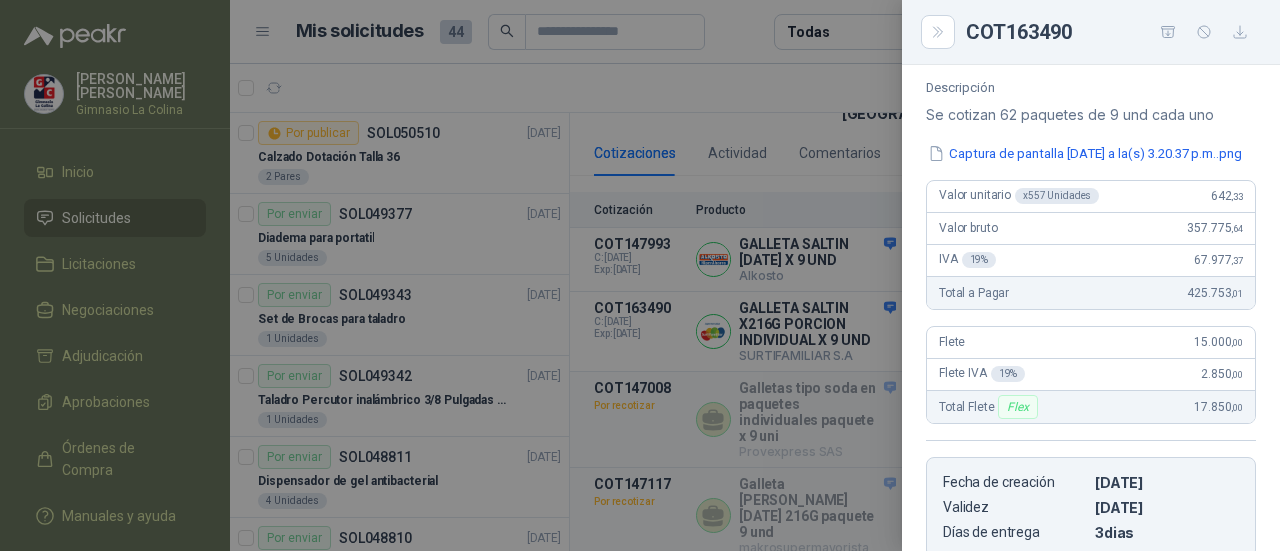 click at bounding box center (640, 275) 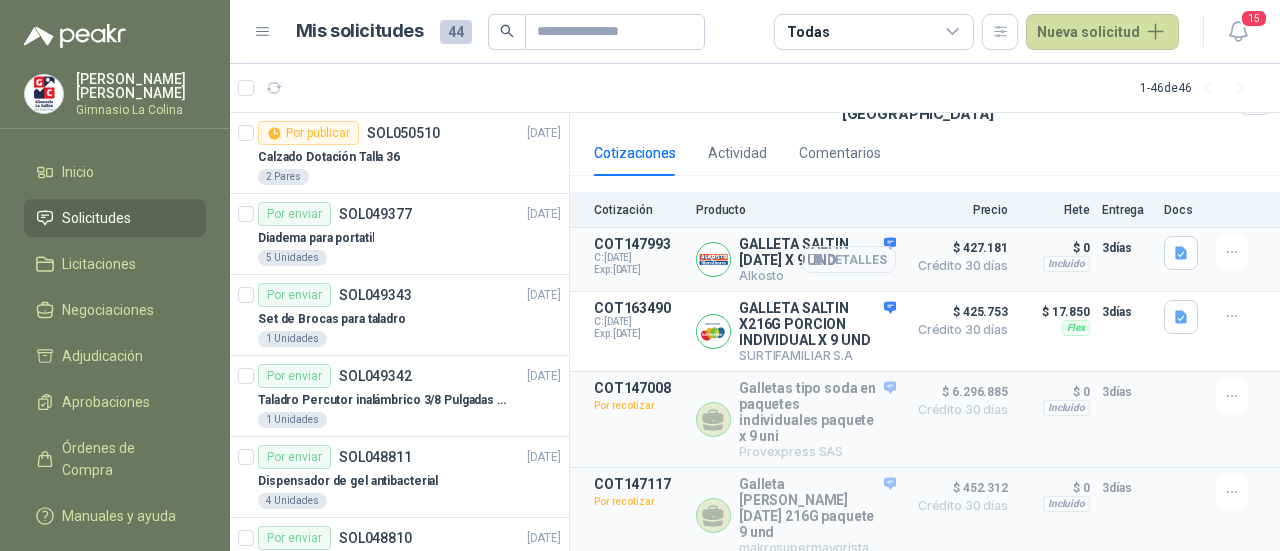click on "Detalles" at bounding box center (849, 259) 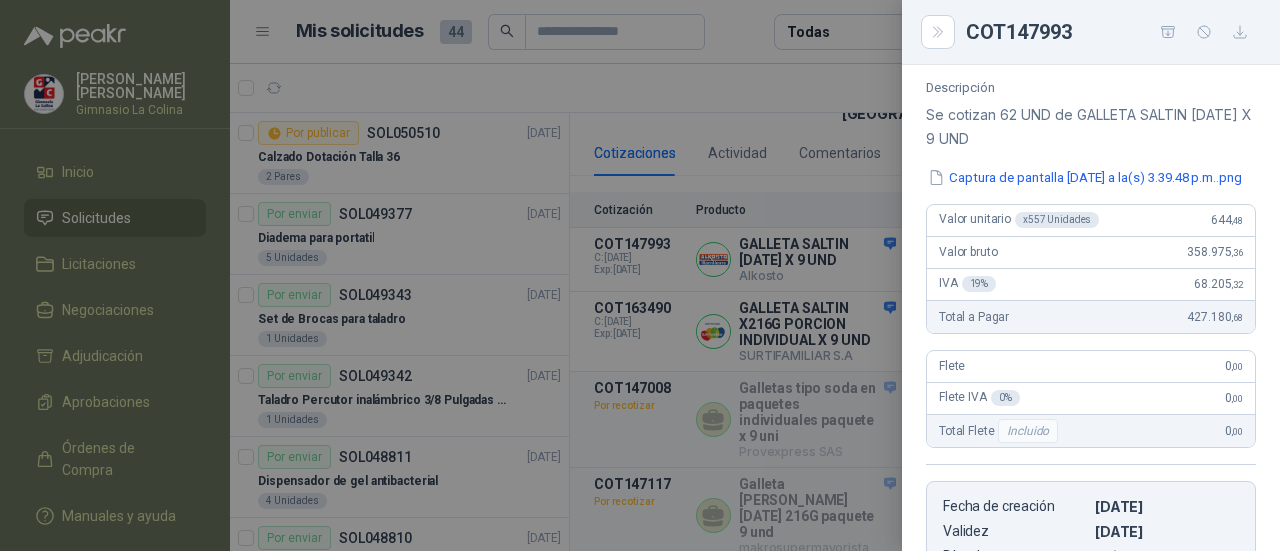 scroll, scrollTop: 0, scrollLeft: 0, axis: both 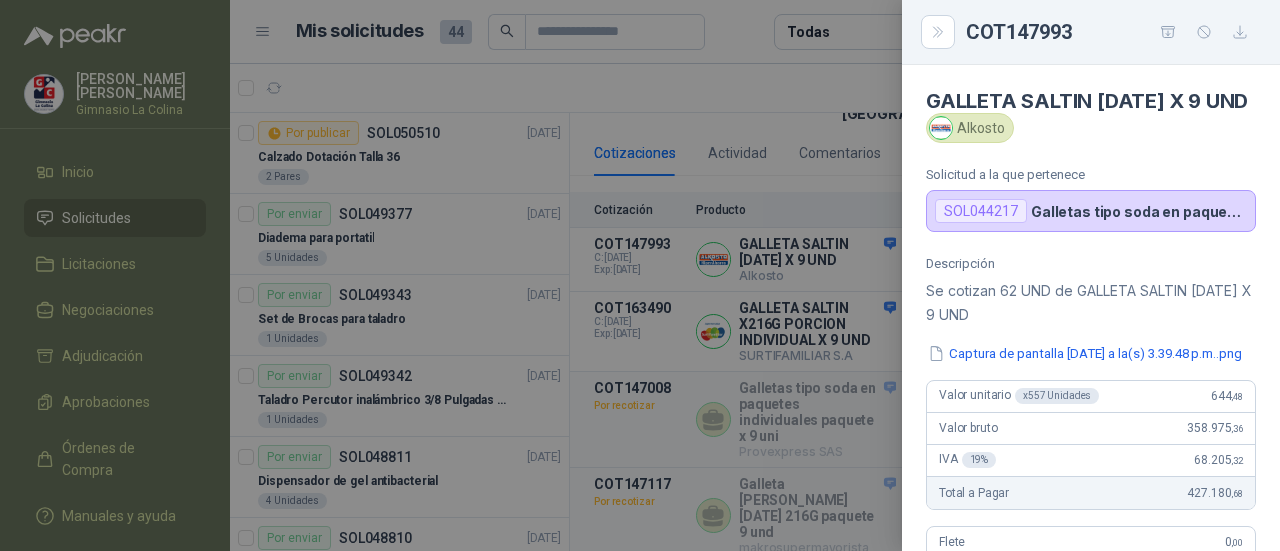 click at bounding box center (640, 275) 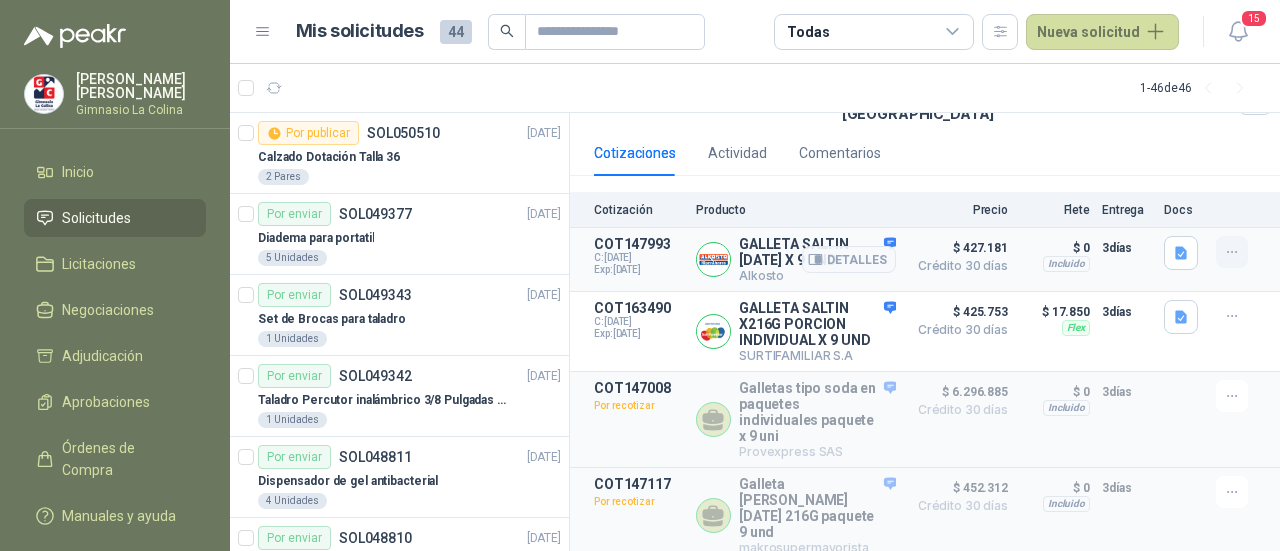 click 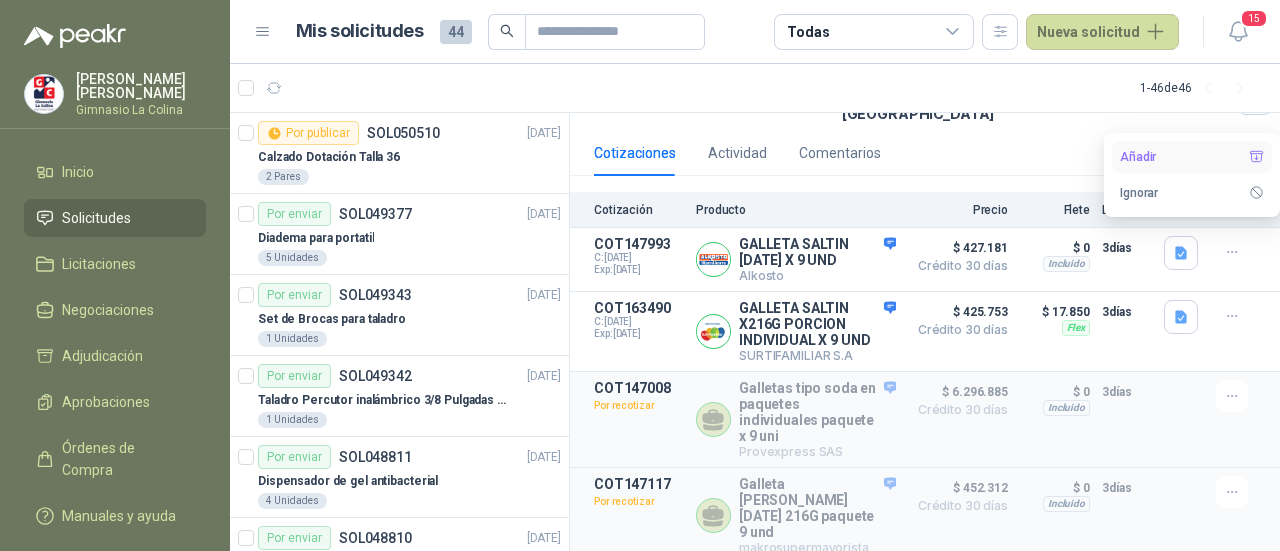 click on "Añadir" at bounding box center (1192, 157) 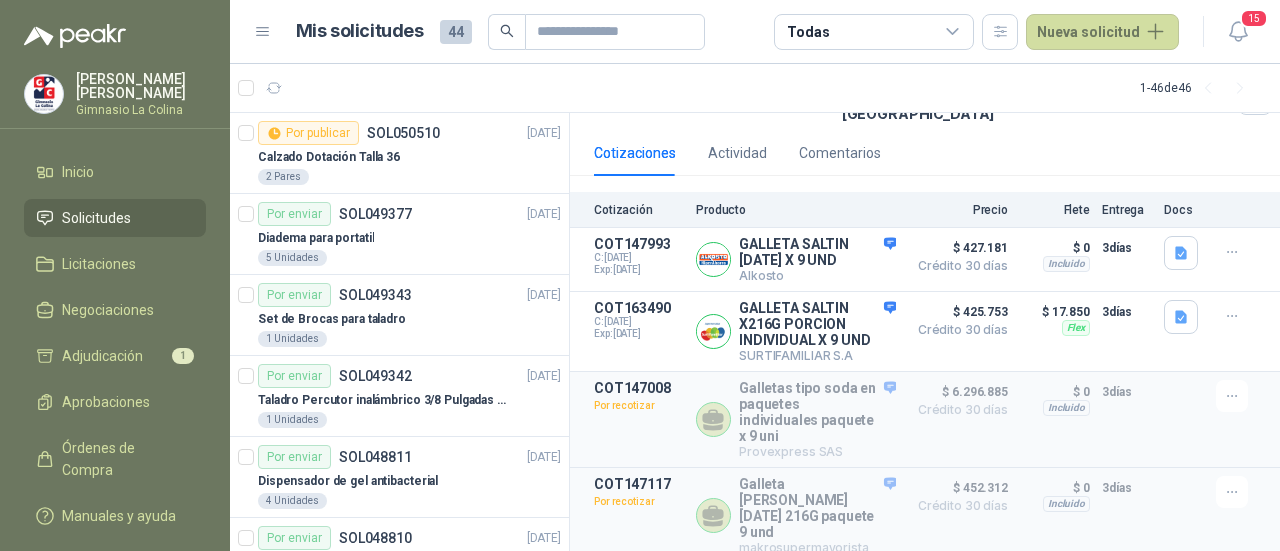 click on "Cotizaciones Actividad Comentarios" at bounding box center (925, 153) 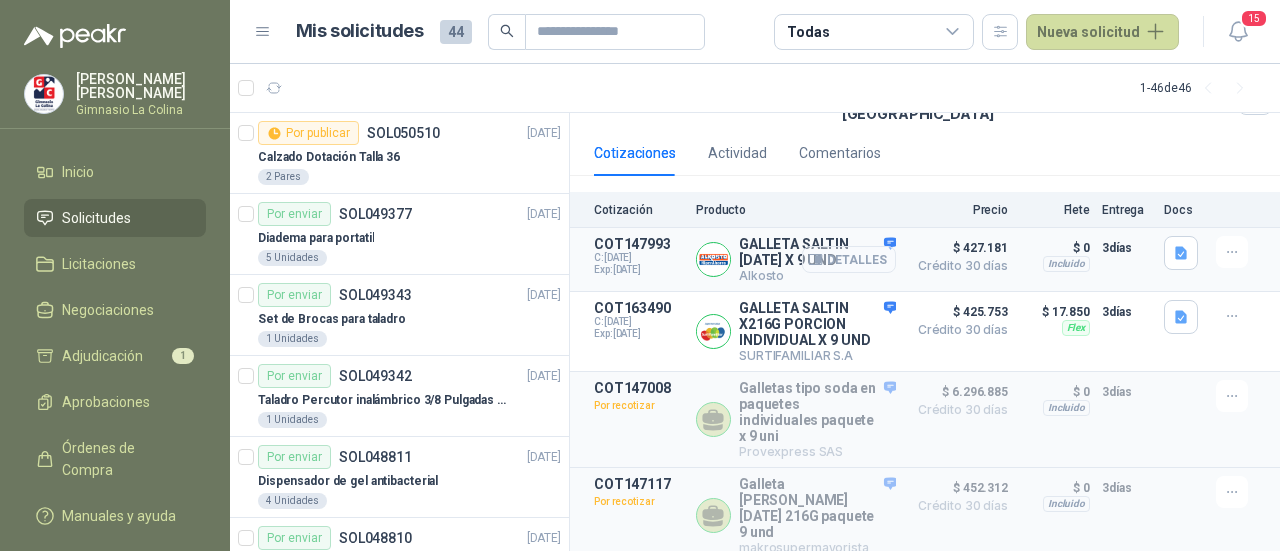 click on "Detalles" at bounding box center [849, 259] 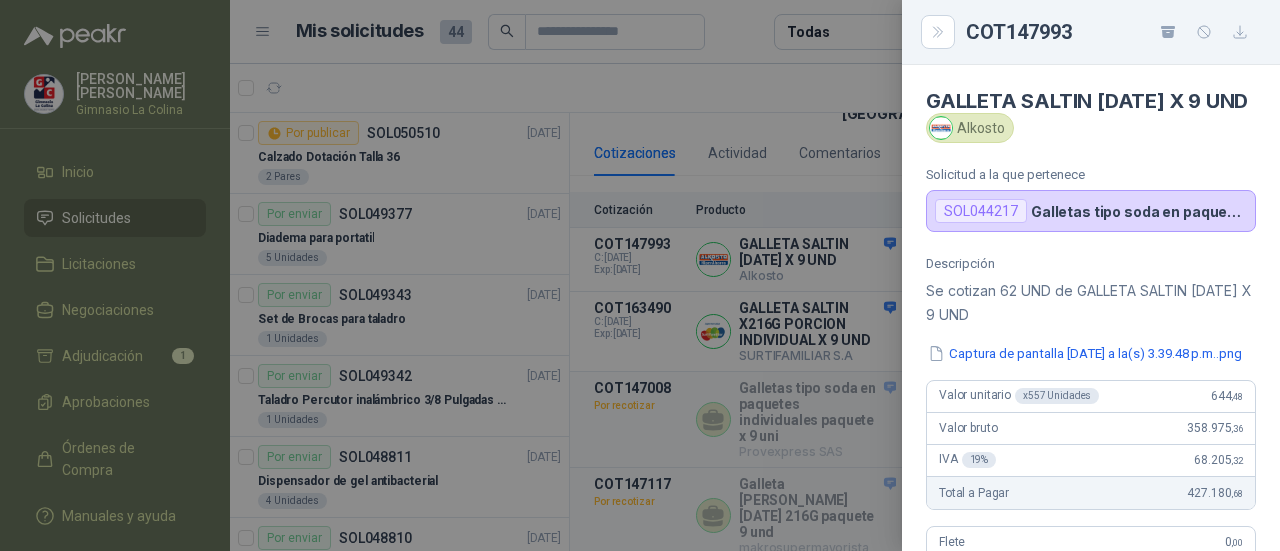 click at bounding box center (640, 275) 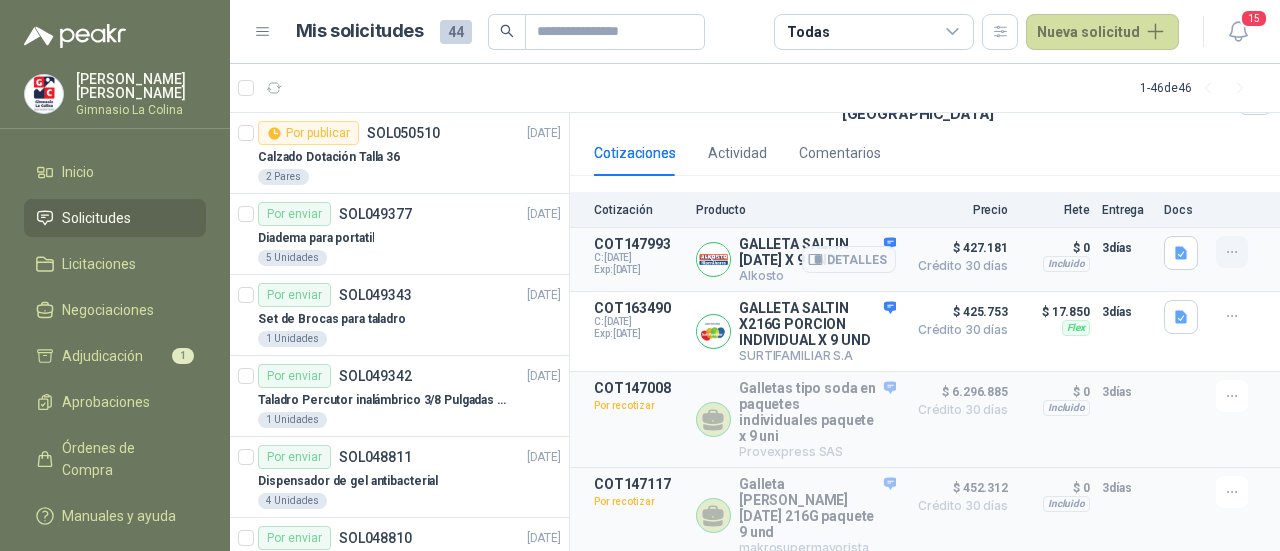 click at bounding box center [1232, 252] 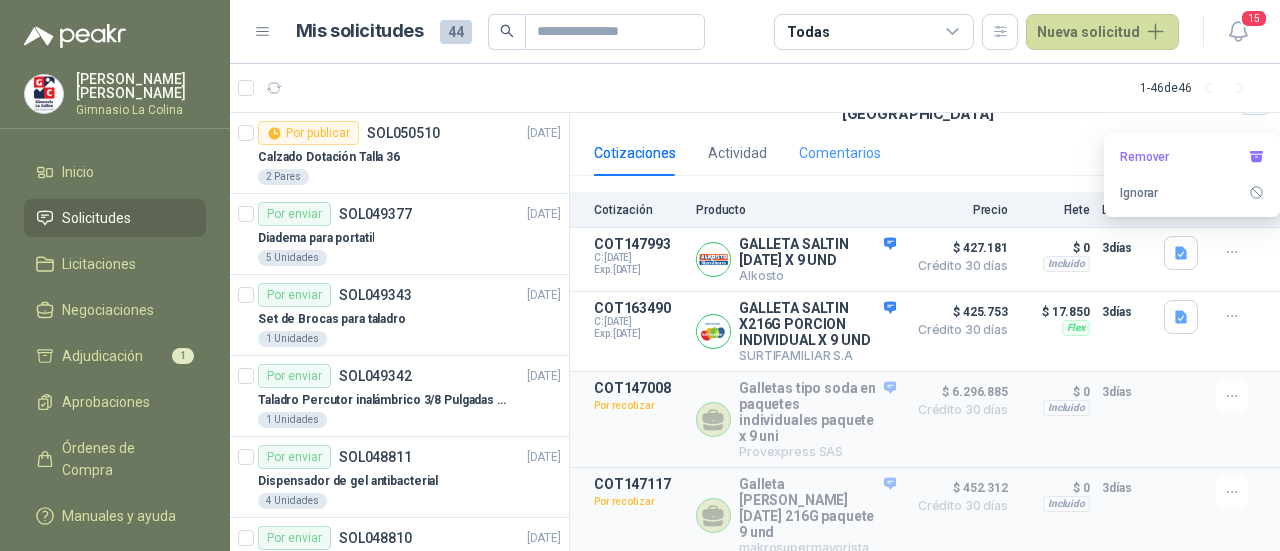 drag, startPoint x: 1171, startPoint y: 153, endPoint x: 868, endPoint y: 119, distance: 304.9016 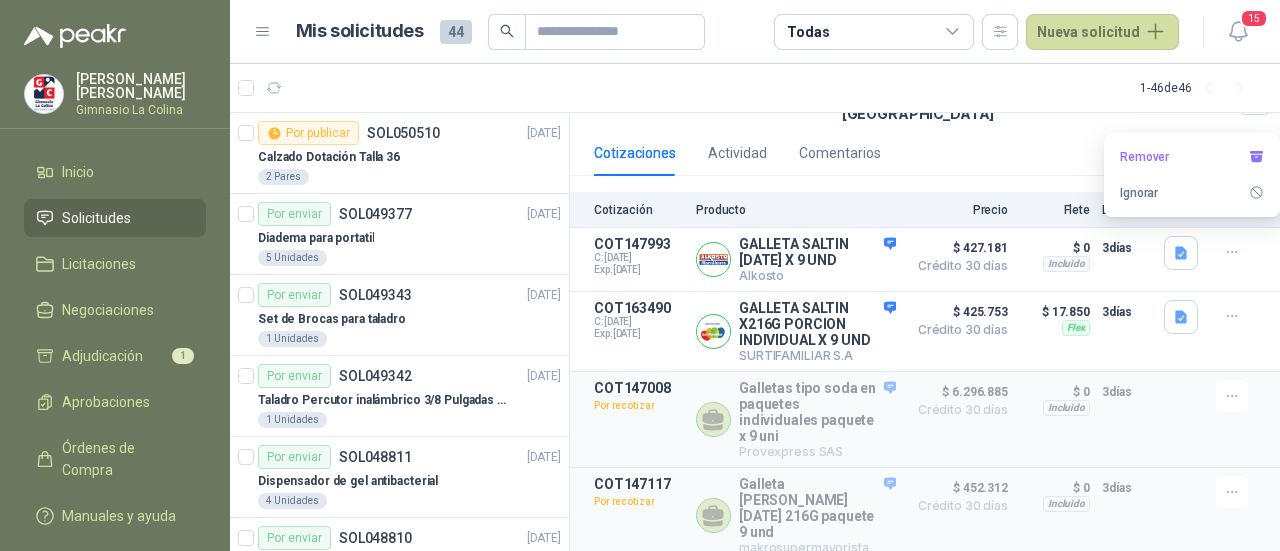 click on "[DATE]   Galletas tipo soda en paquetes individuales Cantidad 557   Unidades Dirección [STREET_ADDRESS][PERSON_NAME]" at bounding box center (925, 68) 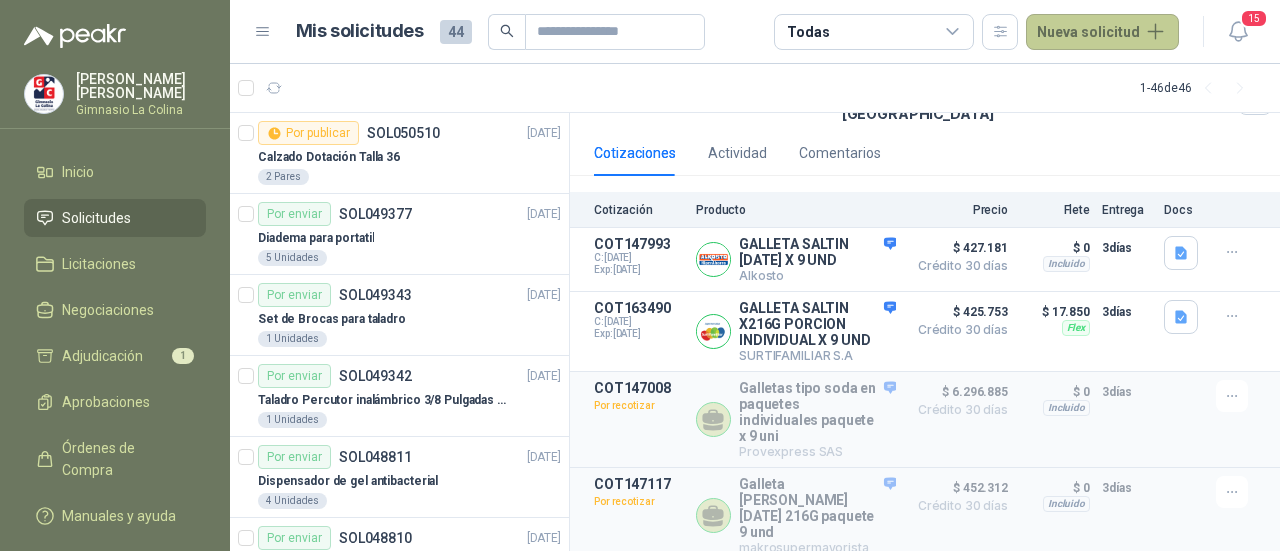 scroll, scrollTop: 151, scrollLeft: 0, axis: vertical 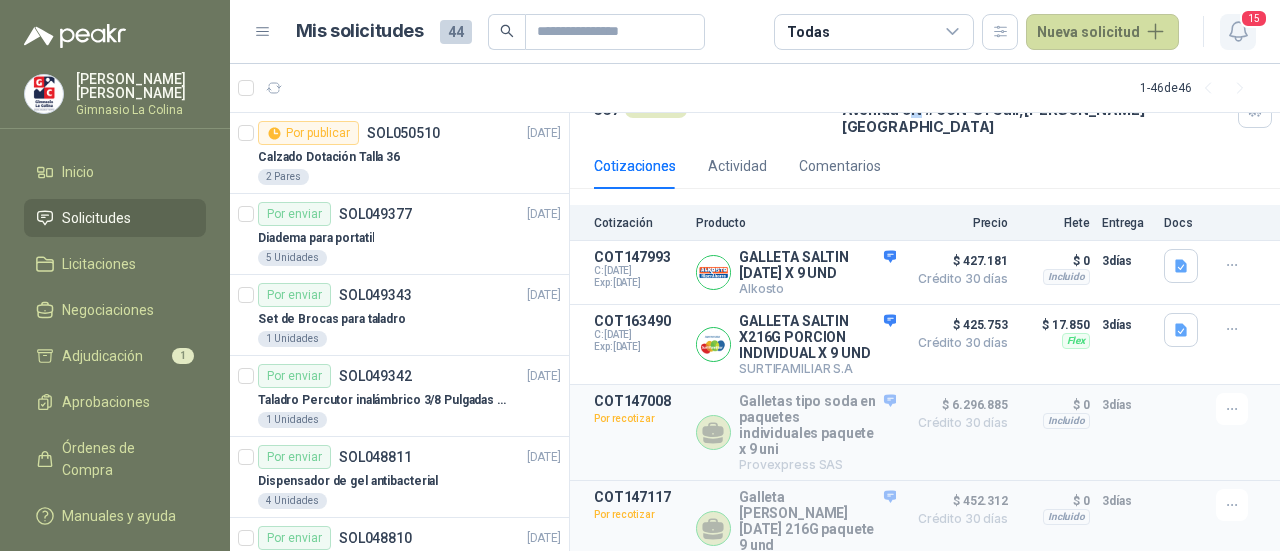 click 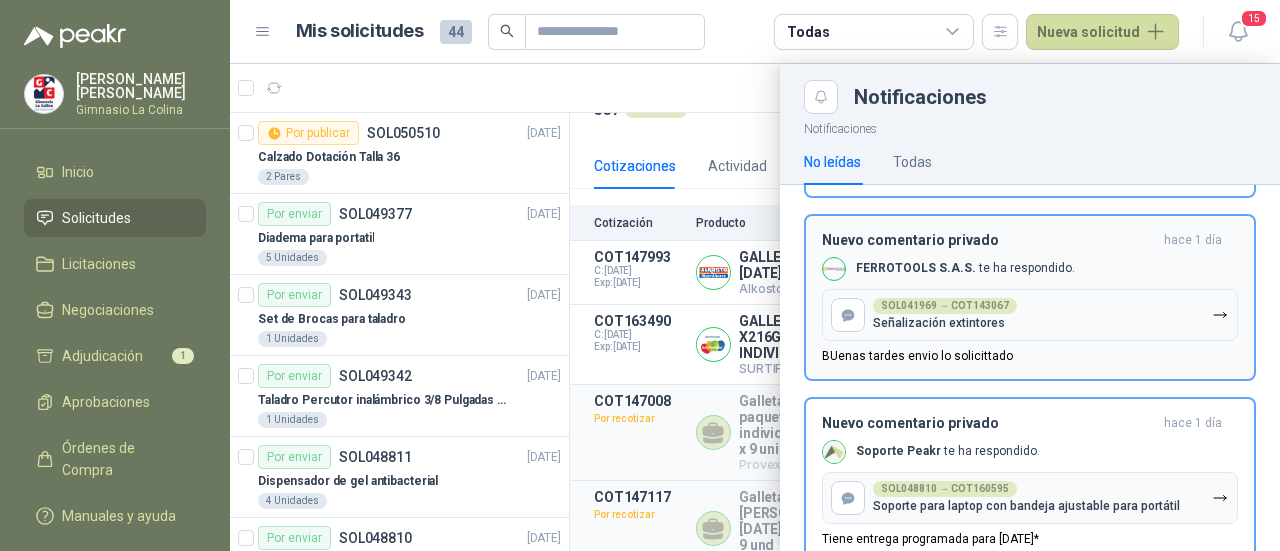 scroll, scrollTop: 141, scrollLeft: 0, axis: vertical 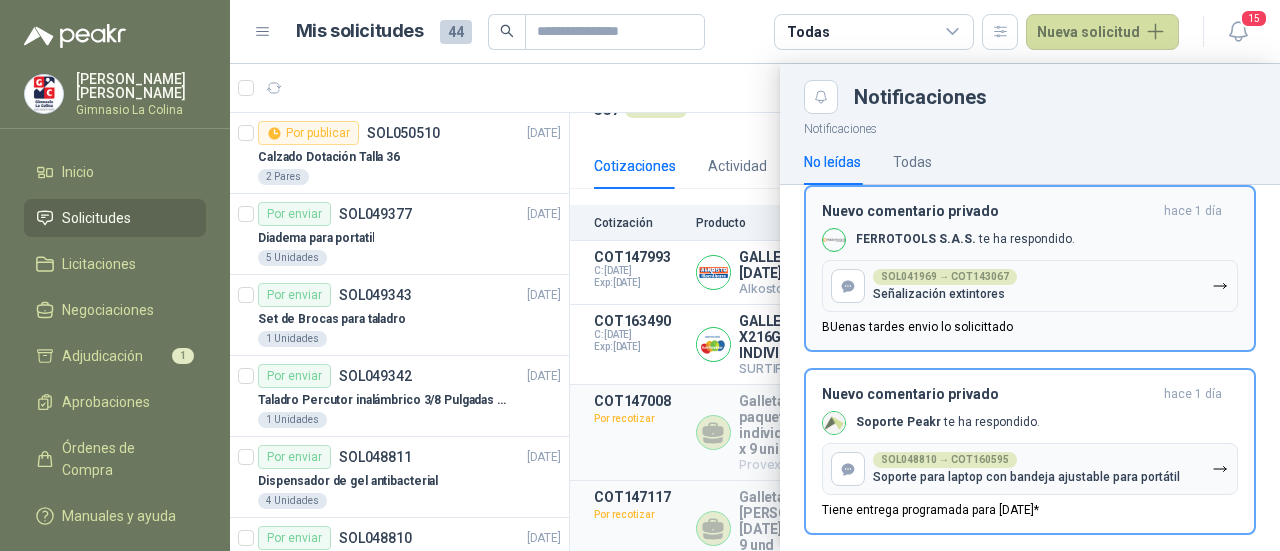 click on "Nuevo comentario privado [DATE]   FERROTOOLS S.A.S.    te ha respondido. SOL041969 → COT143067 Señalización extintores BUenas tardes envio lo solicittado" at bounding box center (1030, 268) 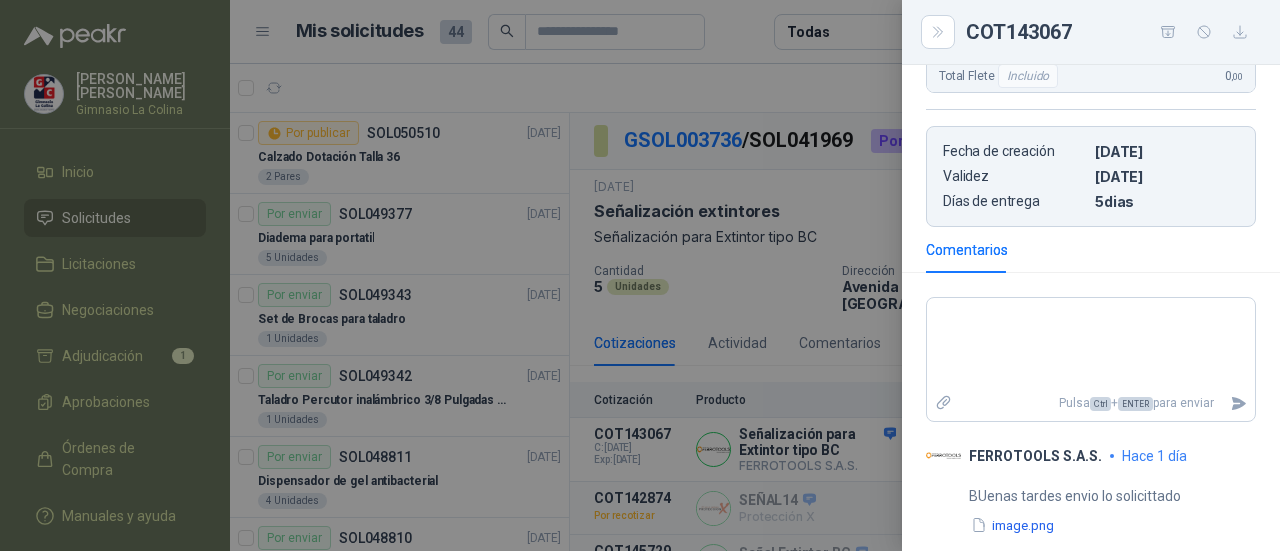 scroll, scrollTop: 595, scrollLeft: 0, axis: vertical 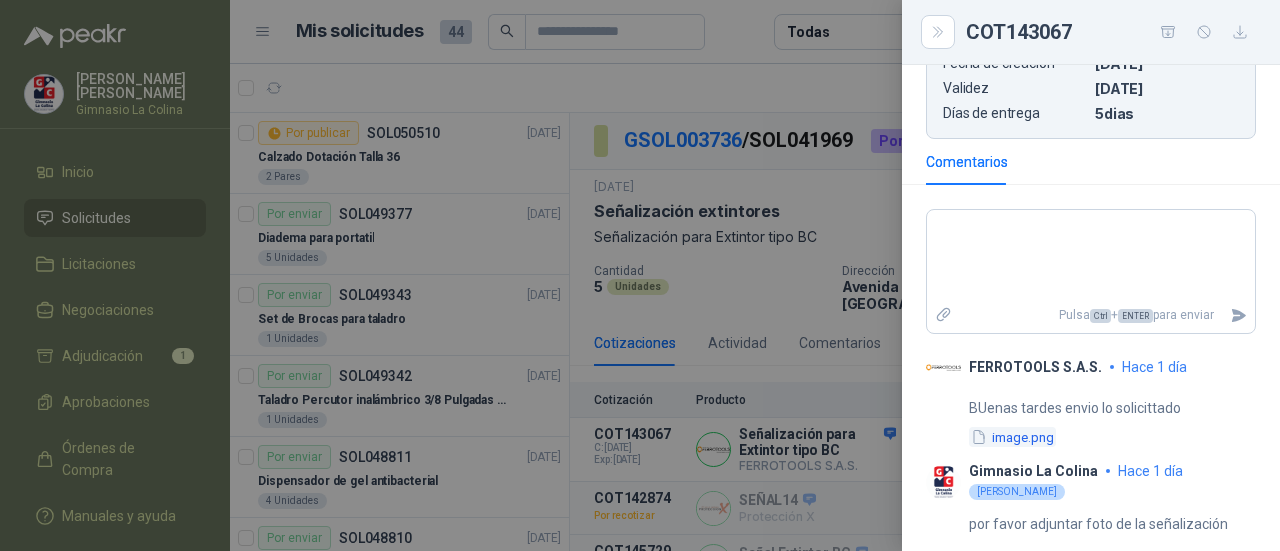 click on "image.png" at bounding box center [1012, 437] 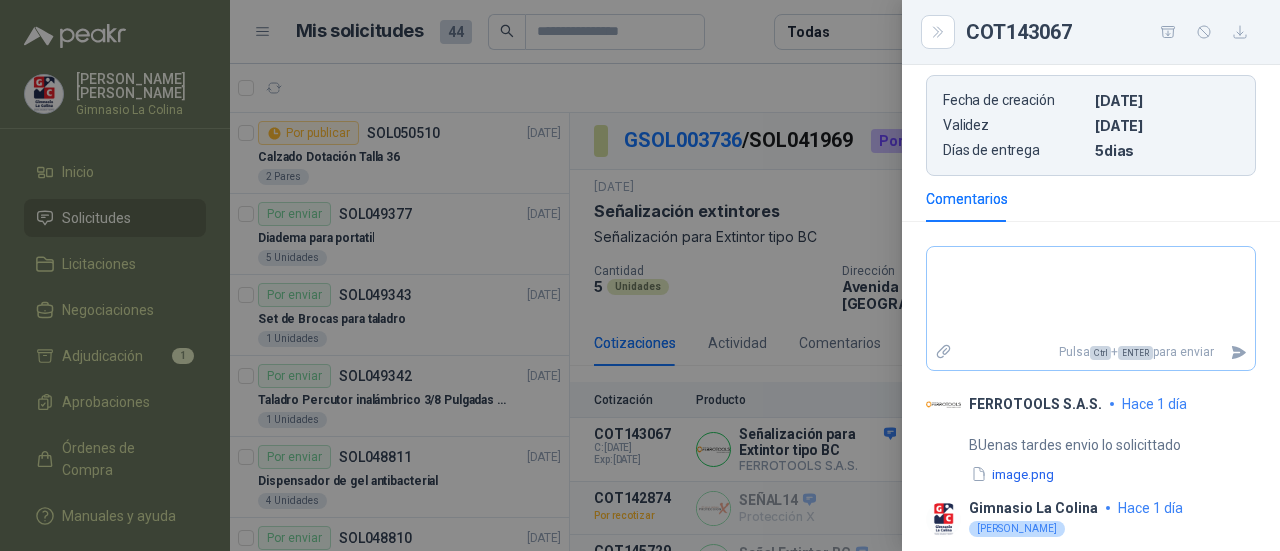 scroll, scrollTop: 495, scrollLeft: 0, axis: vertical 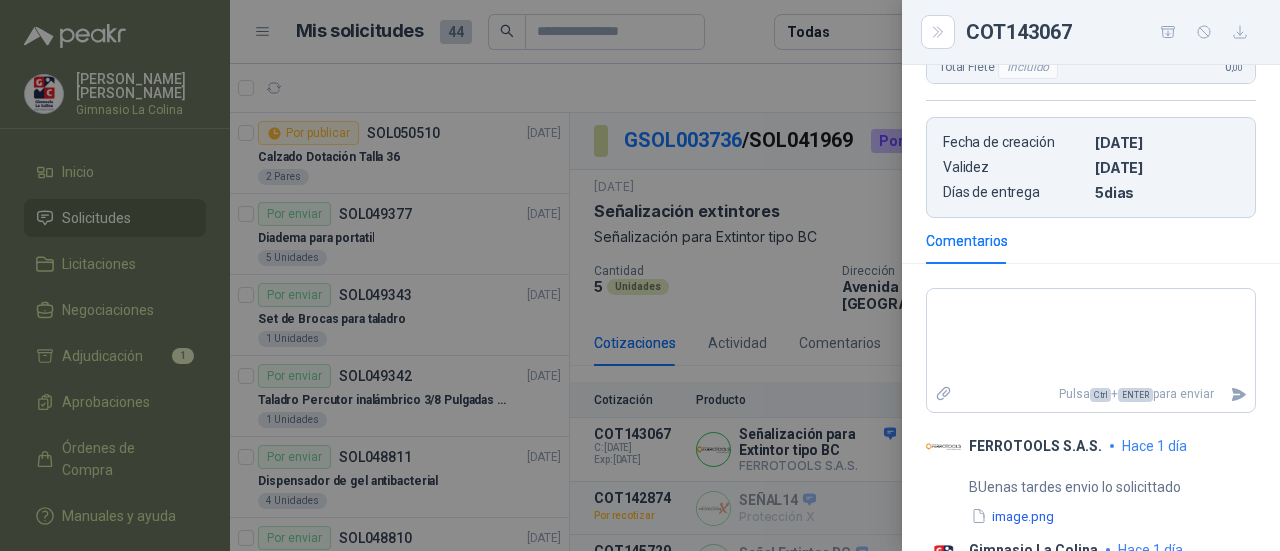click at bounding box center [640, 275] 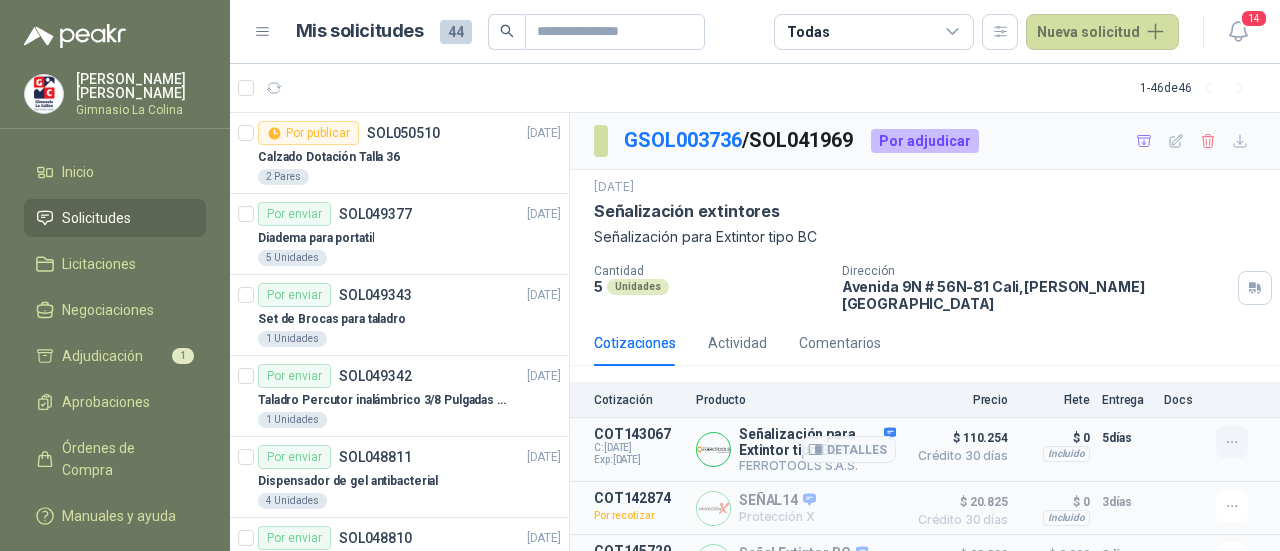 click at bounding box center (1232, 442) 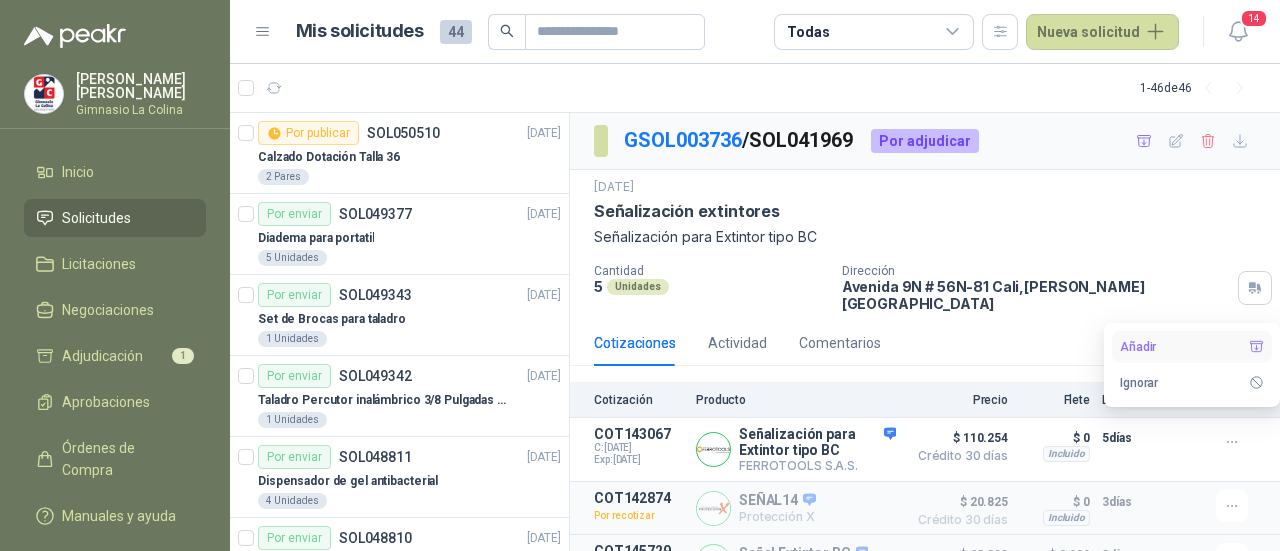 click on "Añadir" at bounding box center [1192, 347] 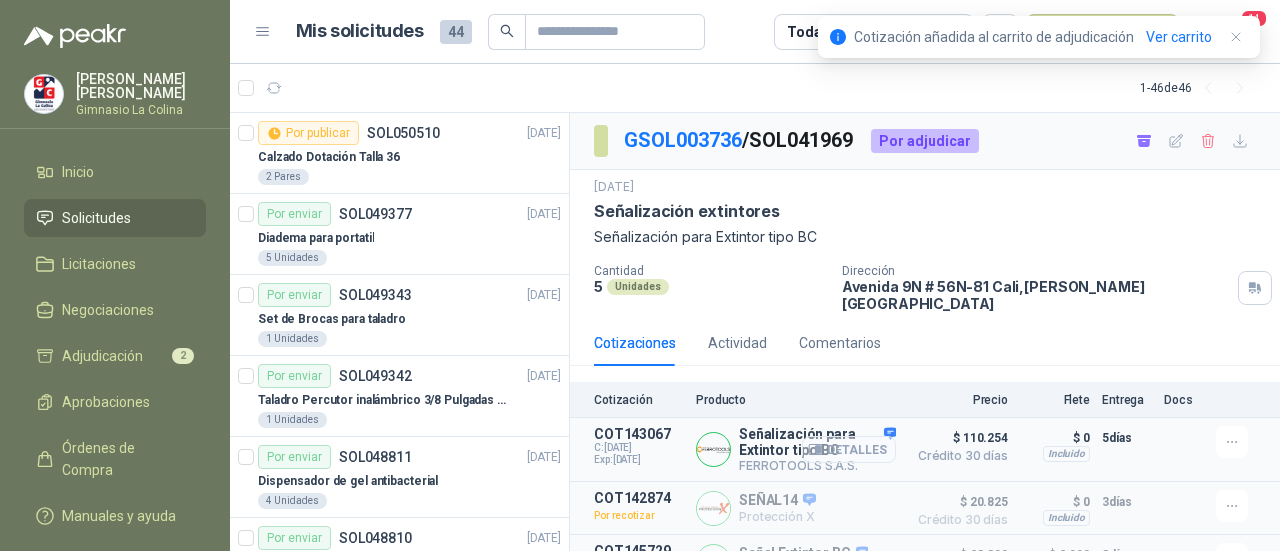 click on "Detalles" at bounding box center (849, 449) 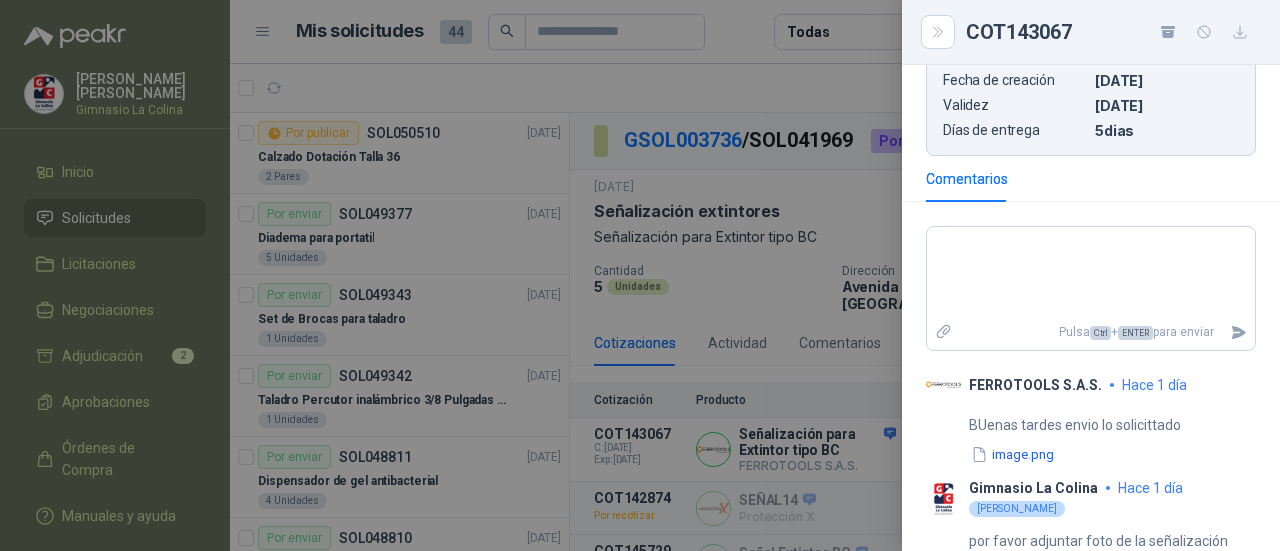 scroll, scrollTop: 595, scrollLeft: 0, axis: vertical 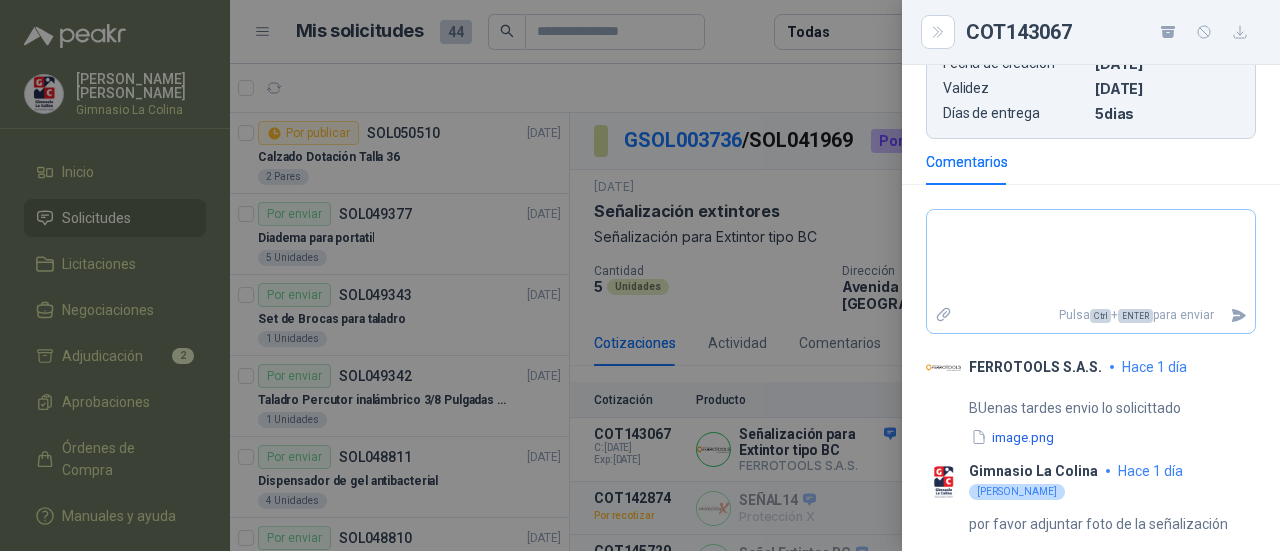 click on "Pulsa  Ctrl  +  ENTER  para enviar" at bounding box center (1092, 315) 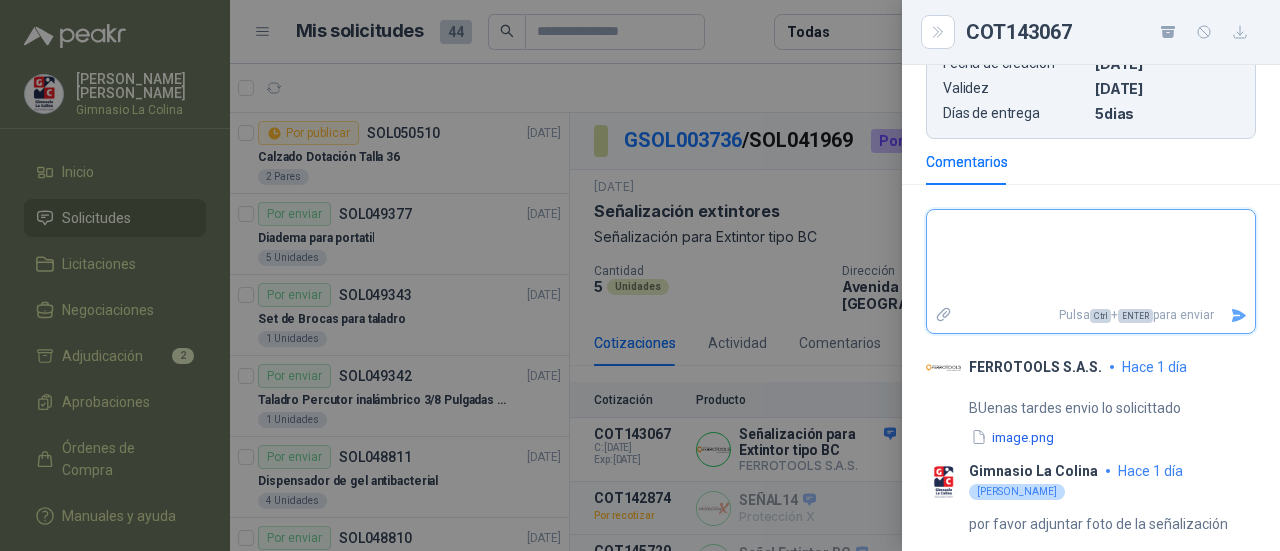 click at bounding box center [1091, 256] 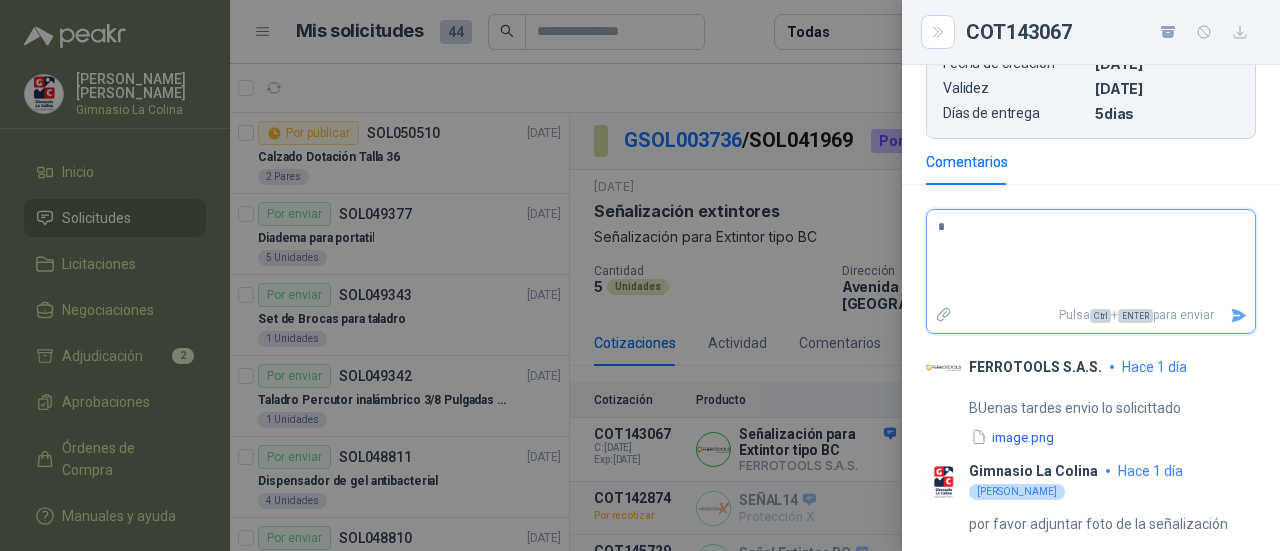 type 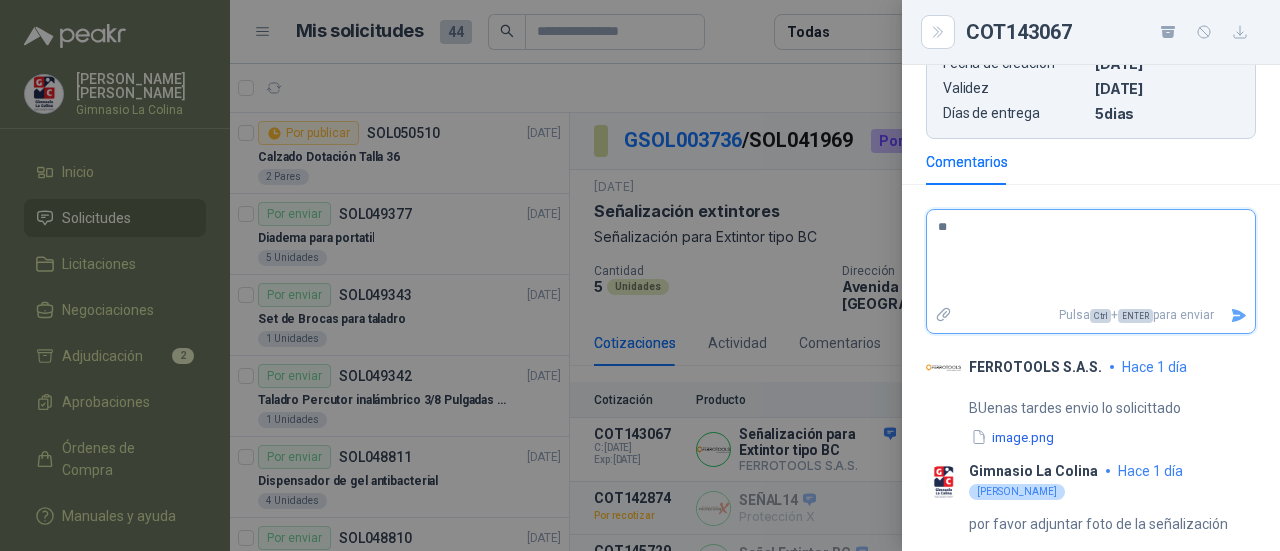 type 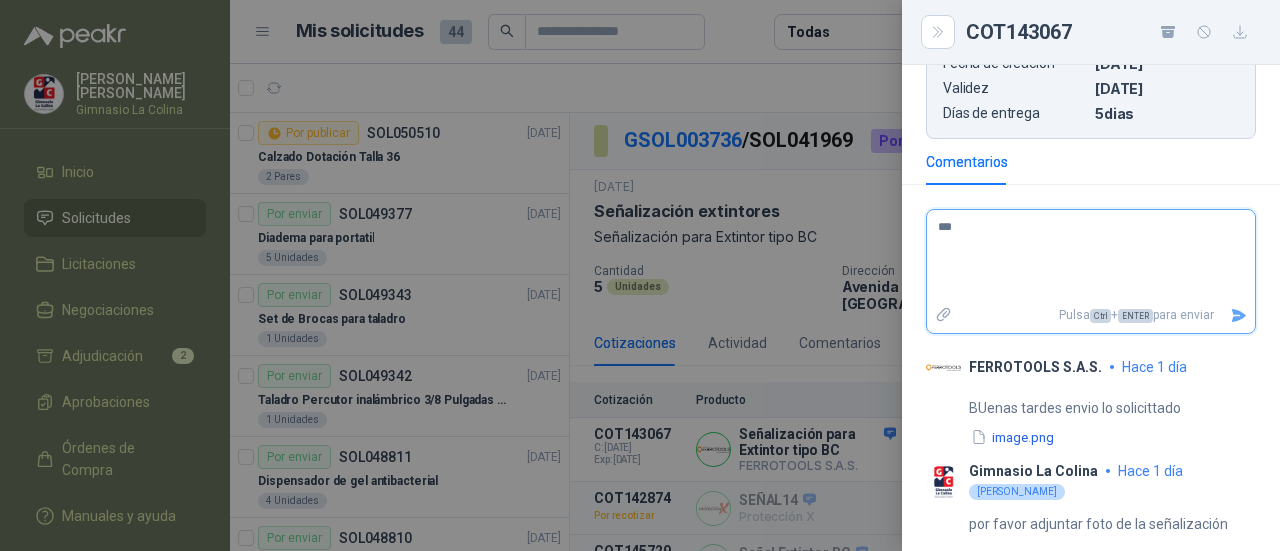 type 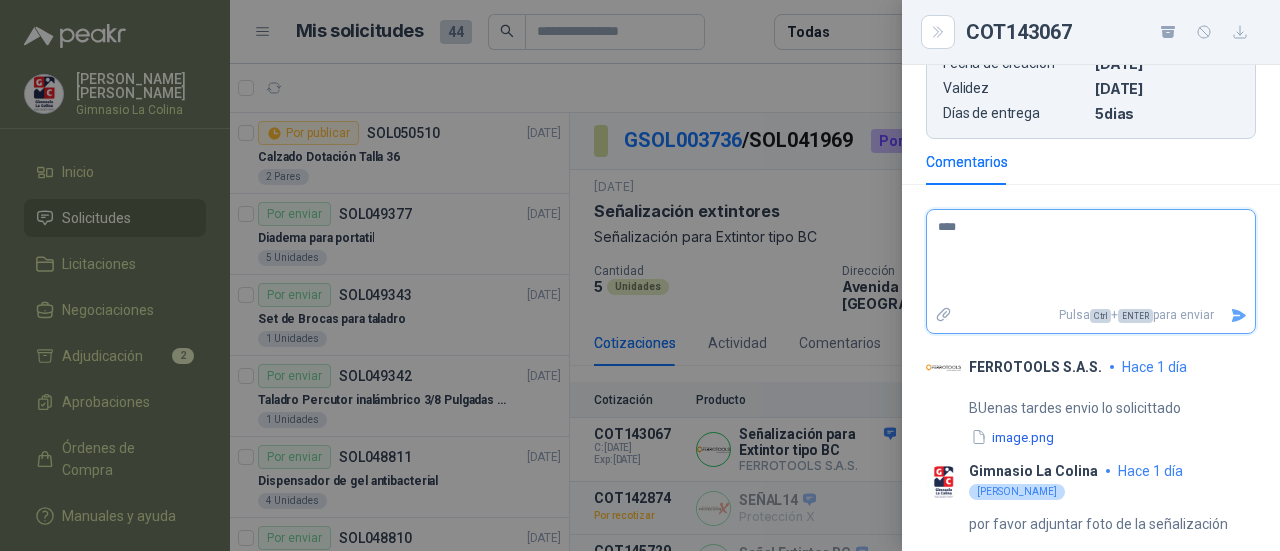 type 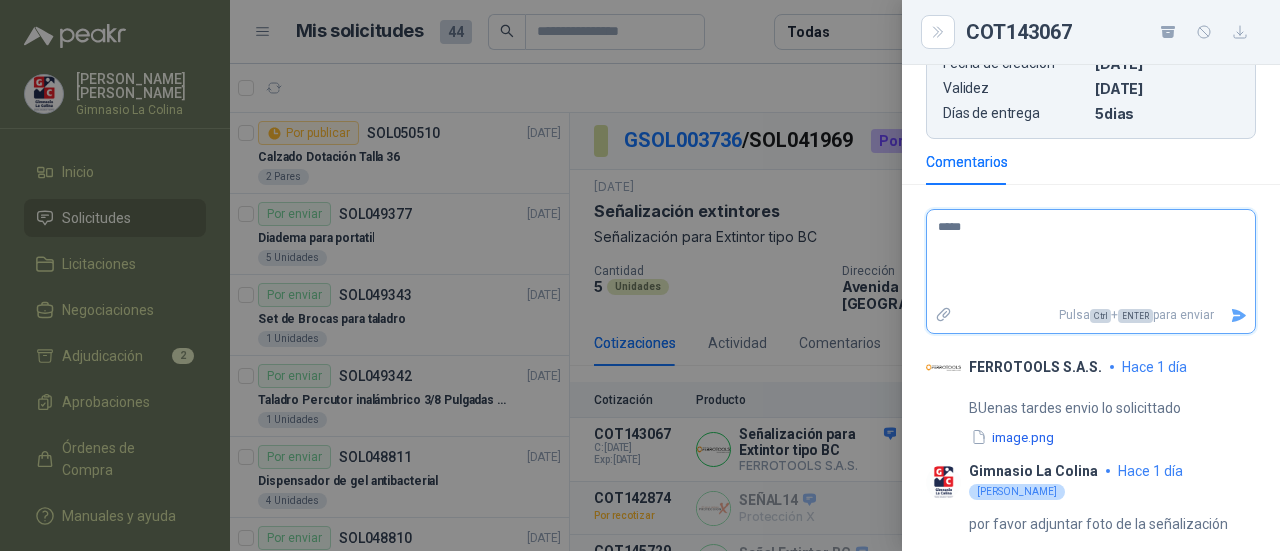 type 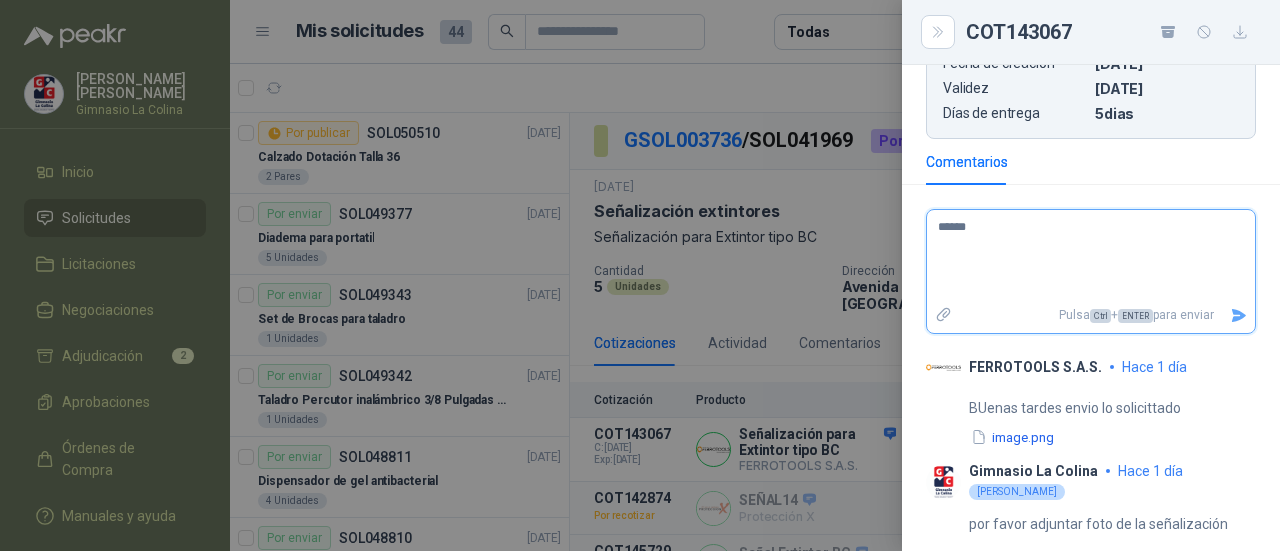 type 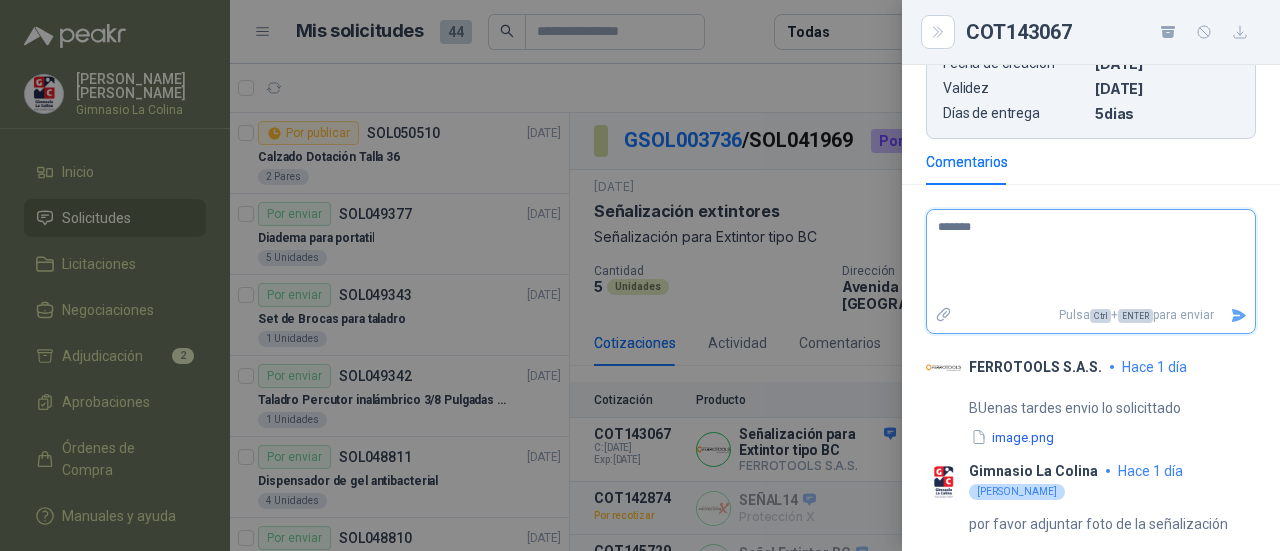type 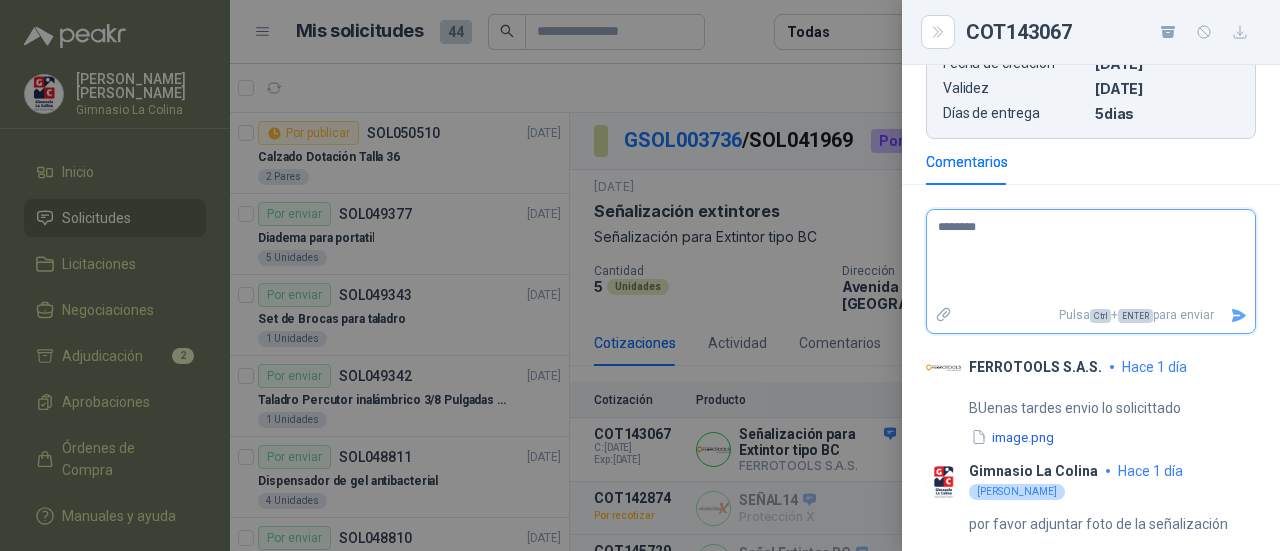 type 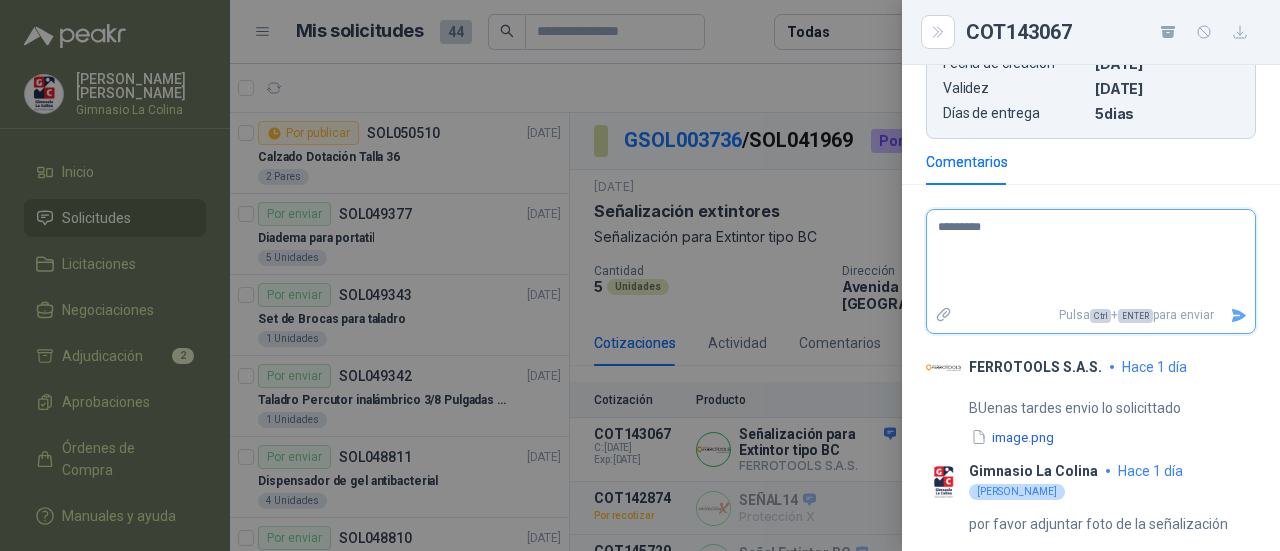 type 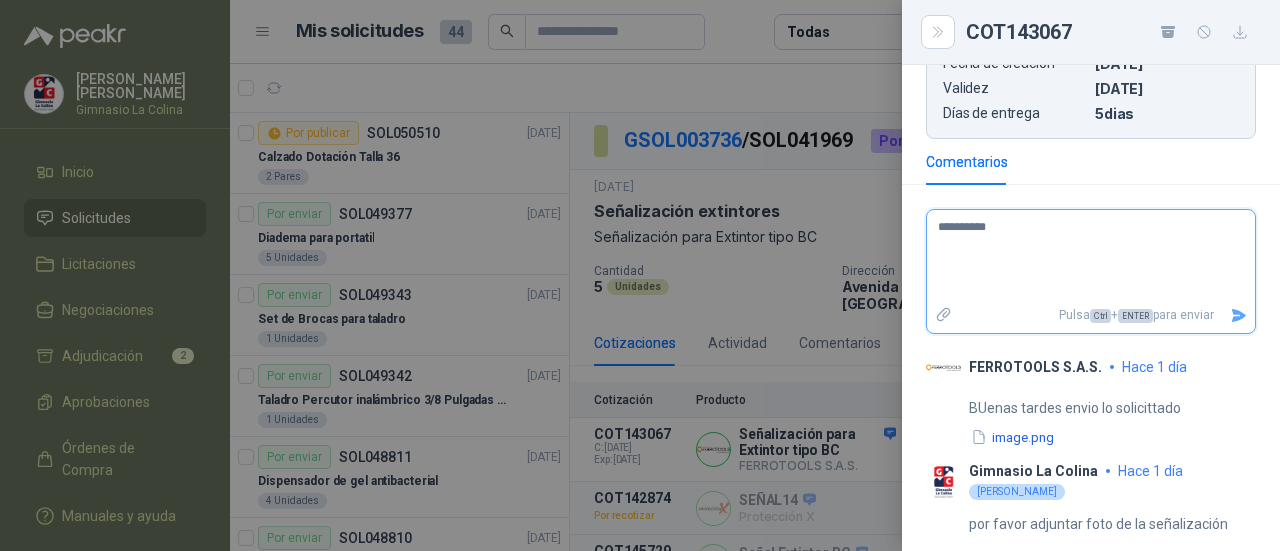 type 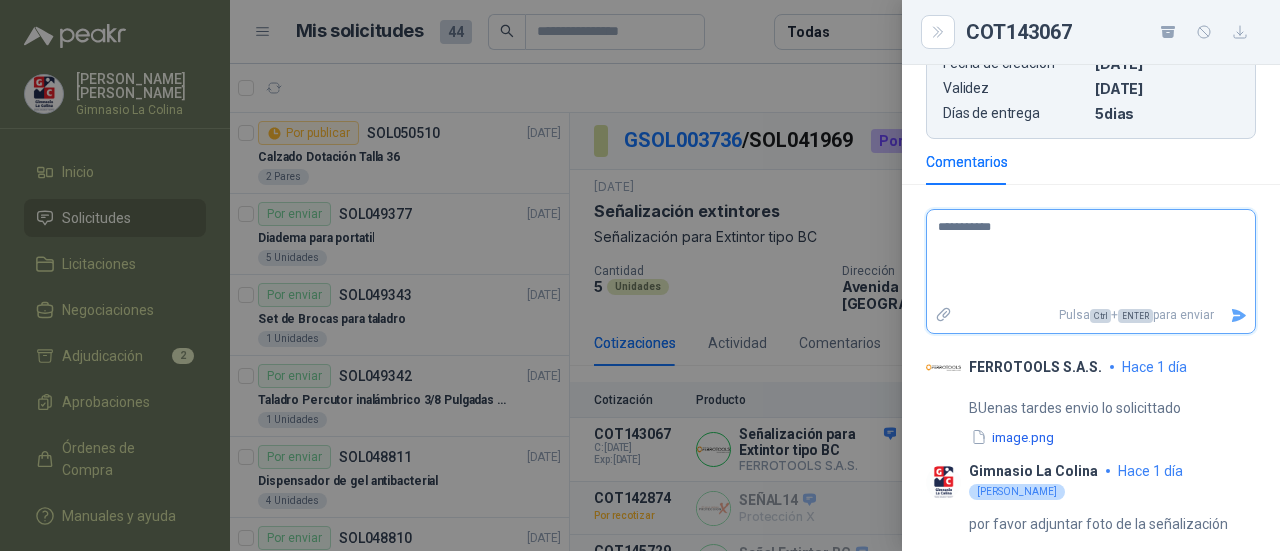 type 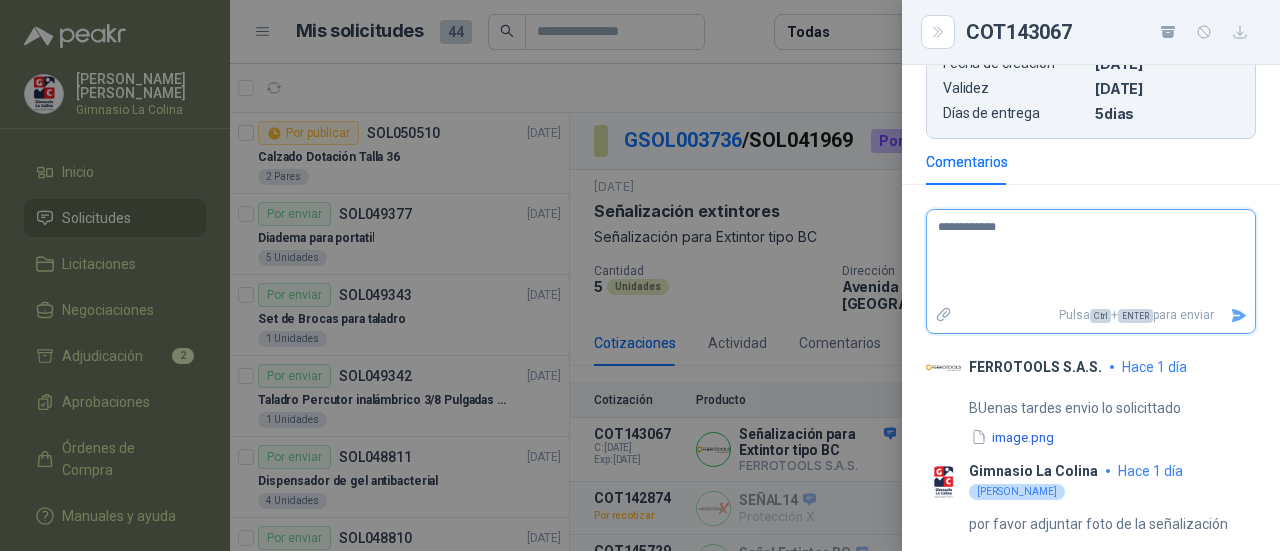 type 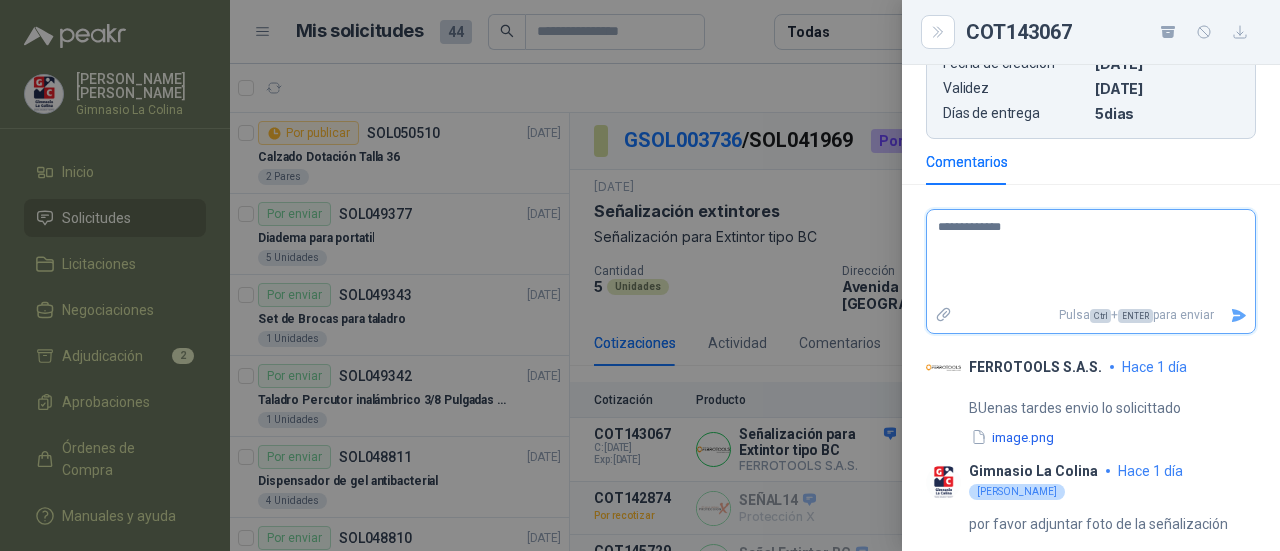 type 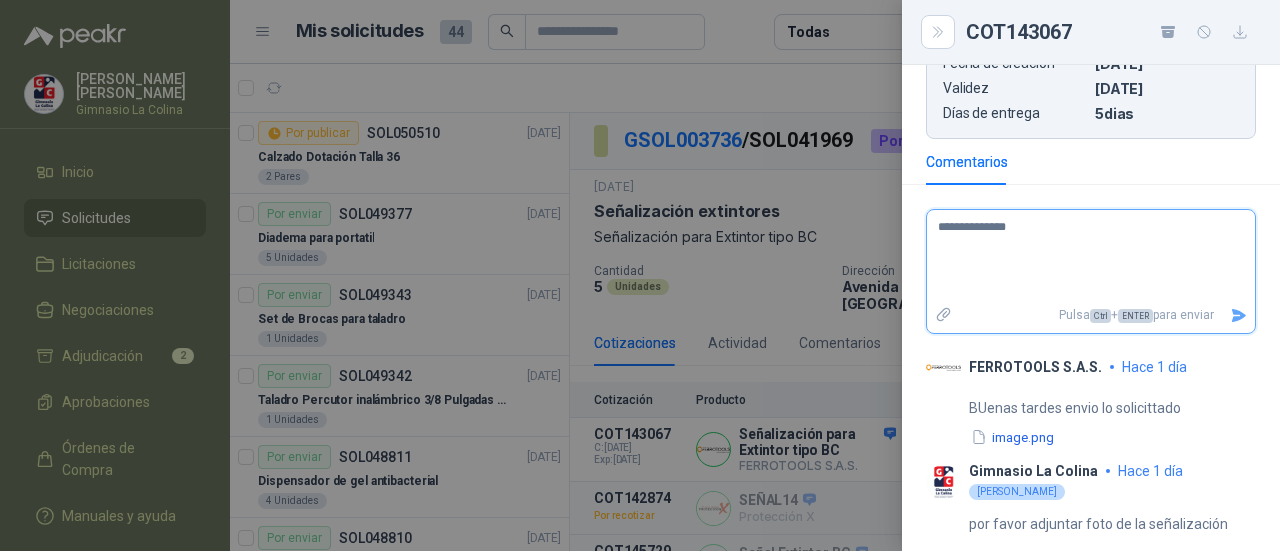 type 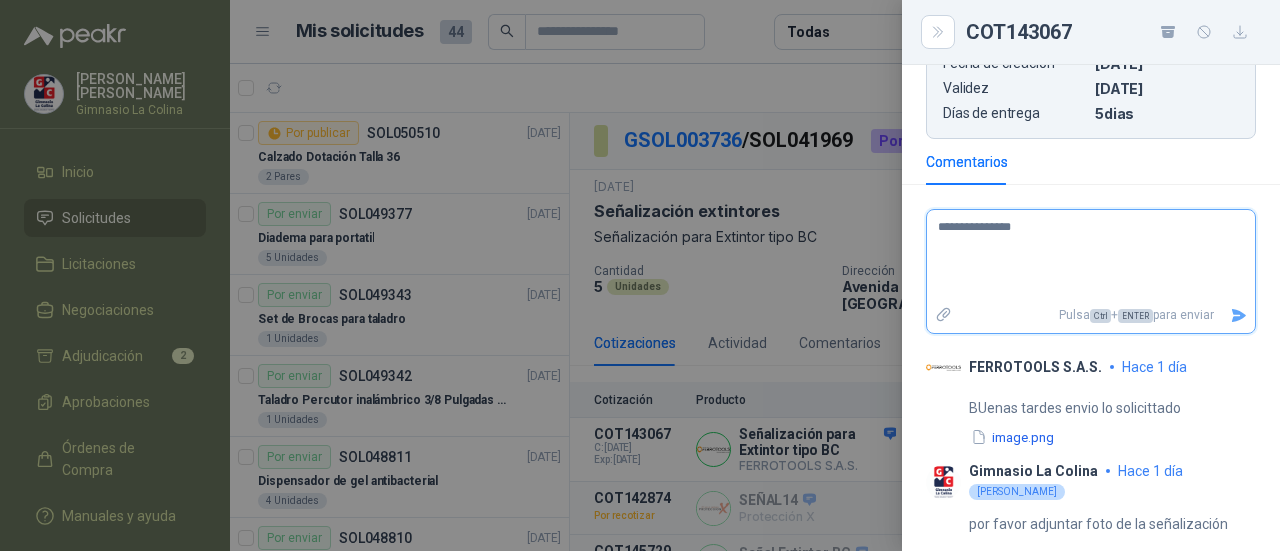 type 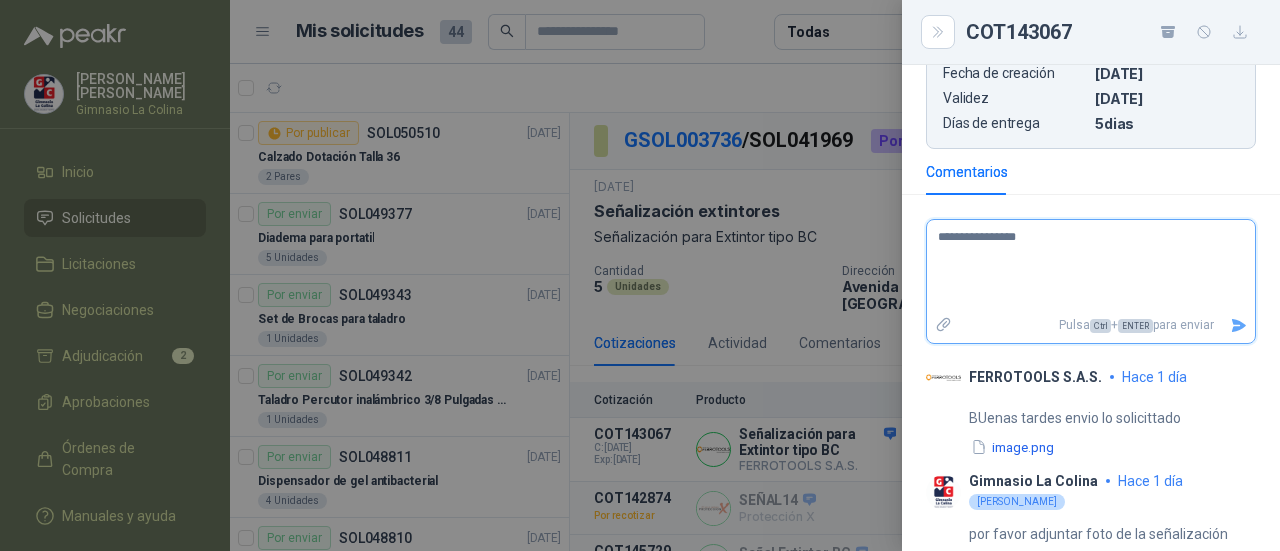 scroll, scrollTop: 595, scrollLeft: 0, axis: vertical 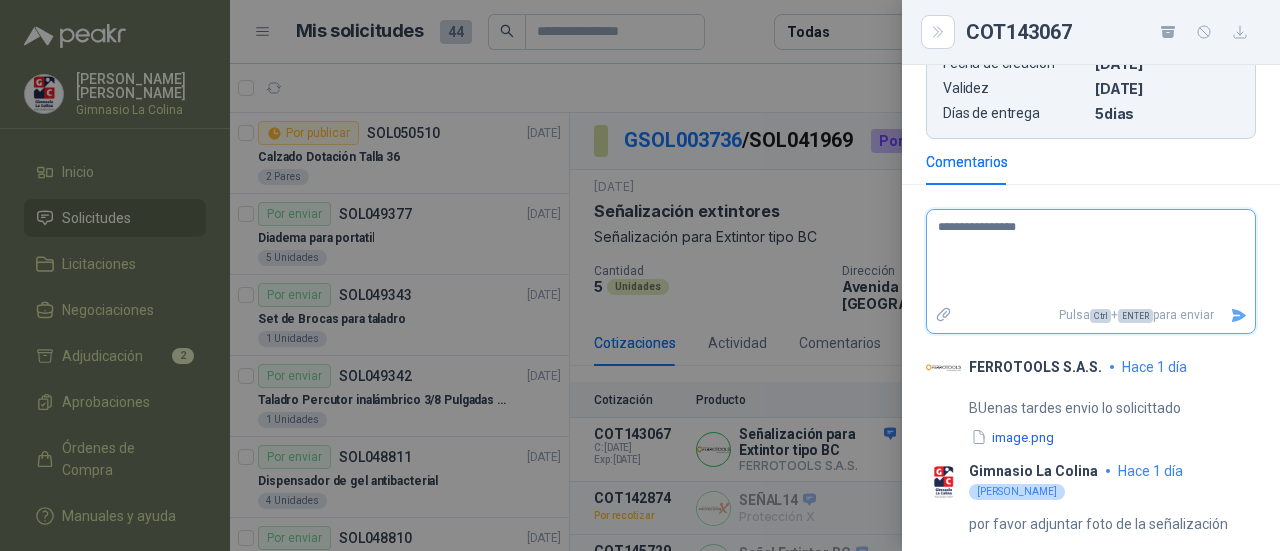 type on "**********" 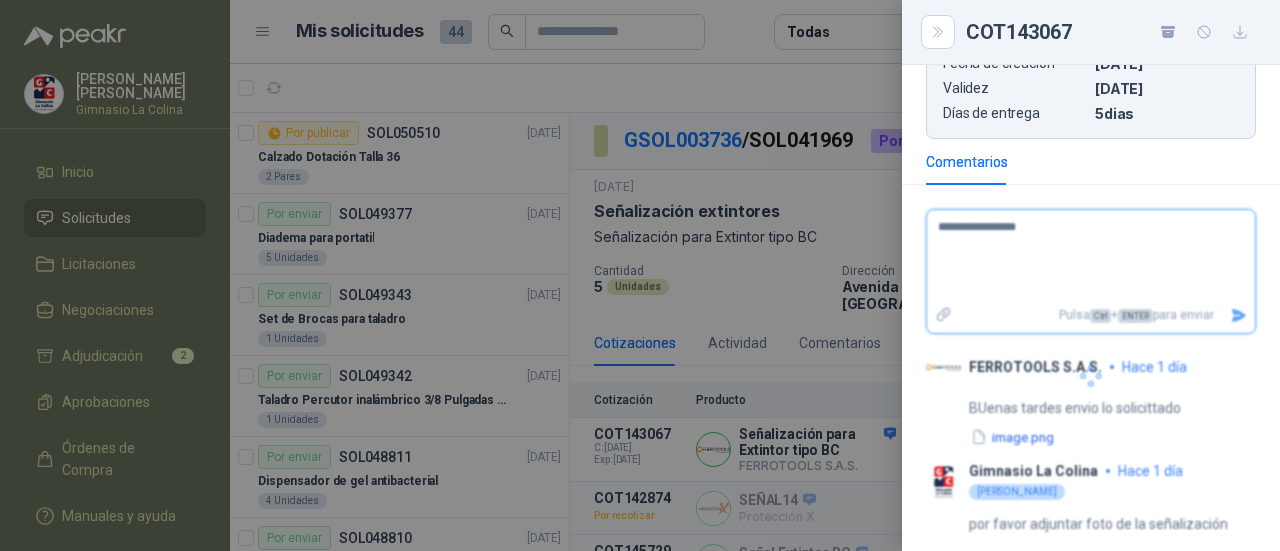 type 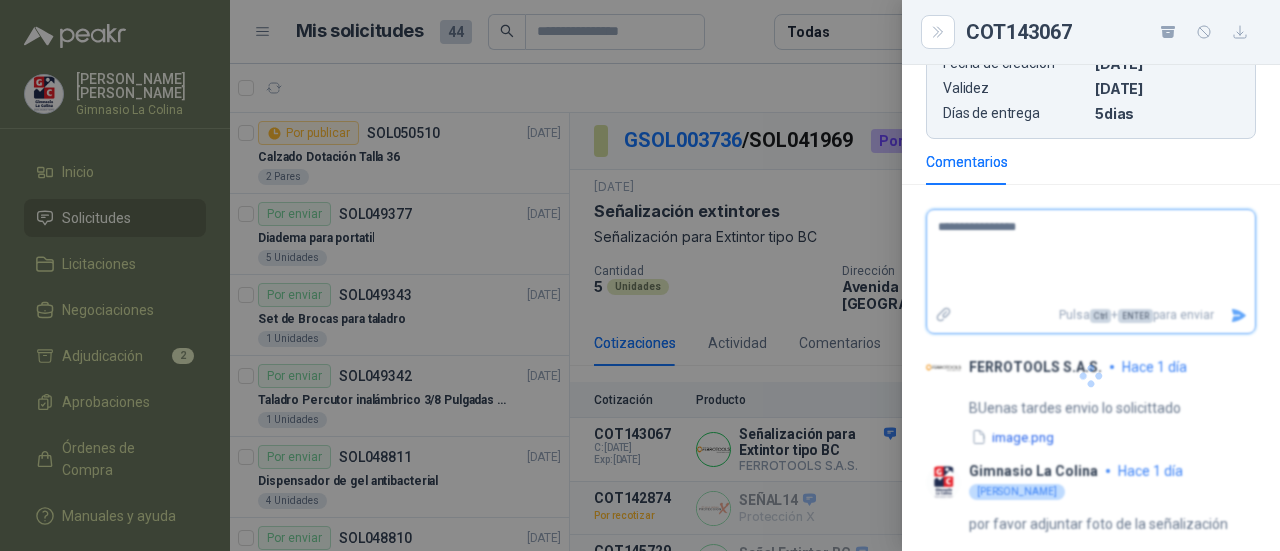 type 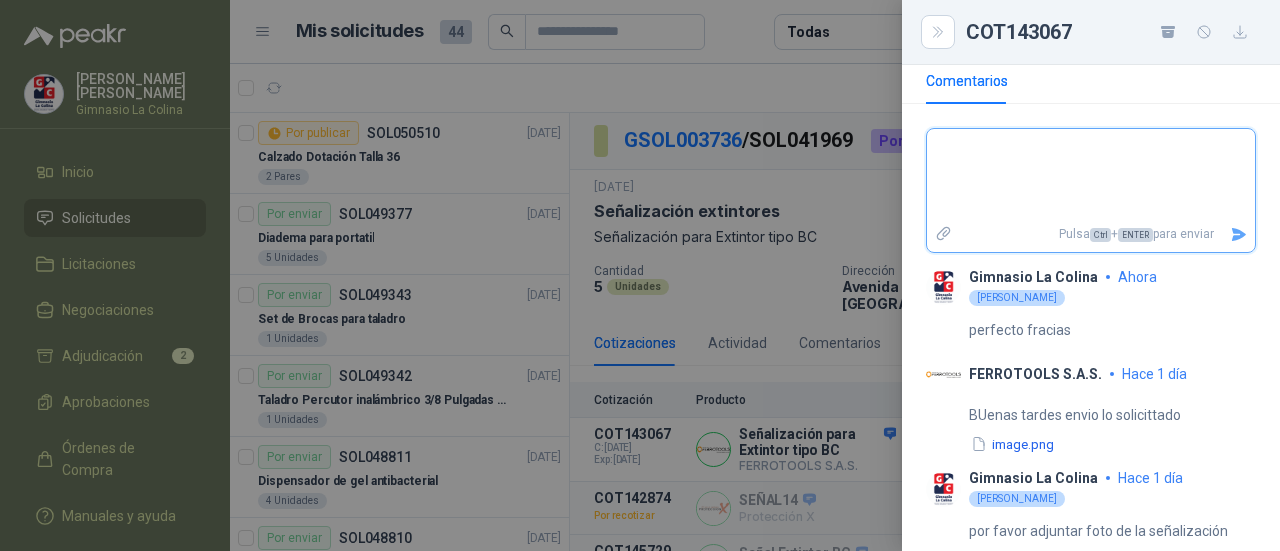 scroll, scrollTop: 684, scrollLeft: 0, axis: vertical 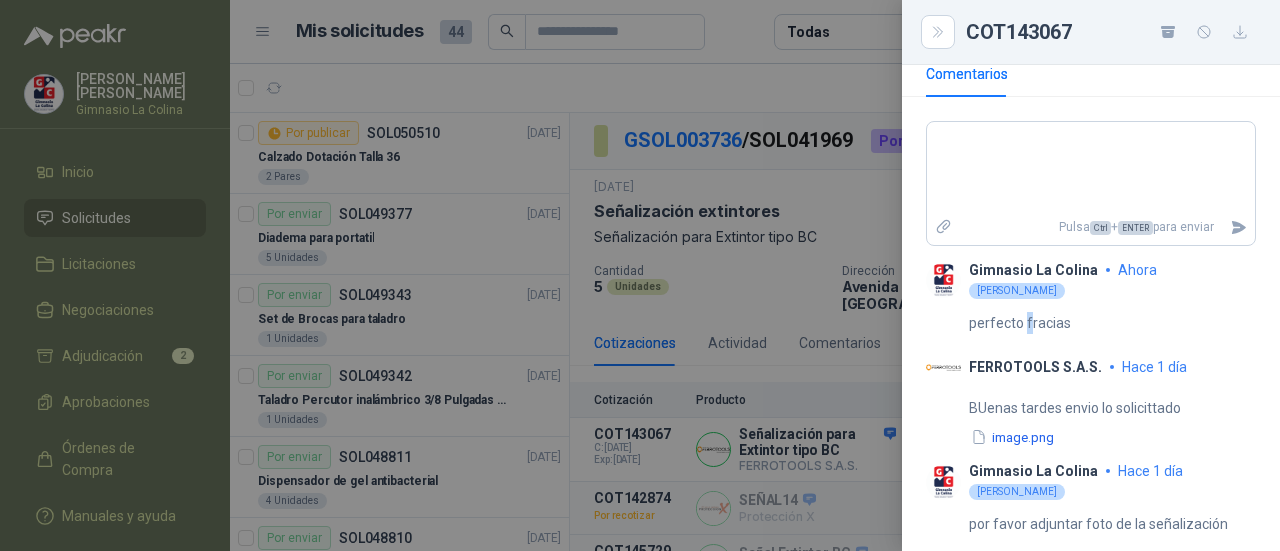 click on "perfecto fracias" at bounding box center [1020, 323] 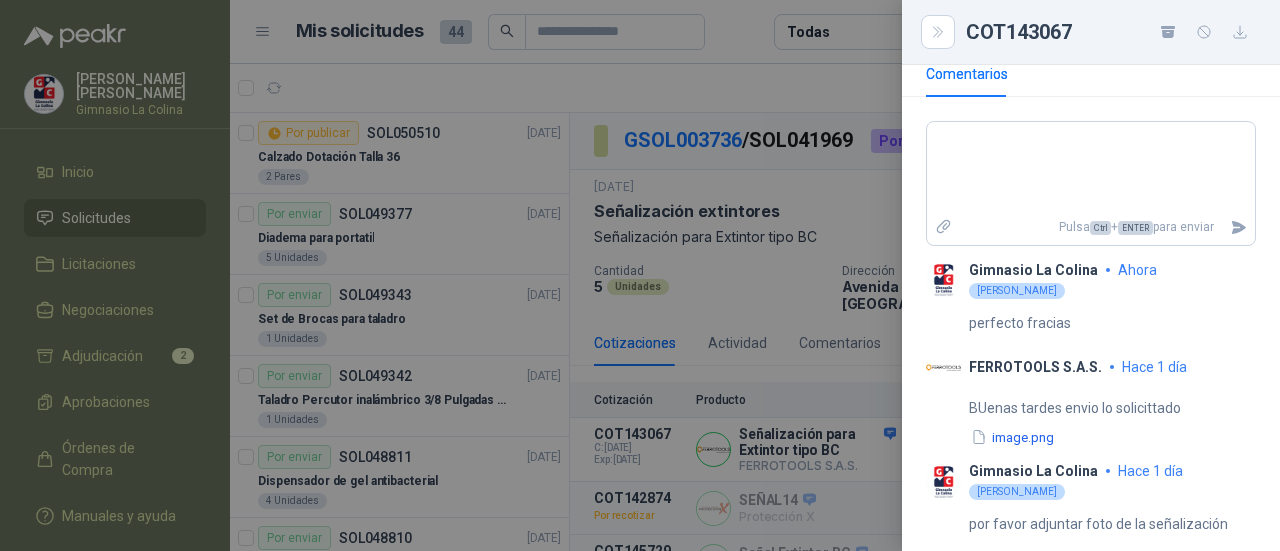 drag, startPoint x: 1032, startPoint y: 331, endPoint x: 1078, endPoint y: 316, distance: 48.38388 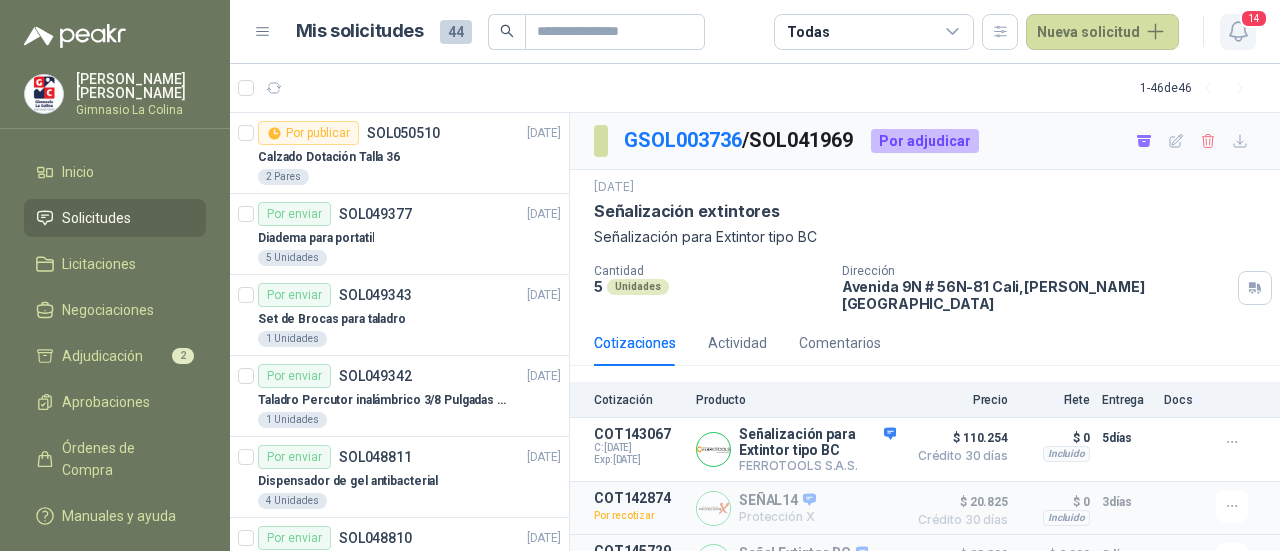 click 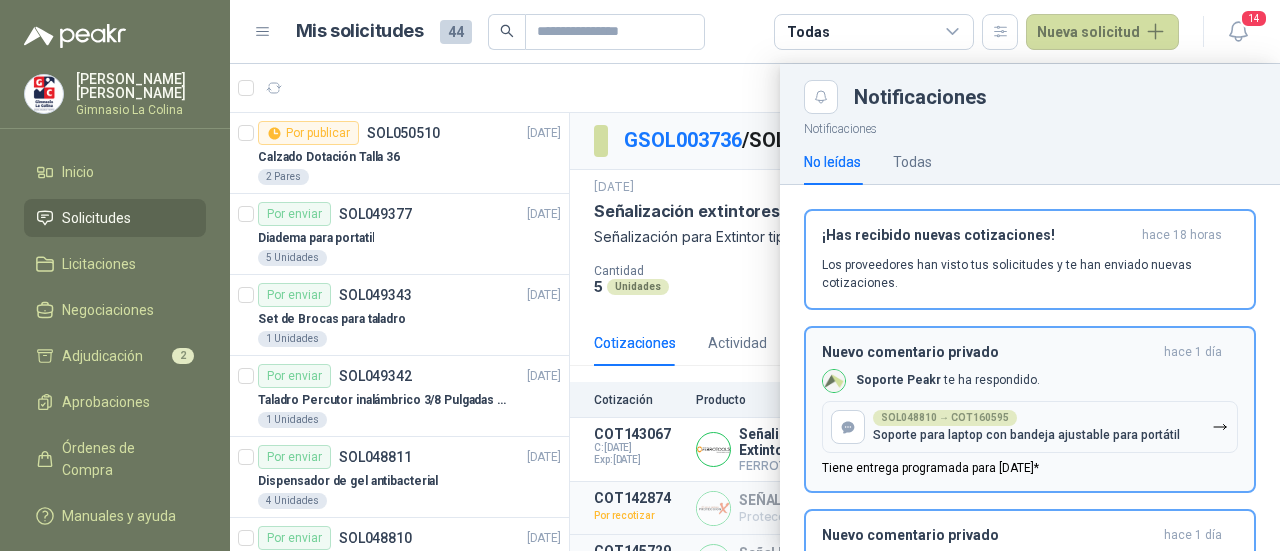 click on "Nuevo comentario privado [DATE]   Soporte Peakr    te ha respondido. SOL048810 → COT160595 Soporte para laptop con bandeja ajustable para portátil Tiene entrega programada para [DATE]*" at bounding box center (1030, 409) 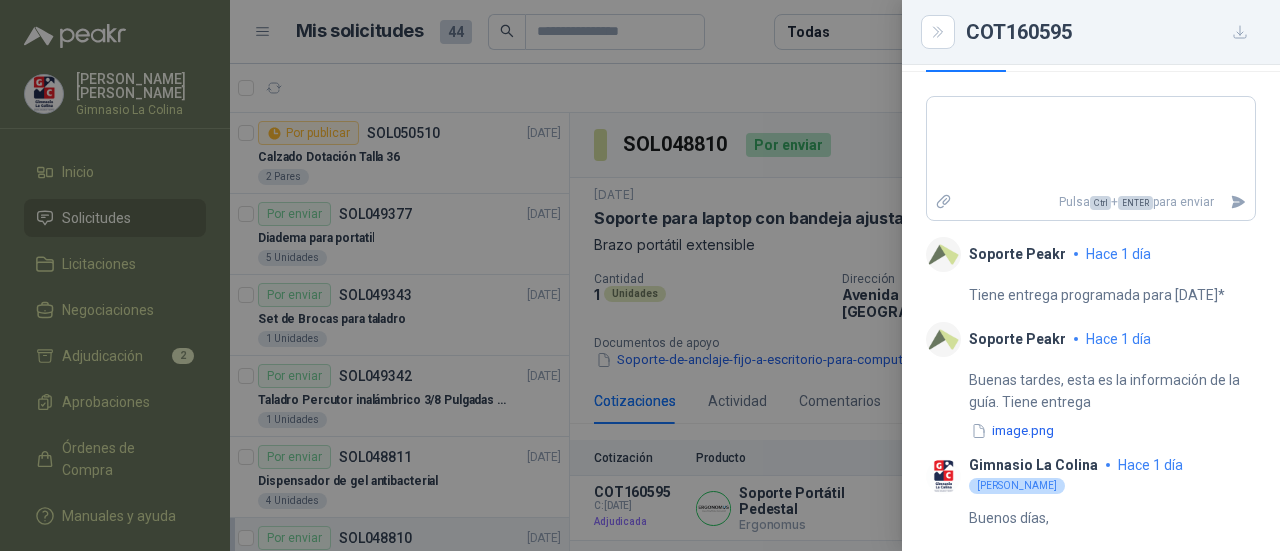 scroll, scrollTop: 701, scrollLeft: 0, axis: vertical 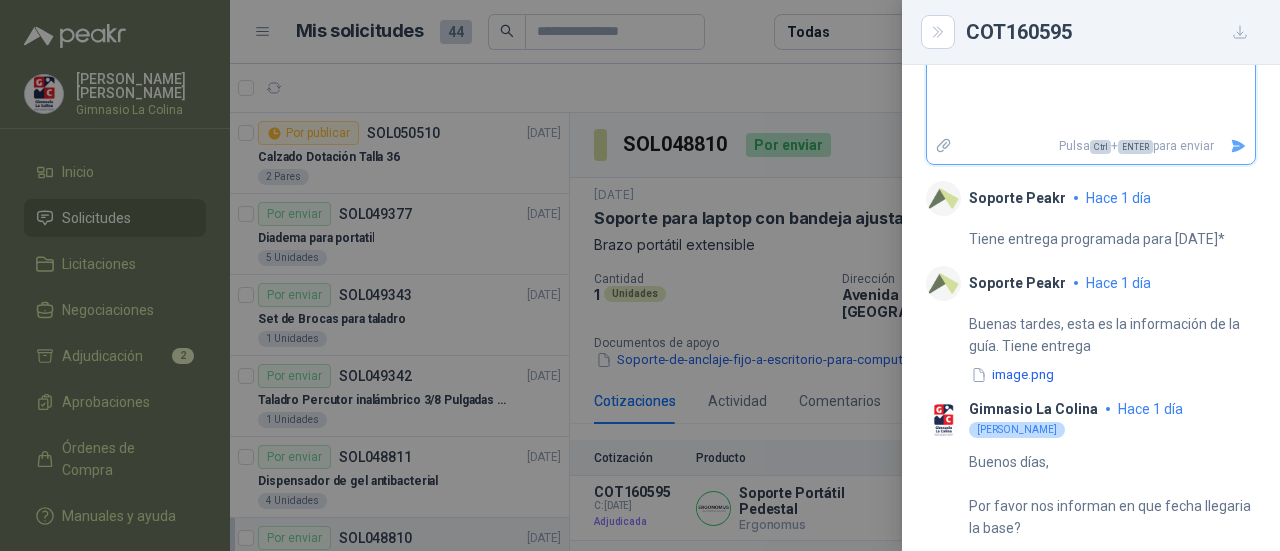 click at bounding box center (1091, 87) 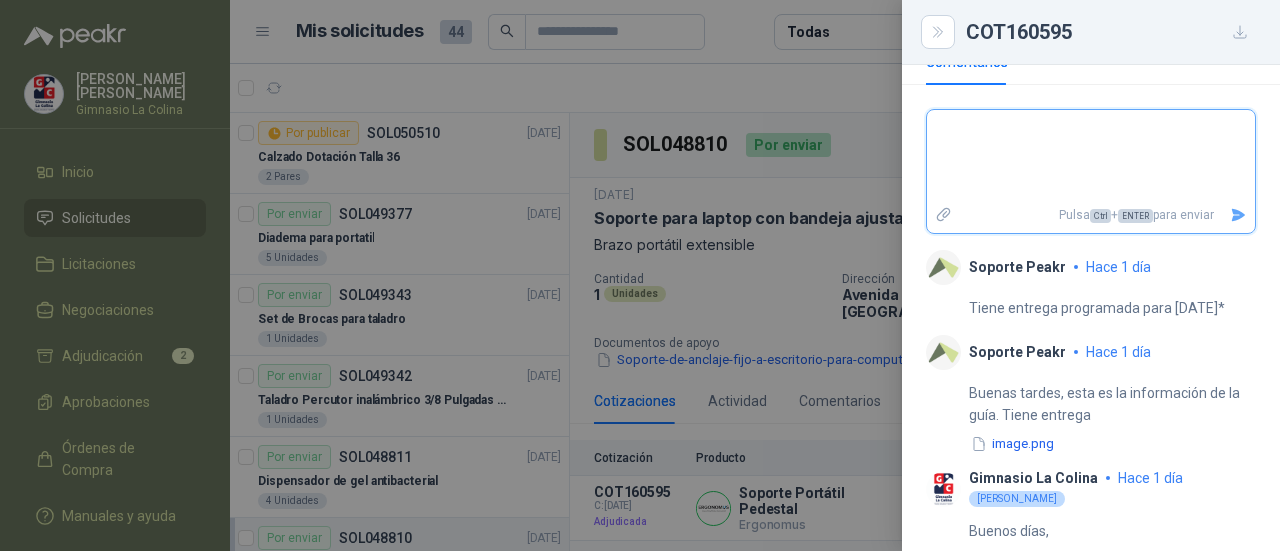 scroll, scrollTop: 601, scrollLeft: 0, axis: vertical 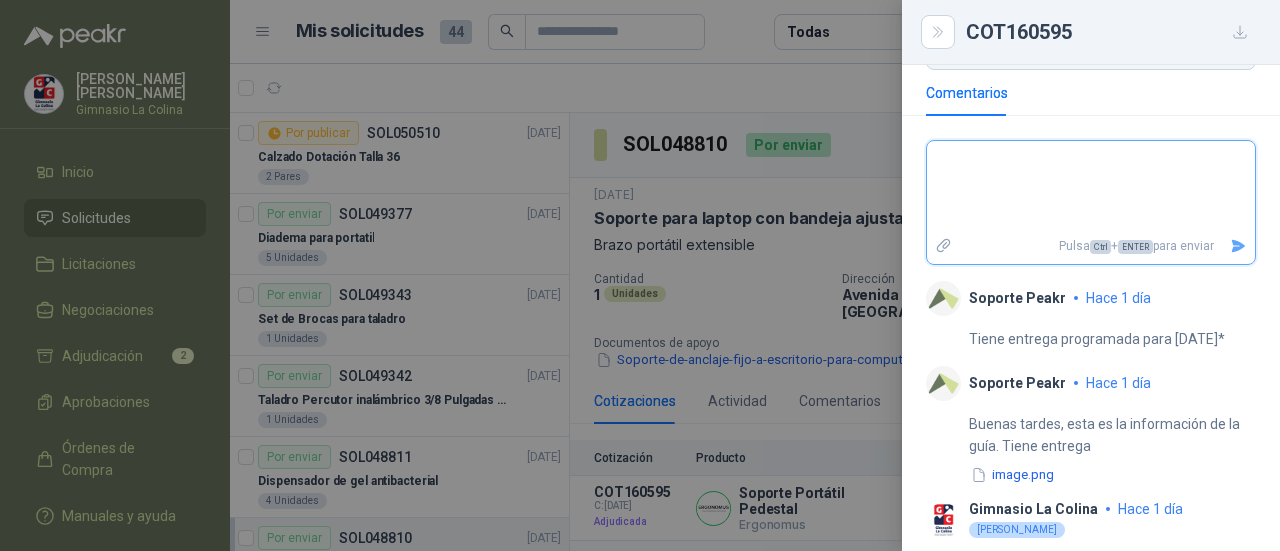 type 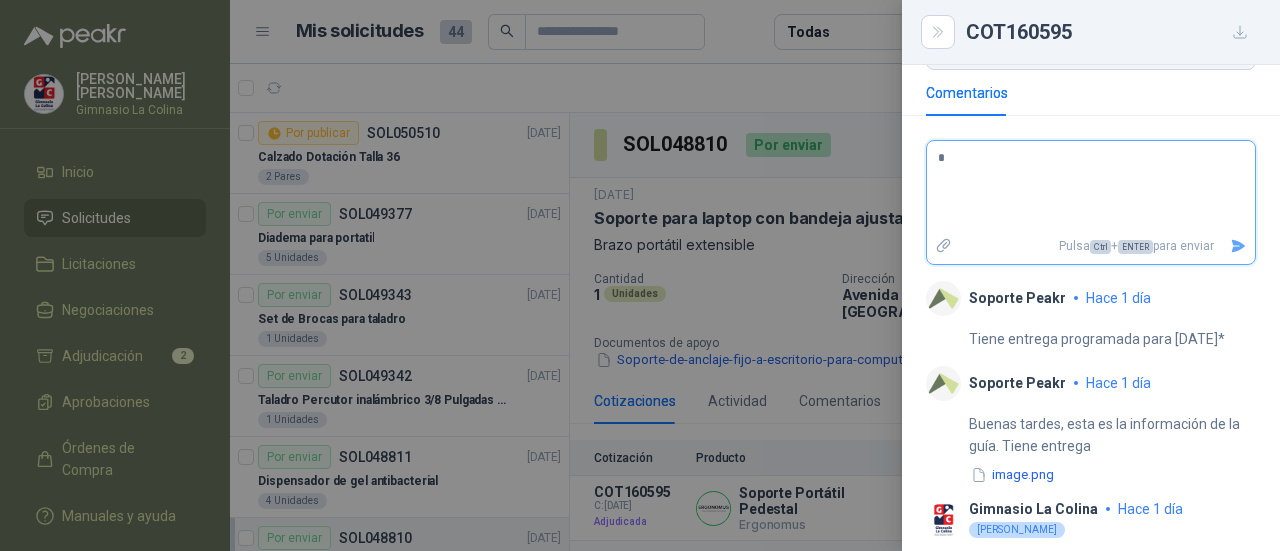 type 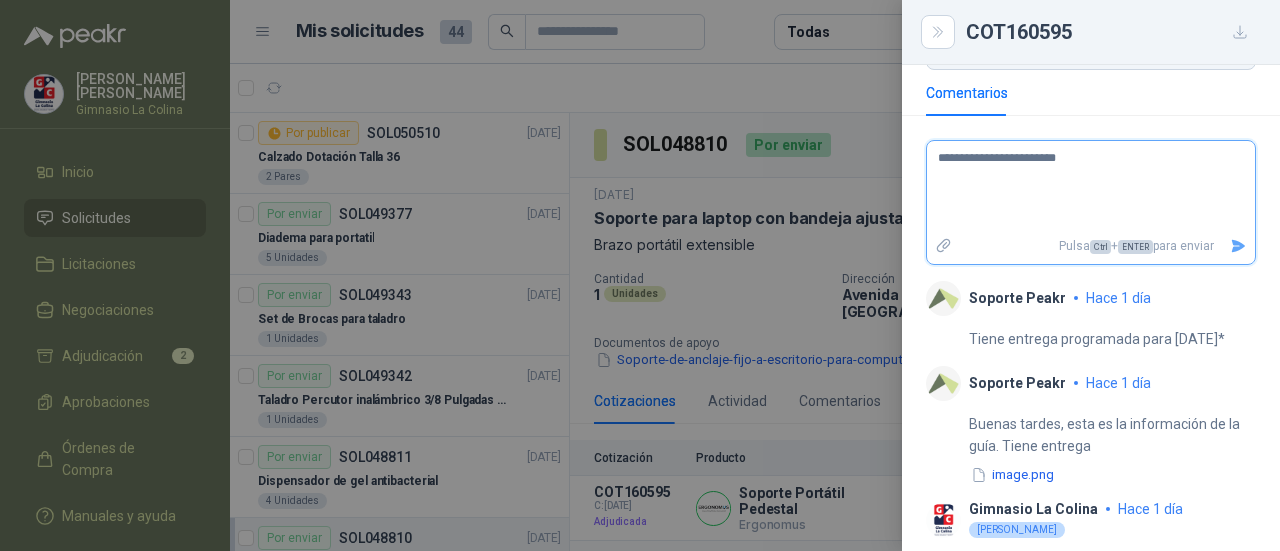 click at bounding box center [1238, 246] 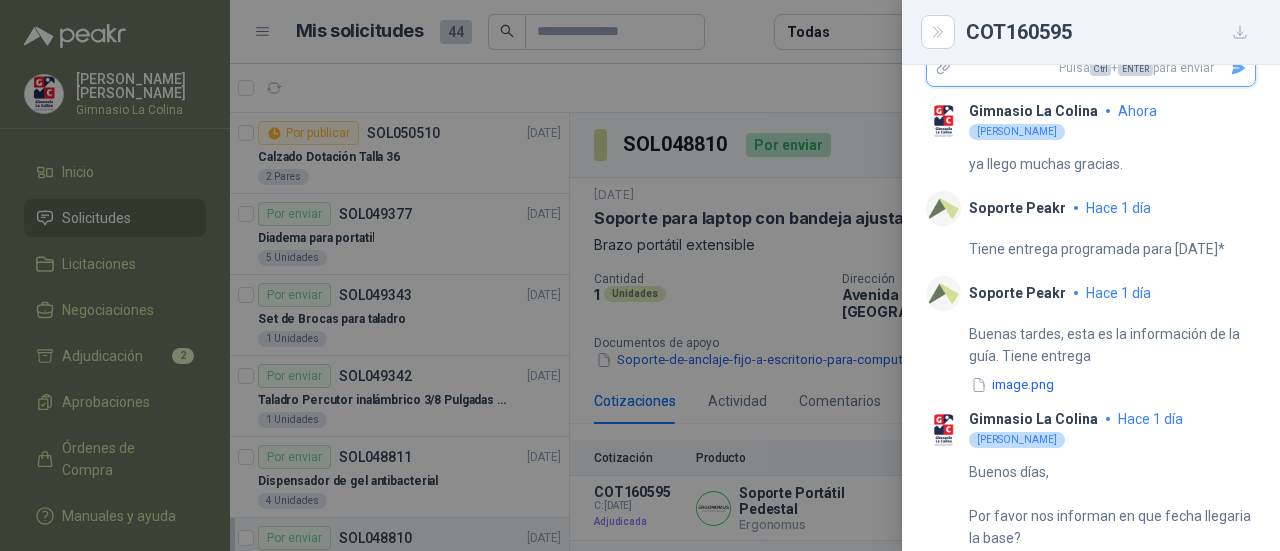 scroll, scrollTop: 790, scrollLeft: 0, axis: vertical 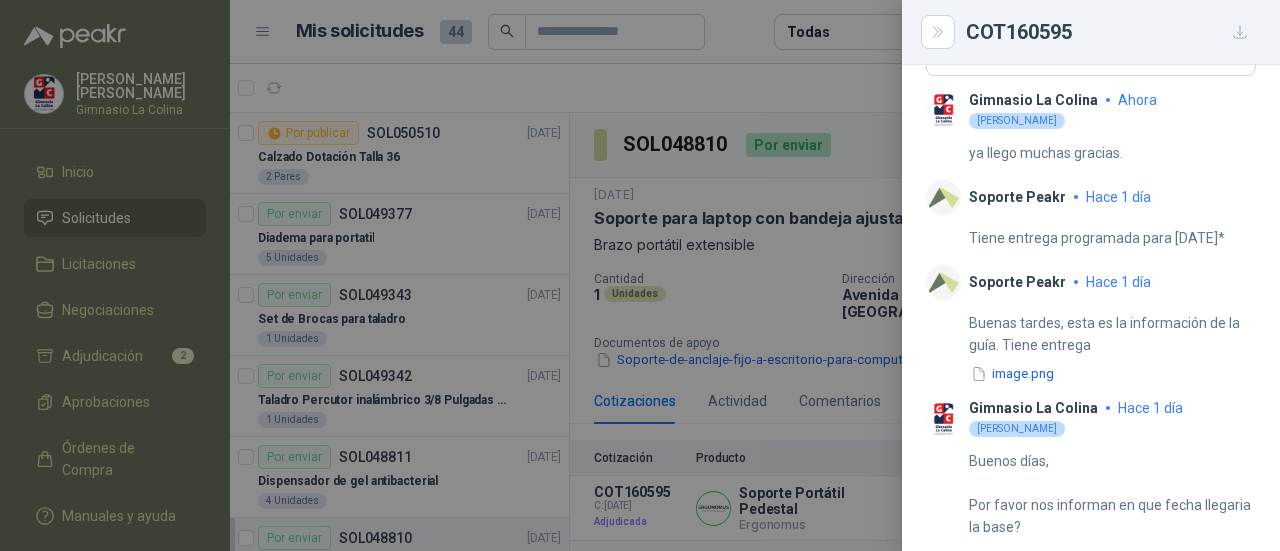 click at bounding box center [640, 275] 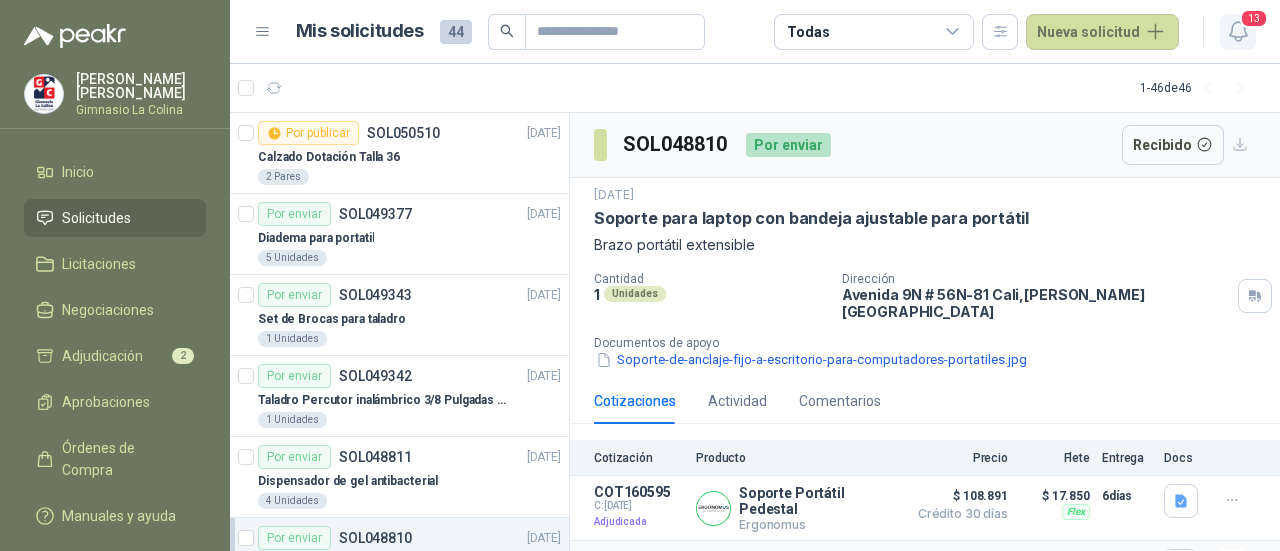 click 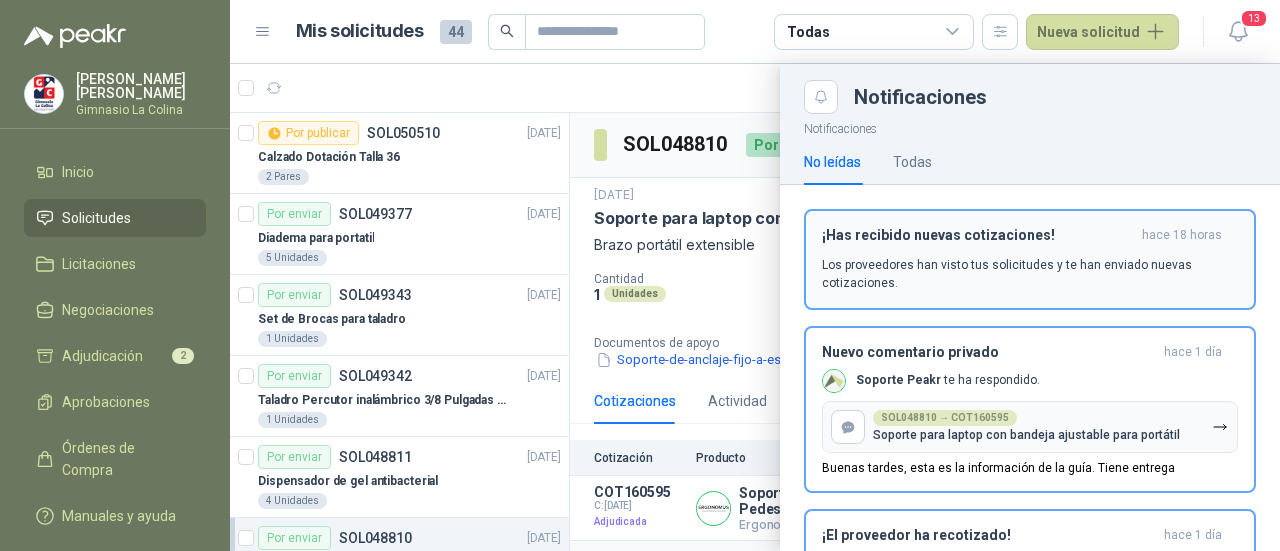 drag, startPoint x: 957, startPoint y: 396, endPoint x: 1230, endPoint y: 289, distance: 293.22006 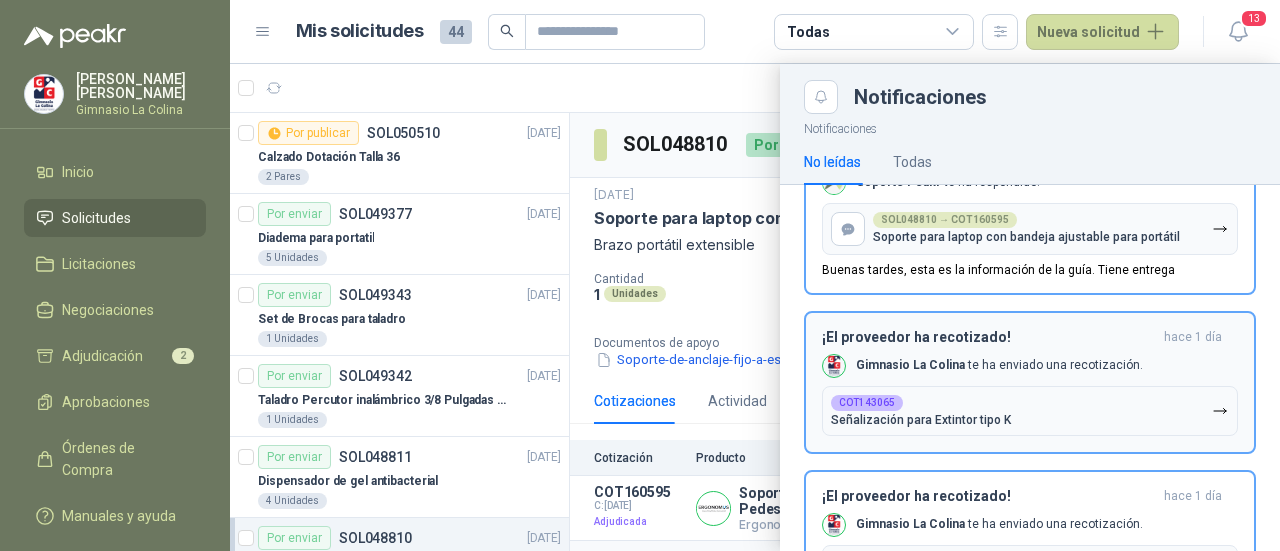 scroll, scrollTop: 200, scrollLeft: 0, axis: vertical 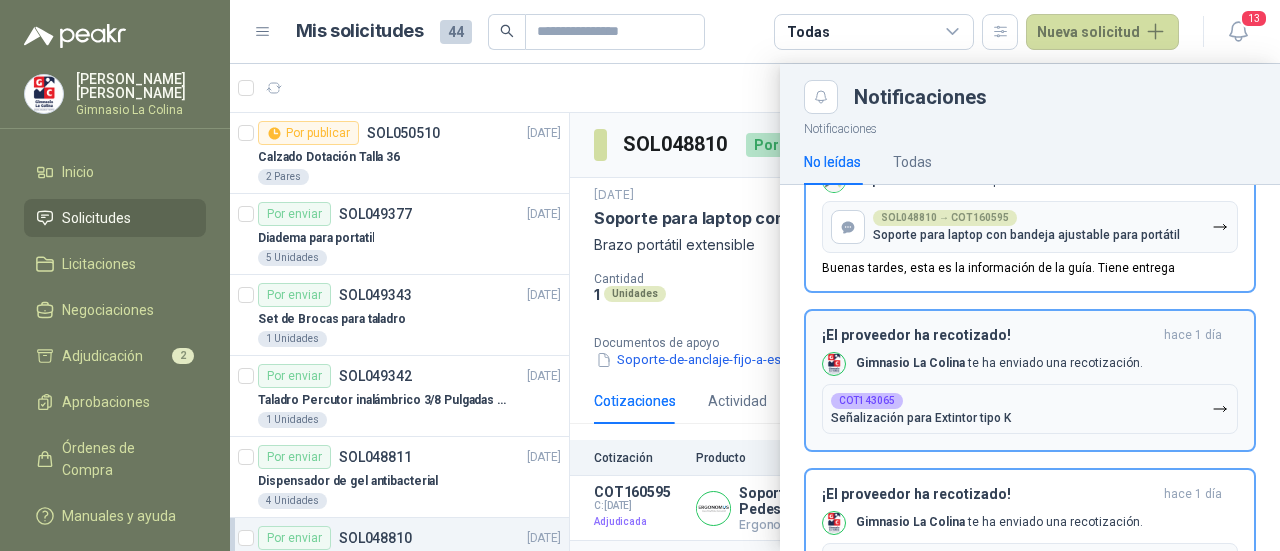 click on "Gimnasio La Colina    te ha enviado una recotización." at bounding box center (982, 364) 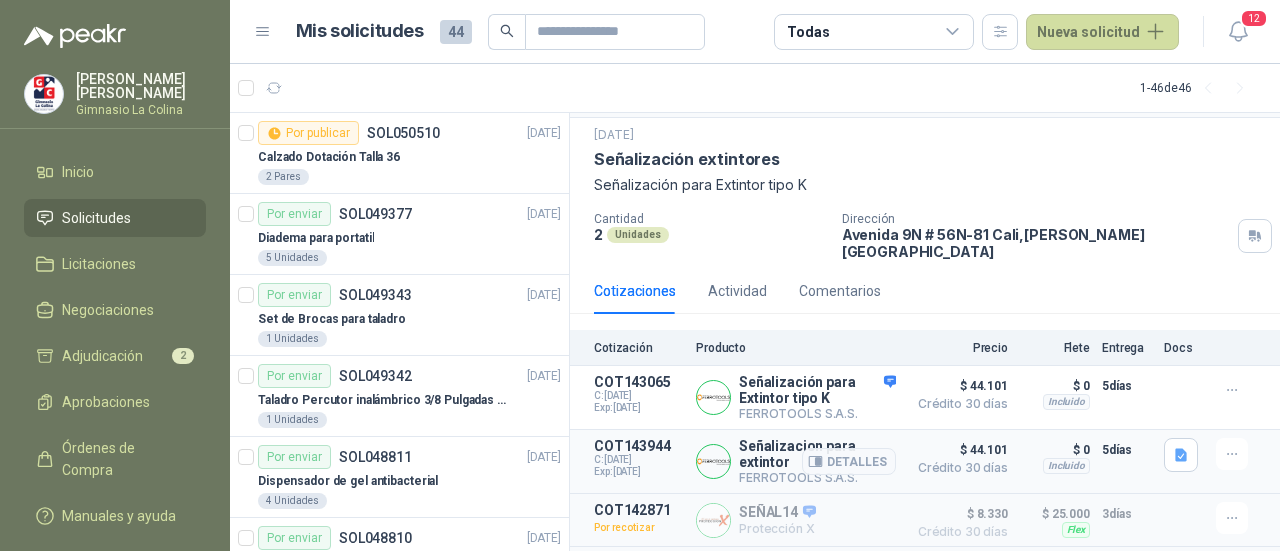 scroll, scrollTop: 96, scrollLeft: 0, axis: vertical 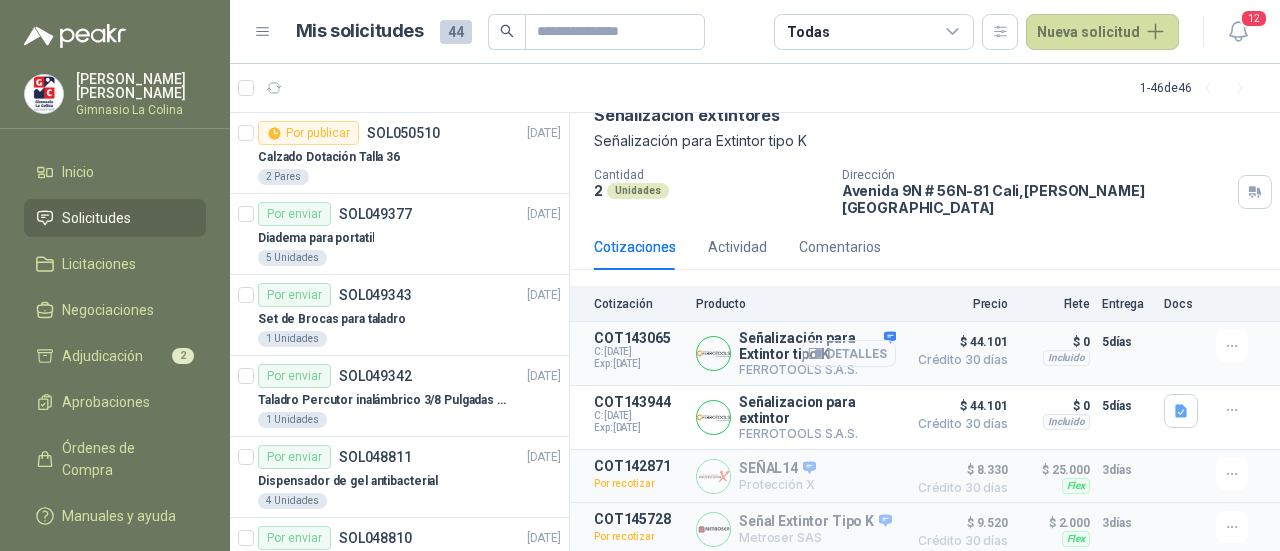 click on "Detalles" at bounding box center [849, 353] 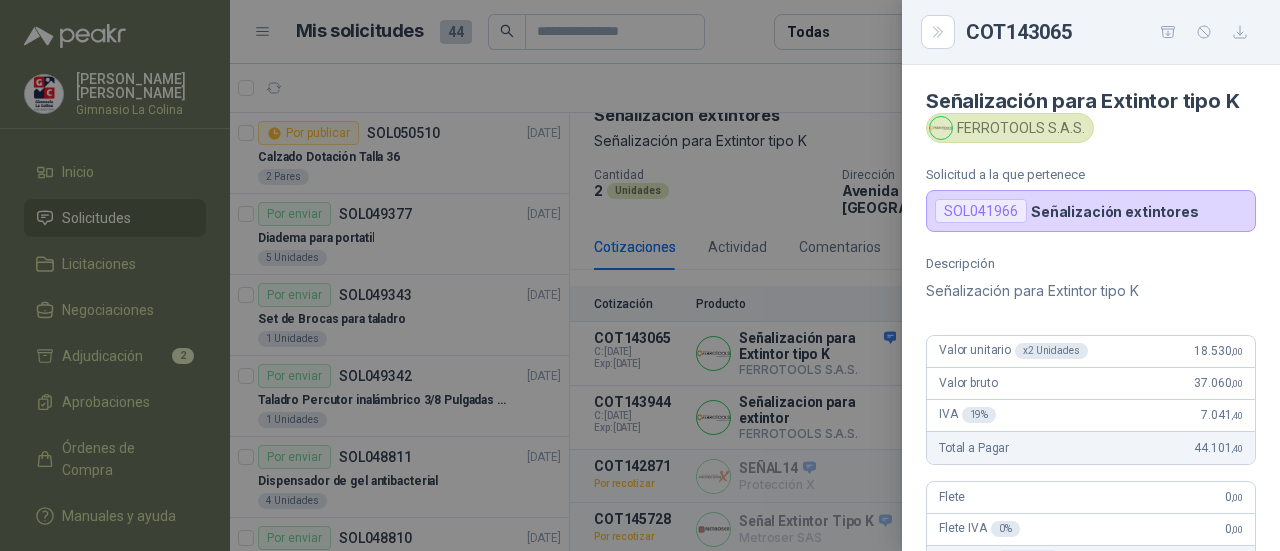 click at bounding box center [640, 275] 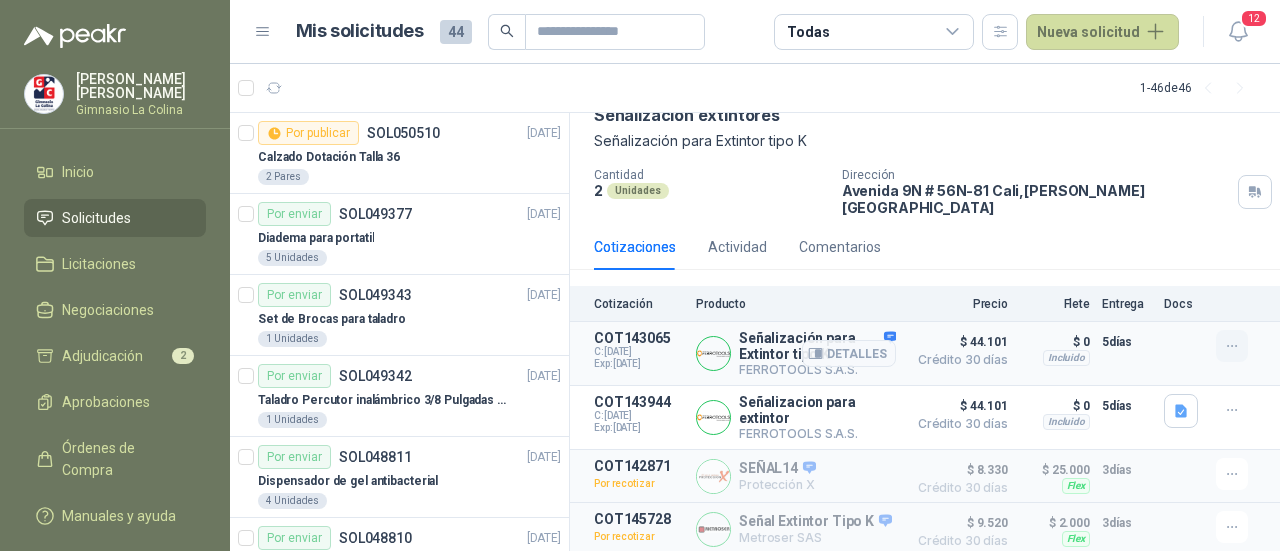 click 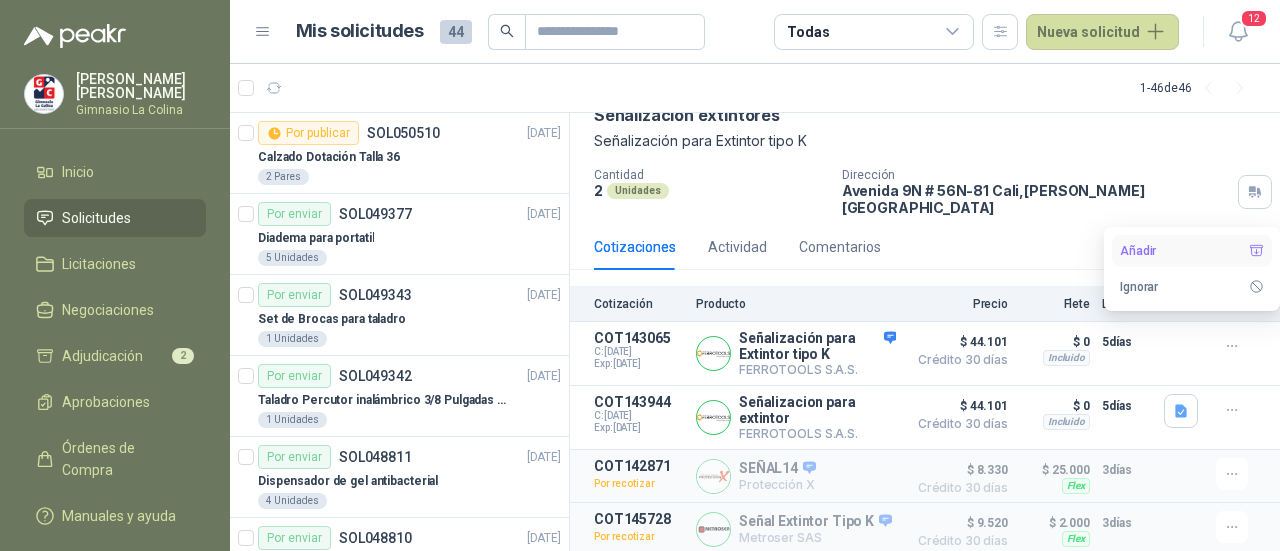 drag, startPoint x: 1181, startPoint y: 247, endPoint x: 1190, endPoint y: 262, distance: 17.492855 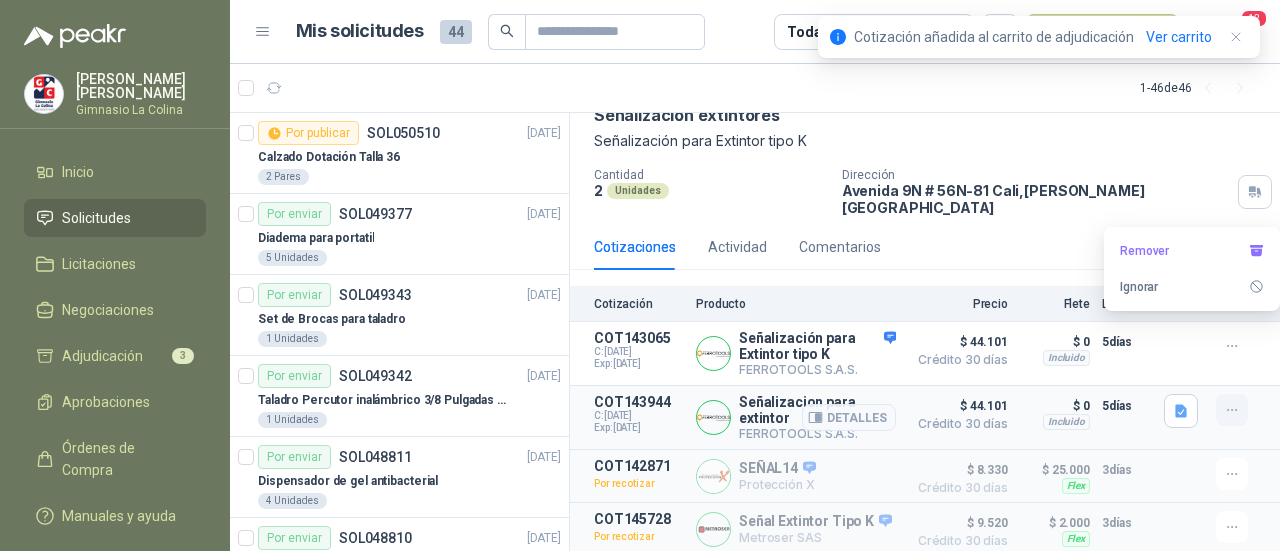 click at bounding box center [1232, 410] 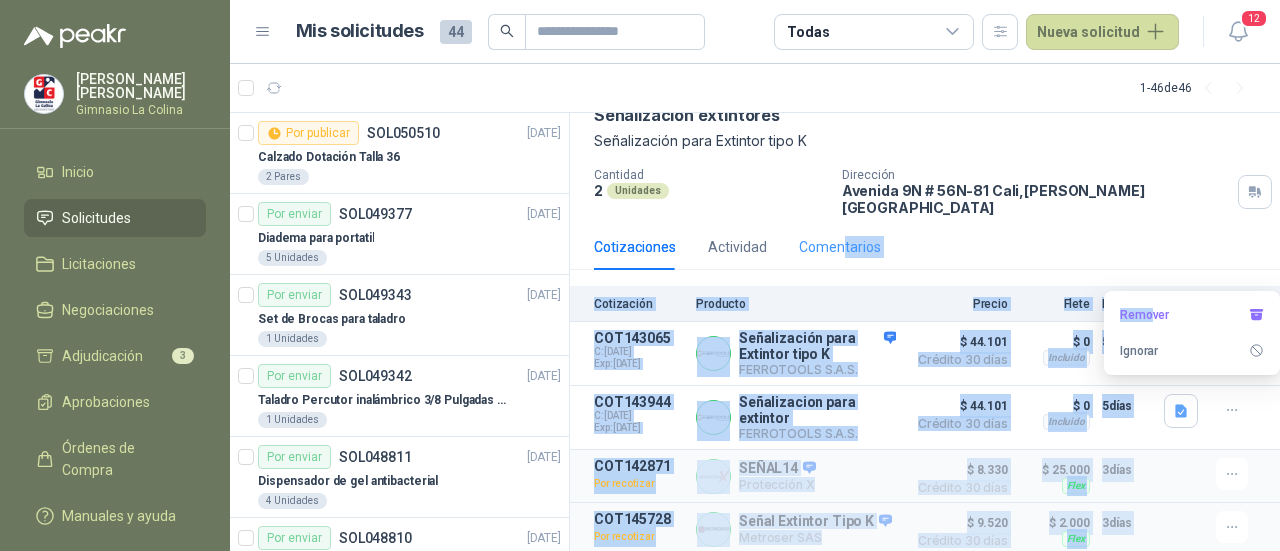 drag, startPoint x: 1152, startPoint y: 321, endPoint x: 848, endPoint y: 246, distance: 313.115 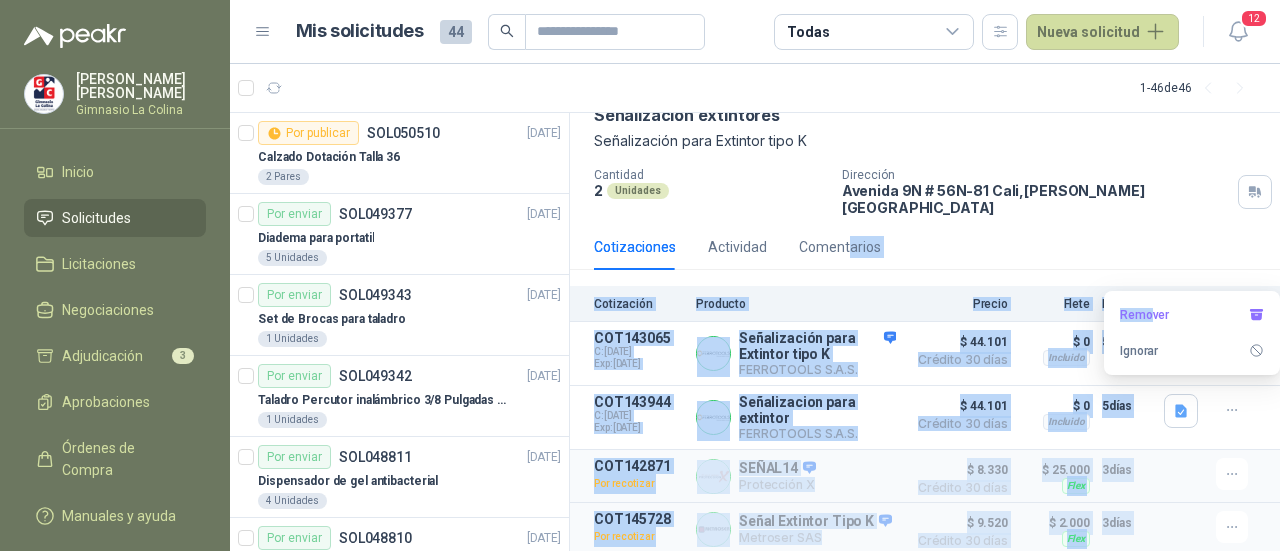 click on "Cotizaciones Actividad Comentarios" at bounding box center [925, 247] 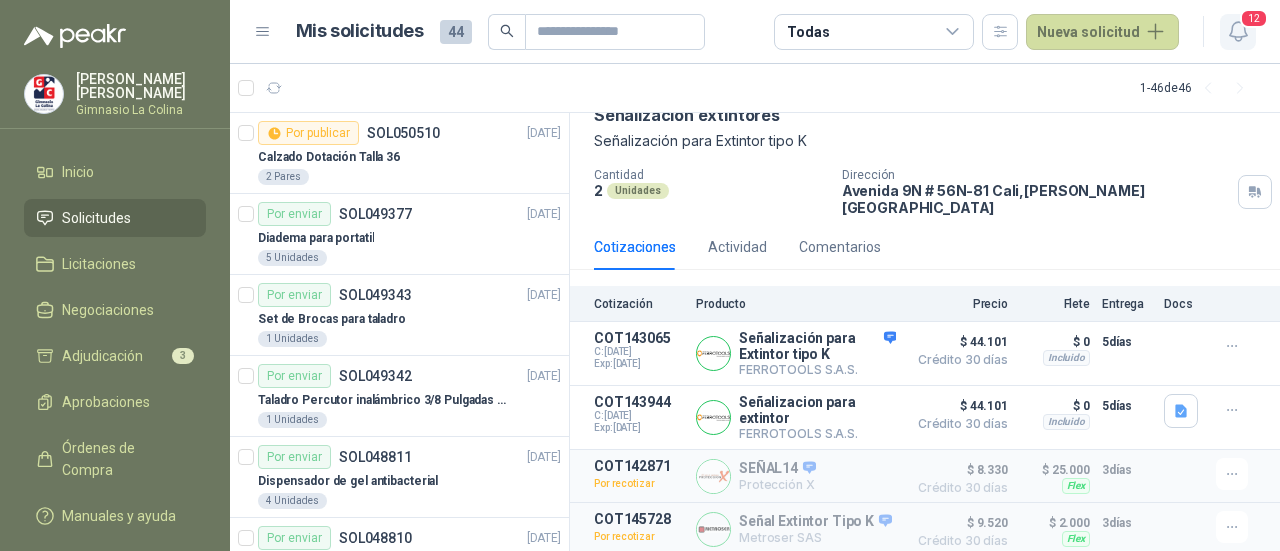 click on "12" at bounding box center (1254, 18) 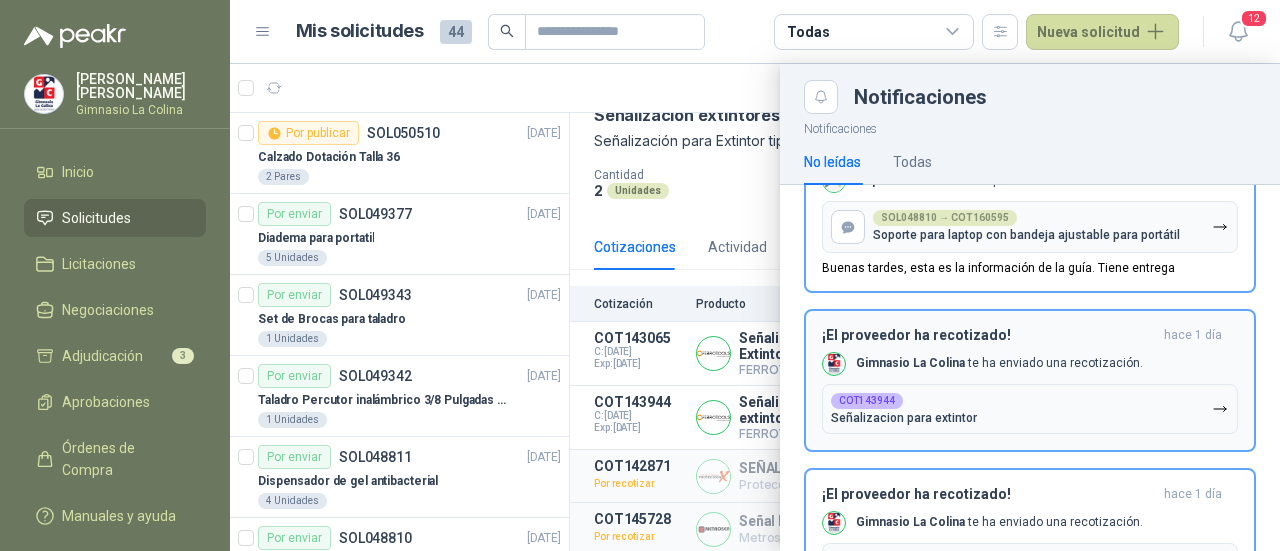 scroll, scrollTop: 300, scrollLeft: 0, axis: vertical 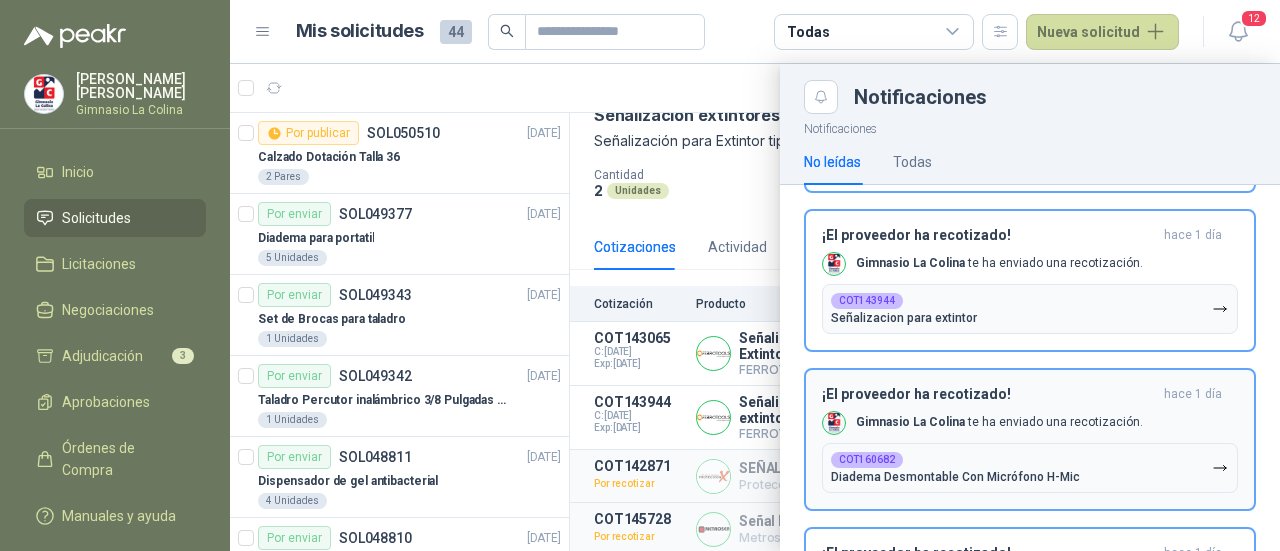 click on "¡El proveedor ha recotizado! [DATE]   Gimnasio La Colina    te ha enviado una recotización. COT160682 Diadema Desmontable Con Micrófono H-Mic" at bounding box center [1030, 439] 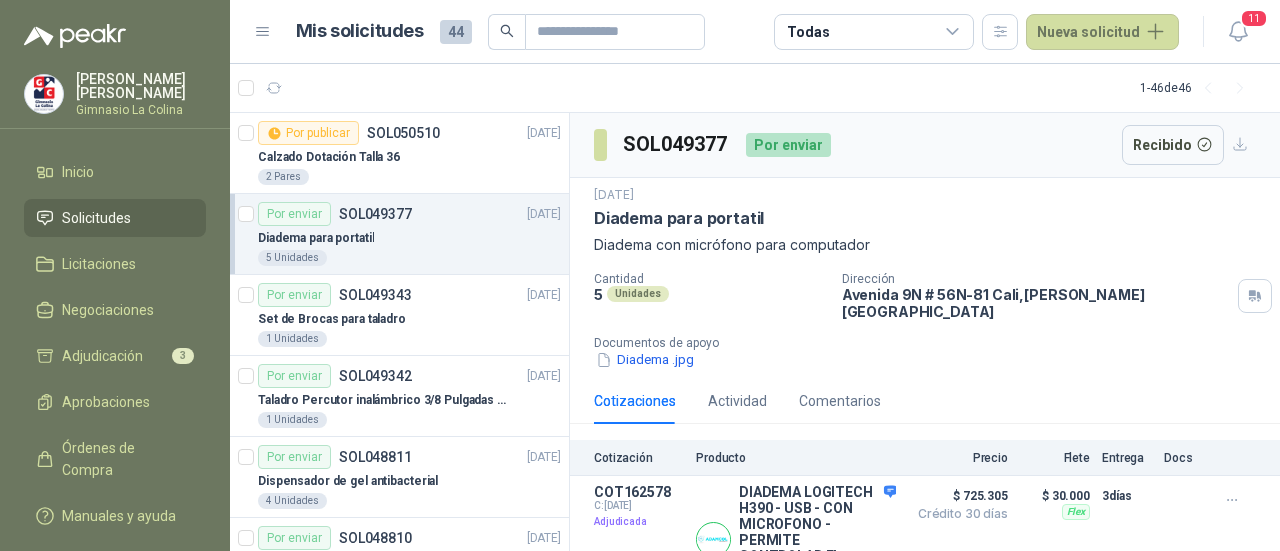 scroll, scrollTop: 200, scrollLeft: 0, axis: vertical 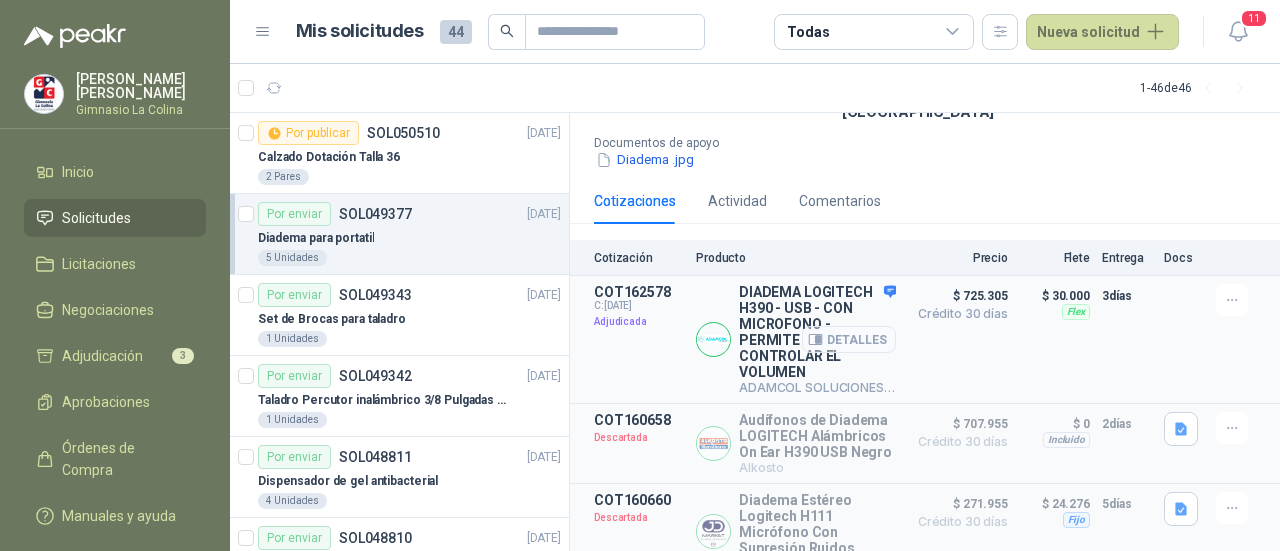 click on "Detalles" at bounding box center [849, 339] 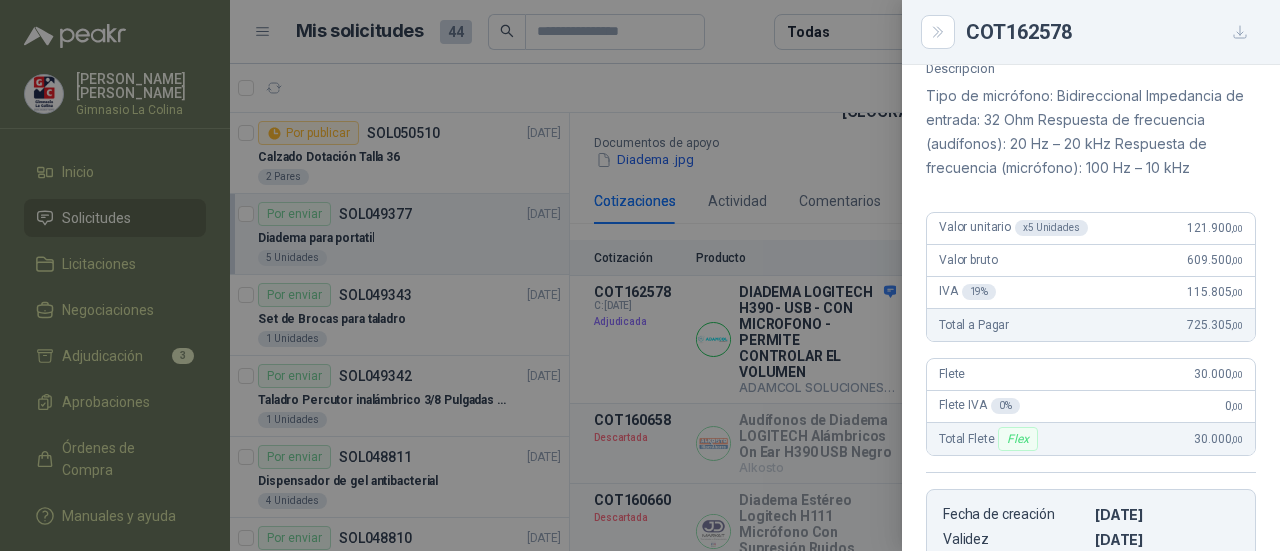 scroll, scrollTop: 200, scrollLeft: 0, axis: vertical 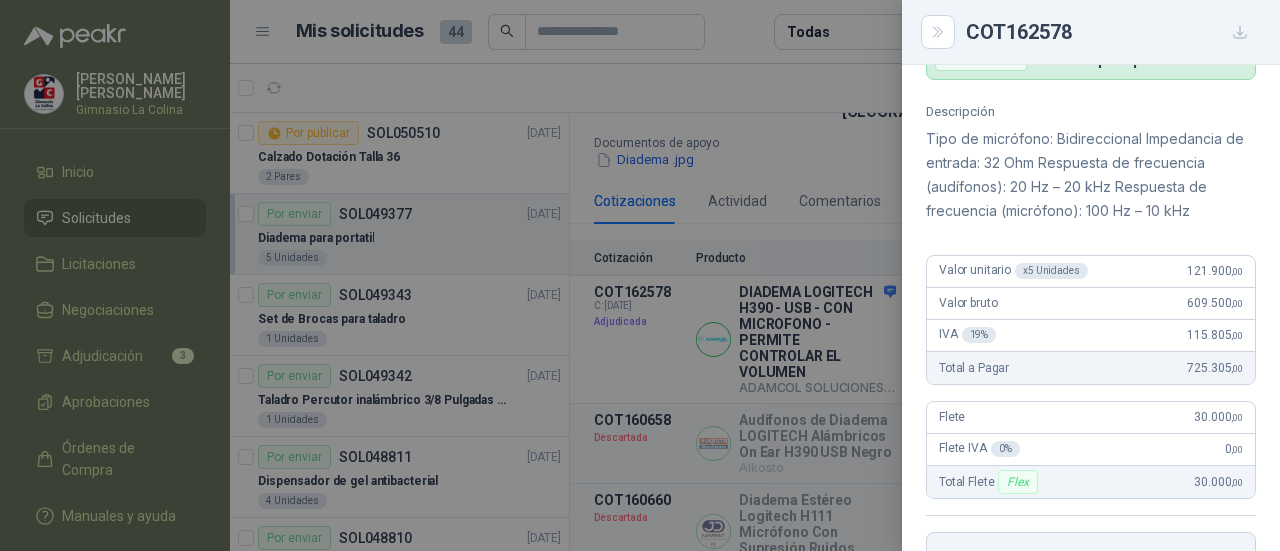 click at bounding box center [640, 275] 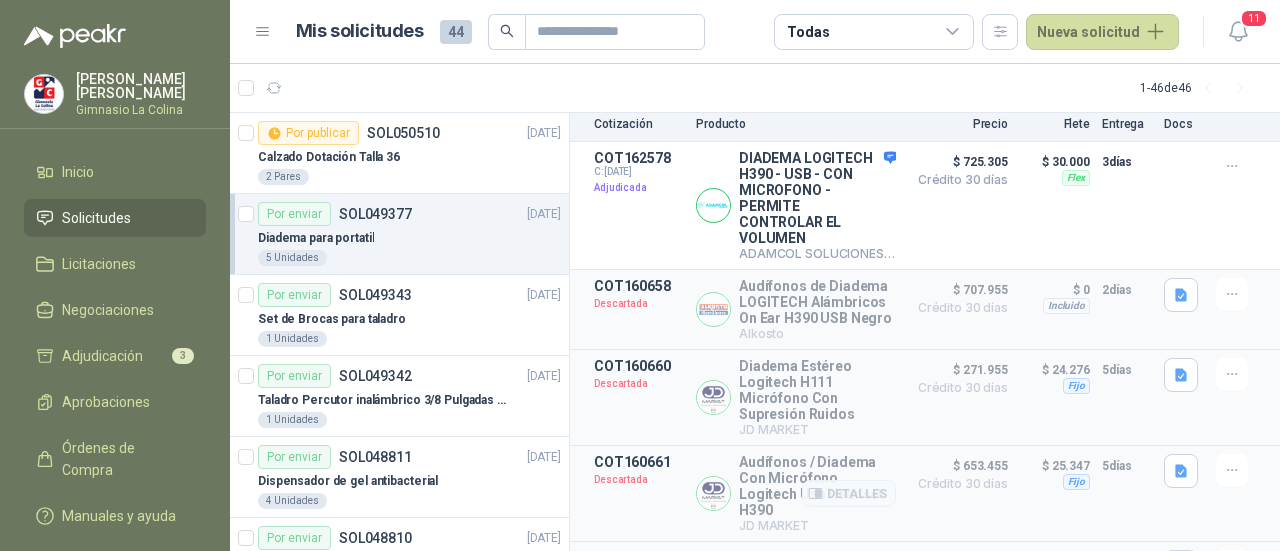 scroll, scrollTop: 0, scrollLeft: 0, axis: both 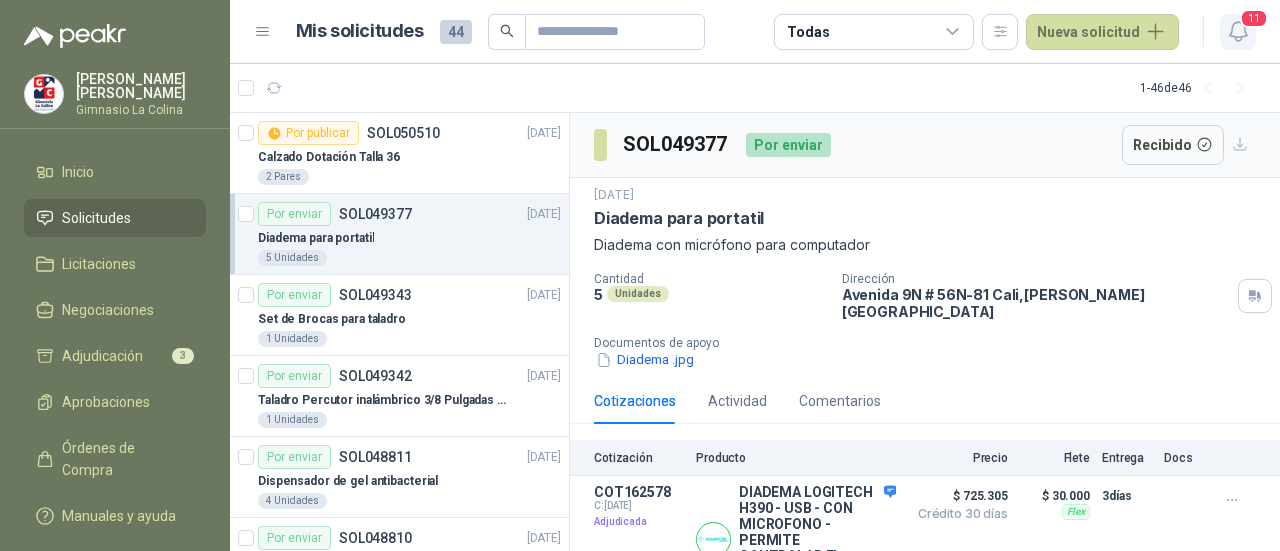 click 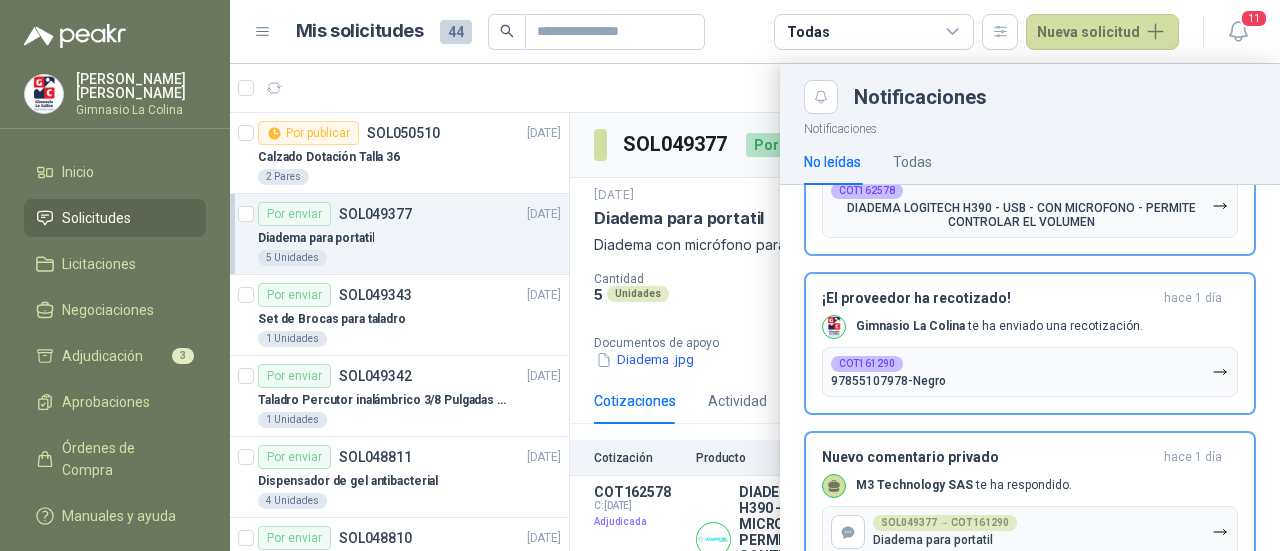 scroll, scrollTop: 1100, scrollLeft: 0, axis: vertical 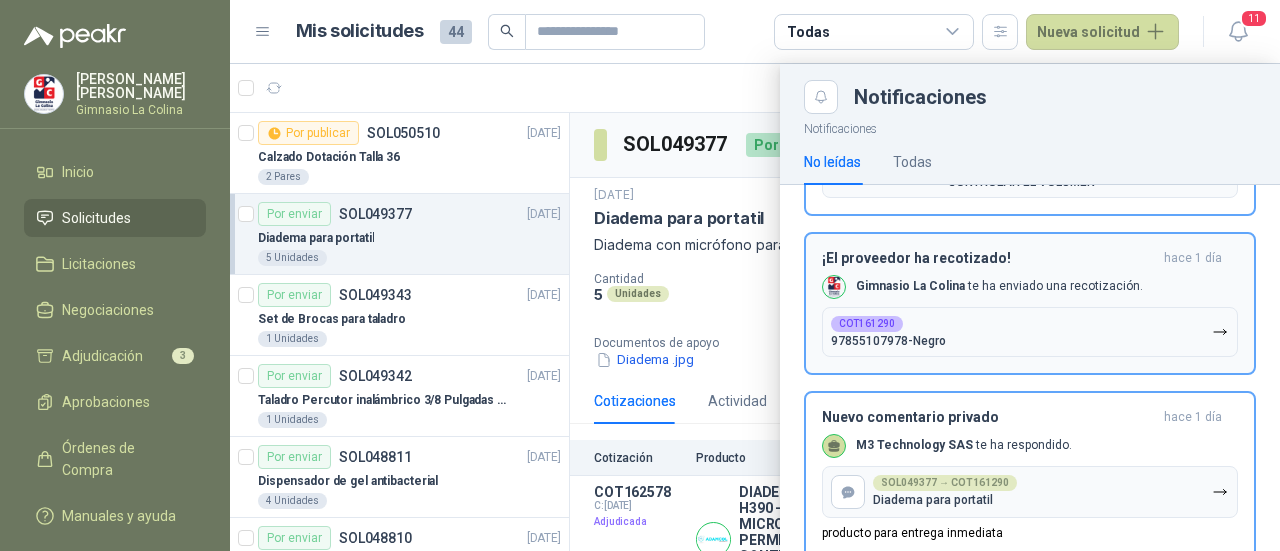click on "COT161290 97855107978-Negro" at bounding box center [1030, 332] 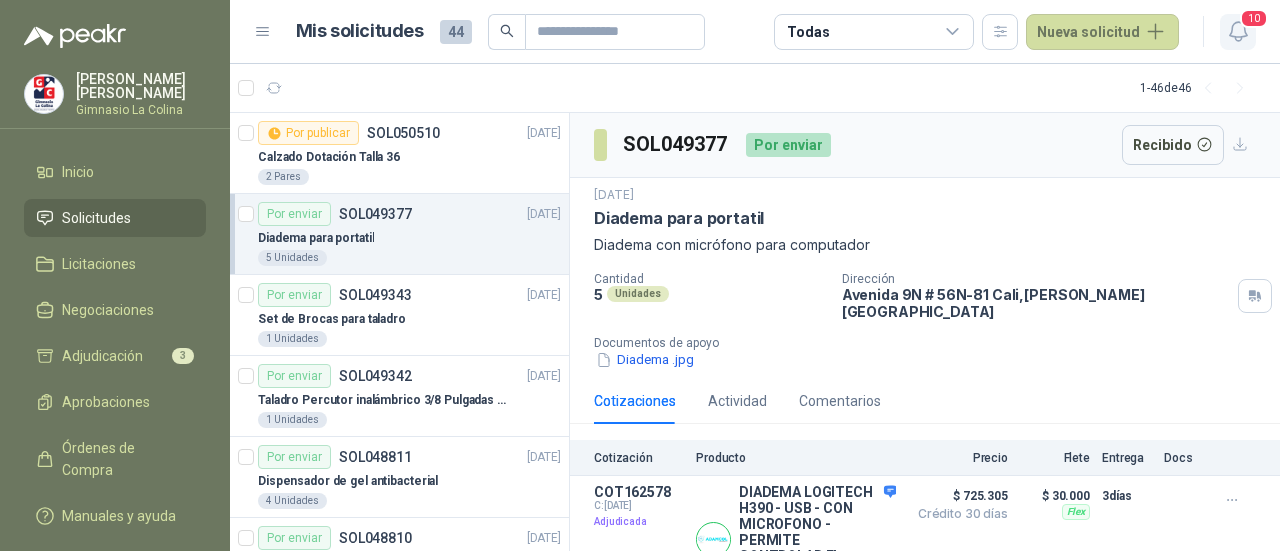 click 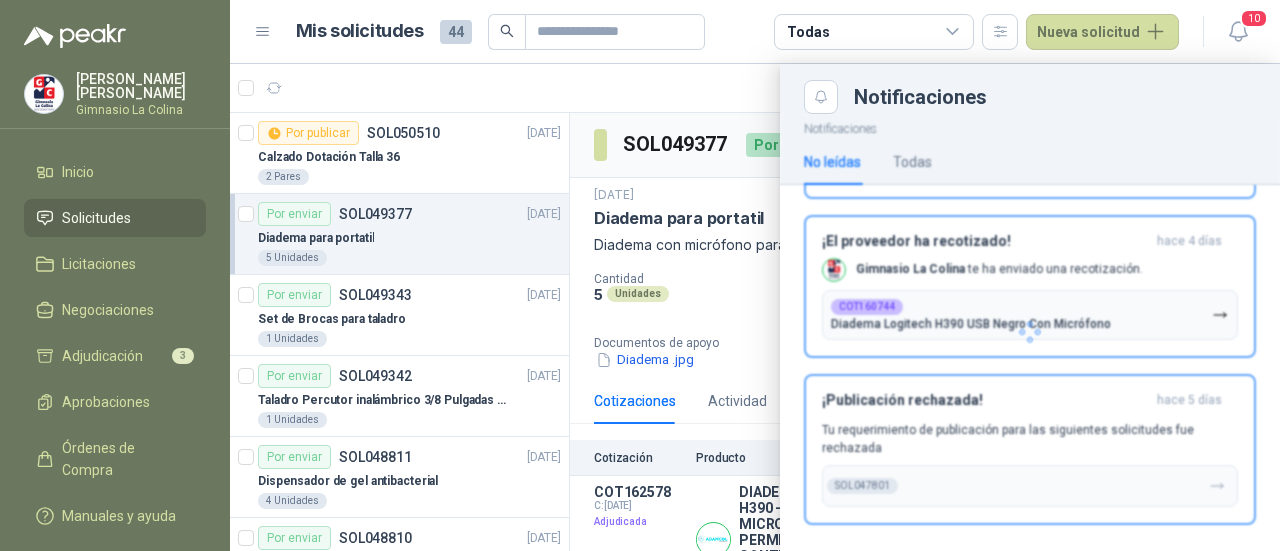 scroll, scrollTop: 1312, scrollLeft: 0, axis: vertical 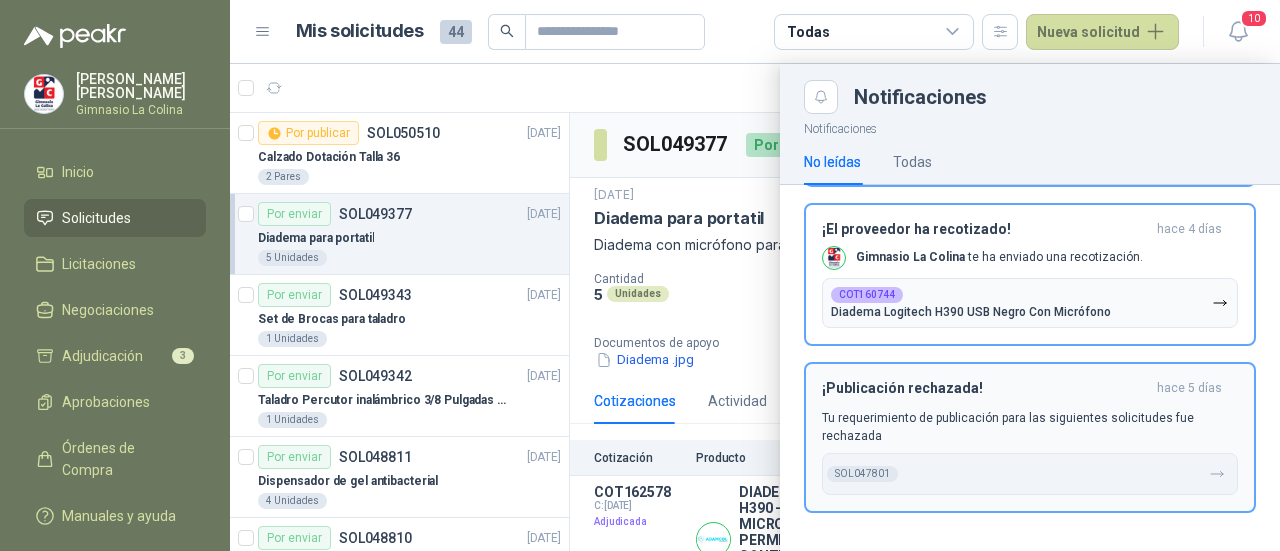 click on "Tu requerimiento de publicación para las siguientes solicitudes fue rechazada" at bounding box center (1030, 427) 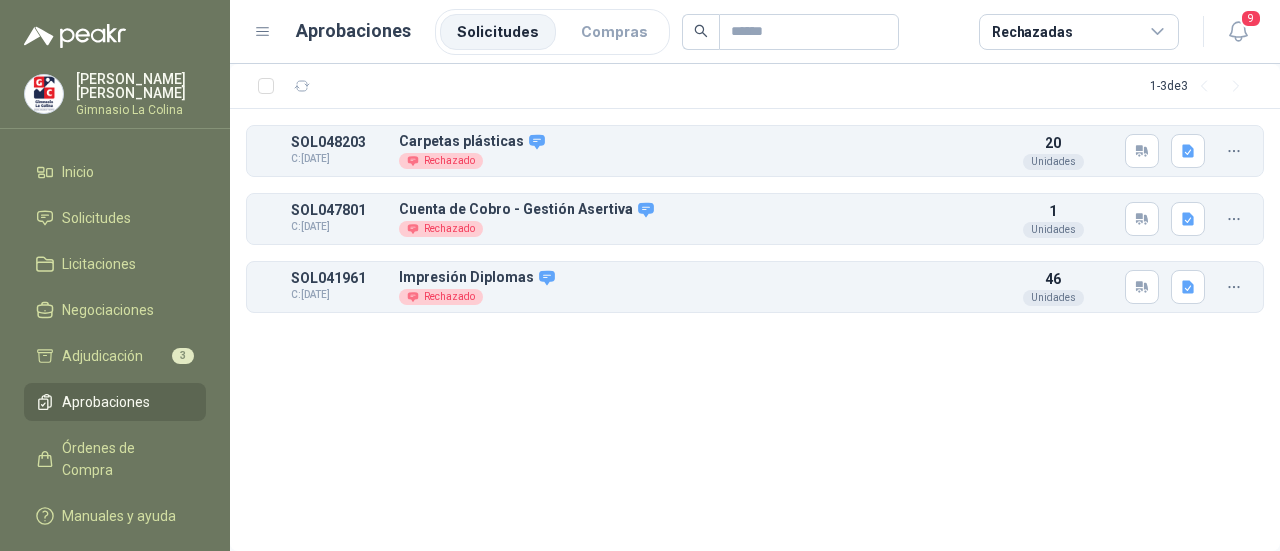 click at bounding box center (1234, 151) 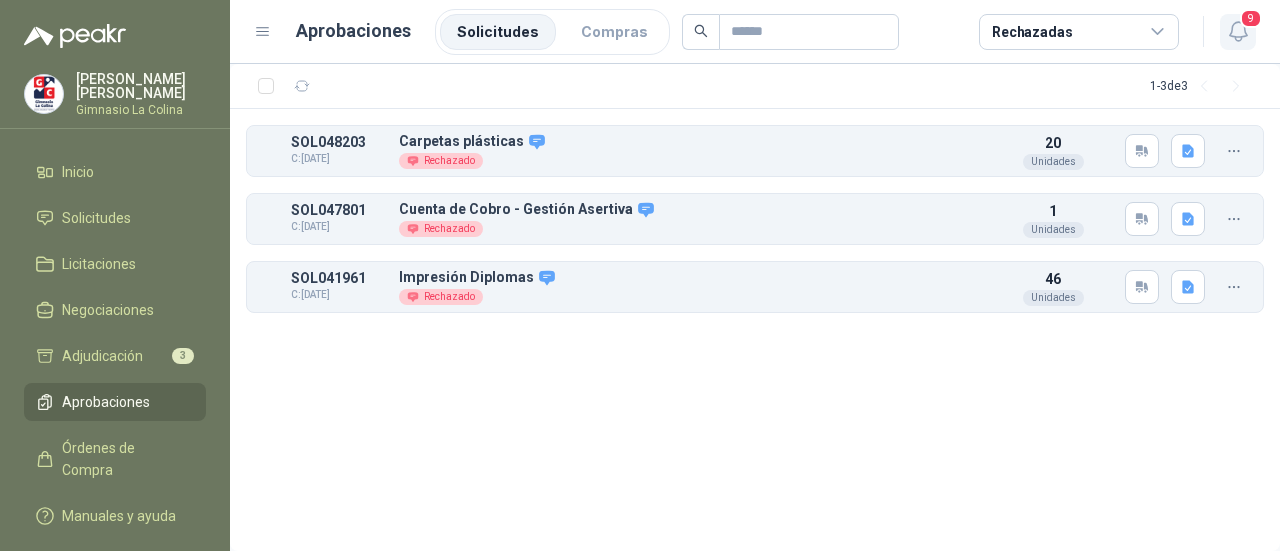 click on "9" at bounding box center (1238, 32) 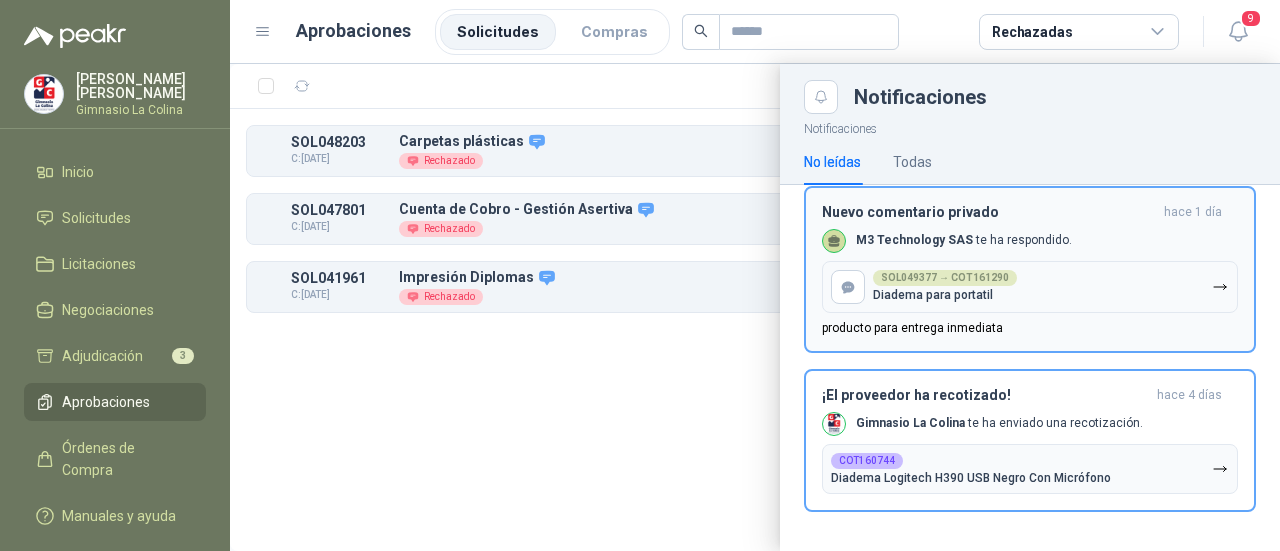click on "SOL049377 → COT161290 Diadema para portatil" at bounding box center (1030, 287) 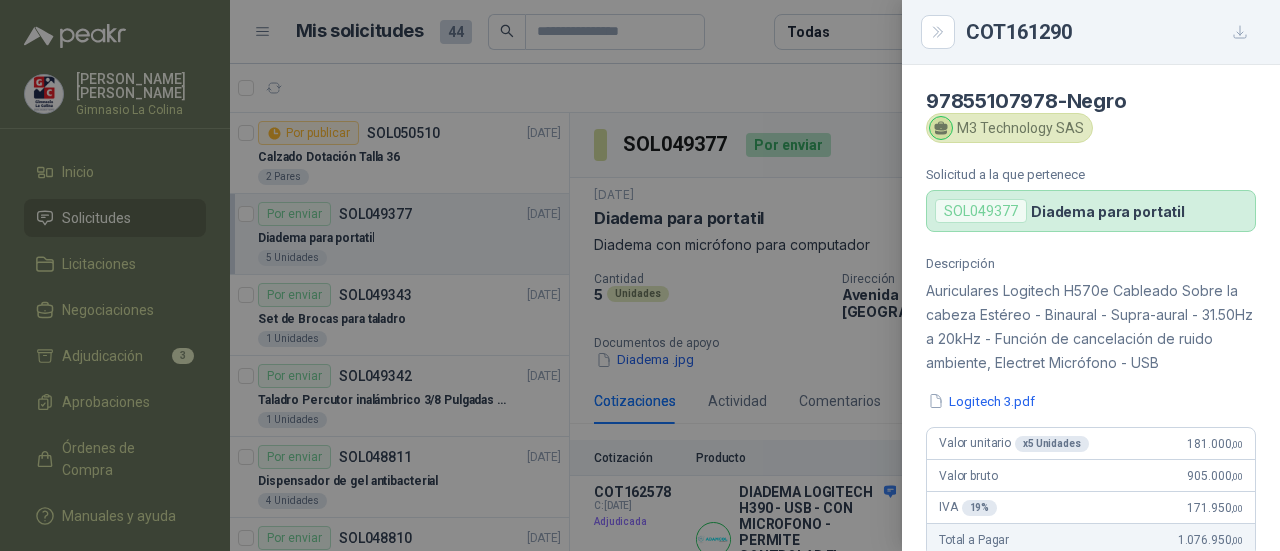click on "COT161290" at bounding box center [1111, 32] 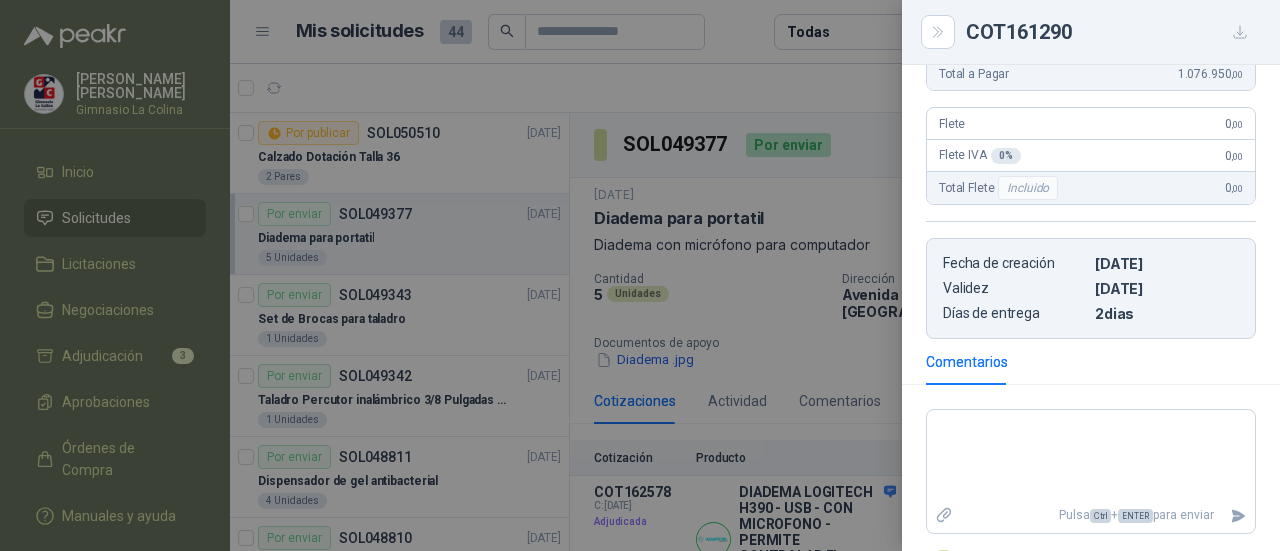 scroll, scrollTop: 546, scrollLeft: 0, axis: vertical 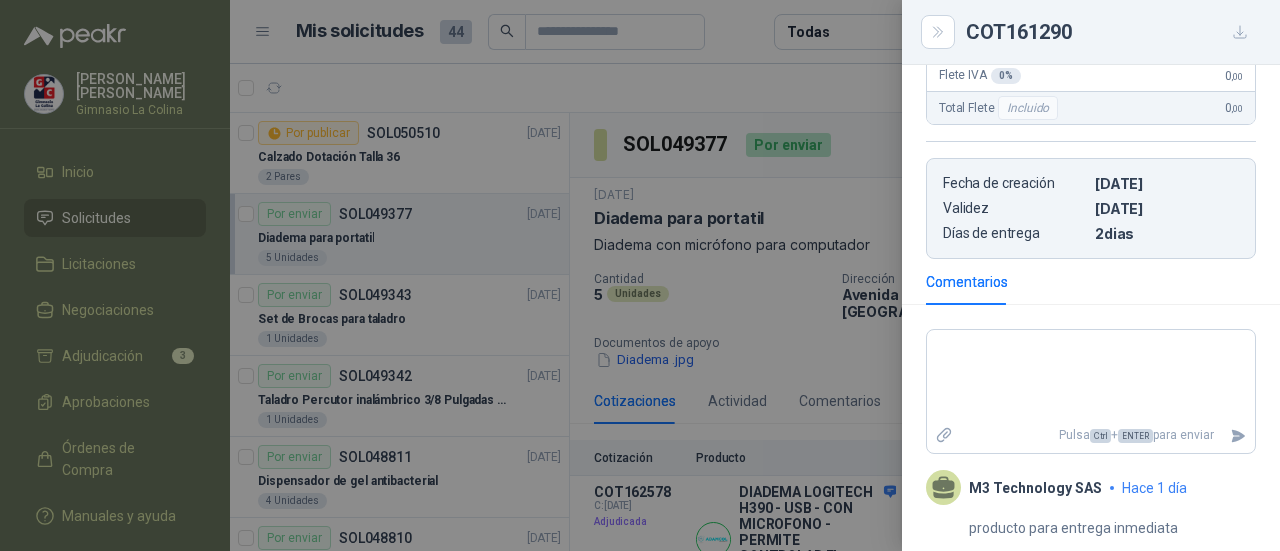 click at bounding box center (640, 275) 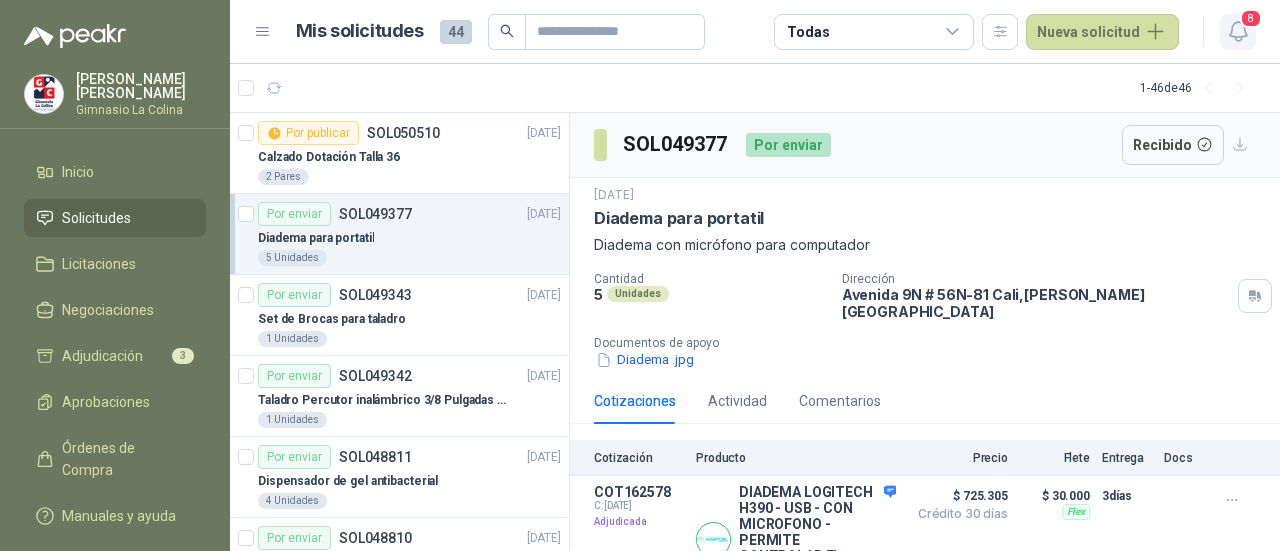 click 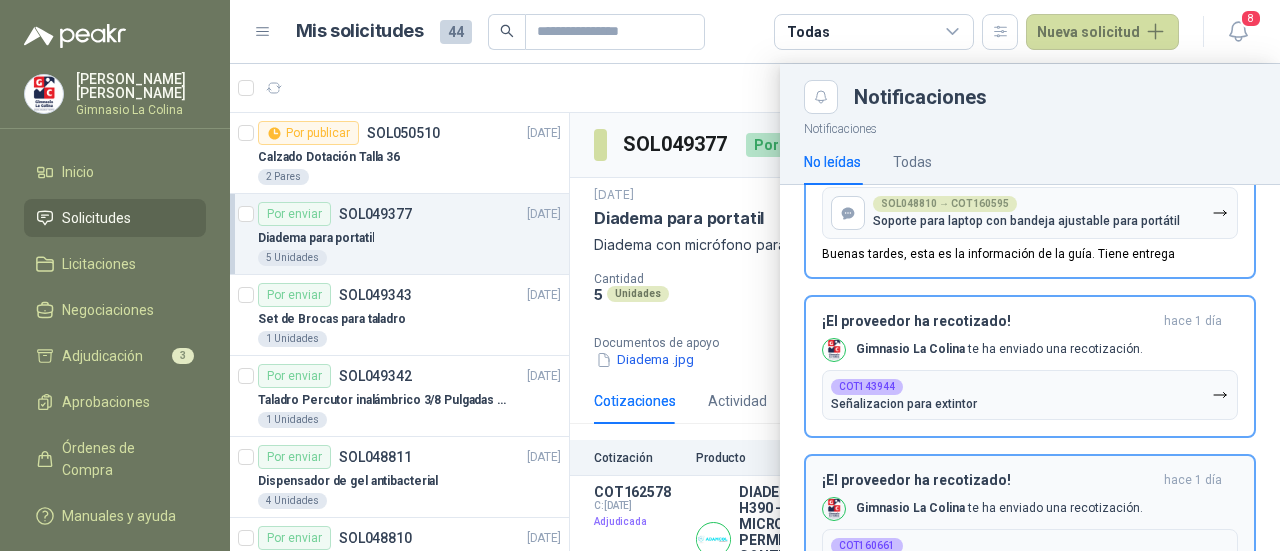 scroll, scrollTop: 0, scrollLeft: 0, axis: both 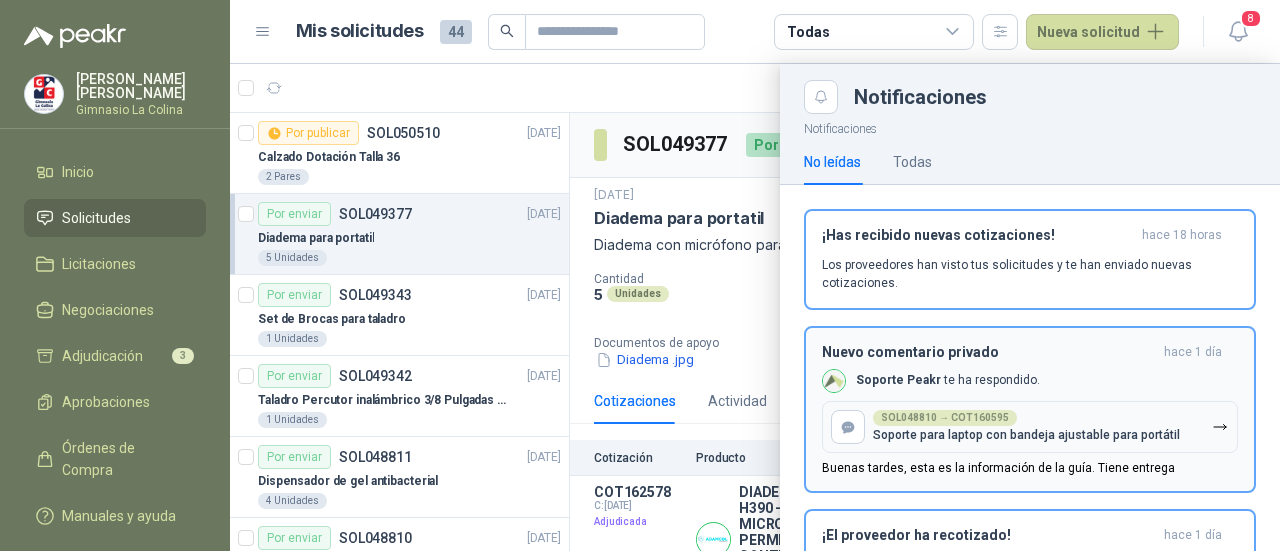 click on "Soporte Peakr    te ha respondido." at bounding box center (948, 380) 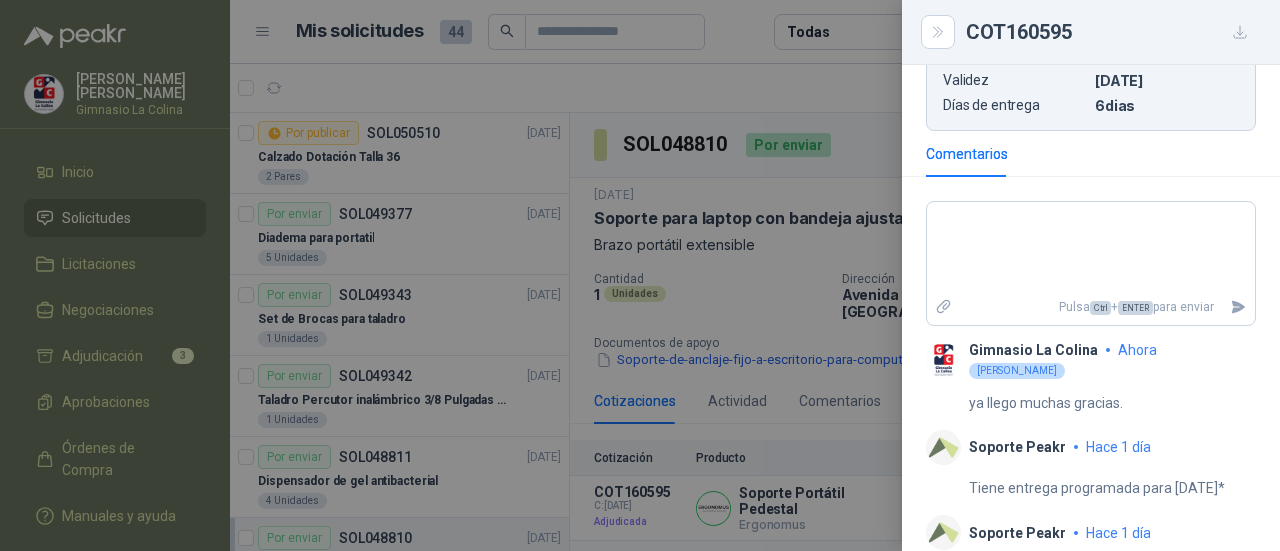 scroll, scrollTop: 790, scrollLeft: 0, axis: vertical 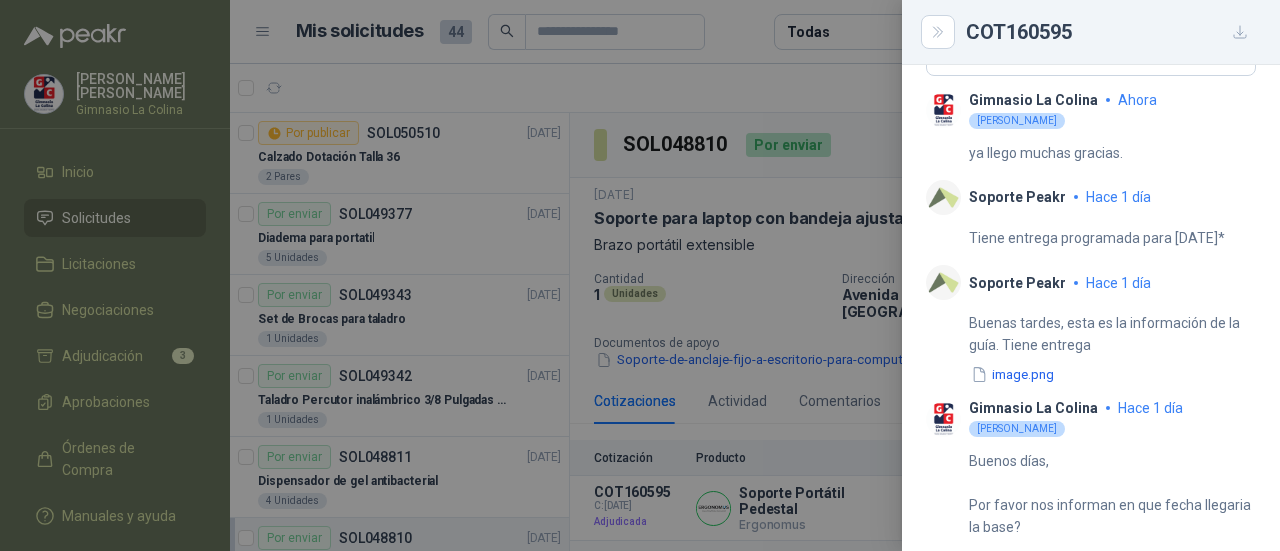 click at bounding box center [640, 275] 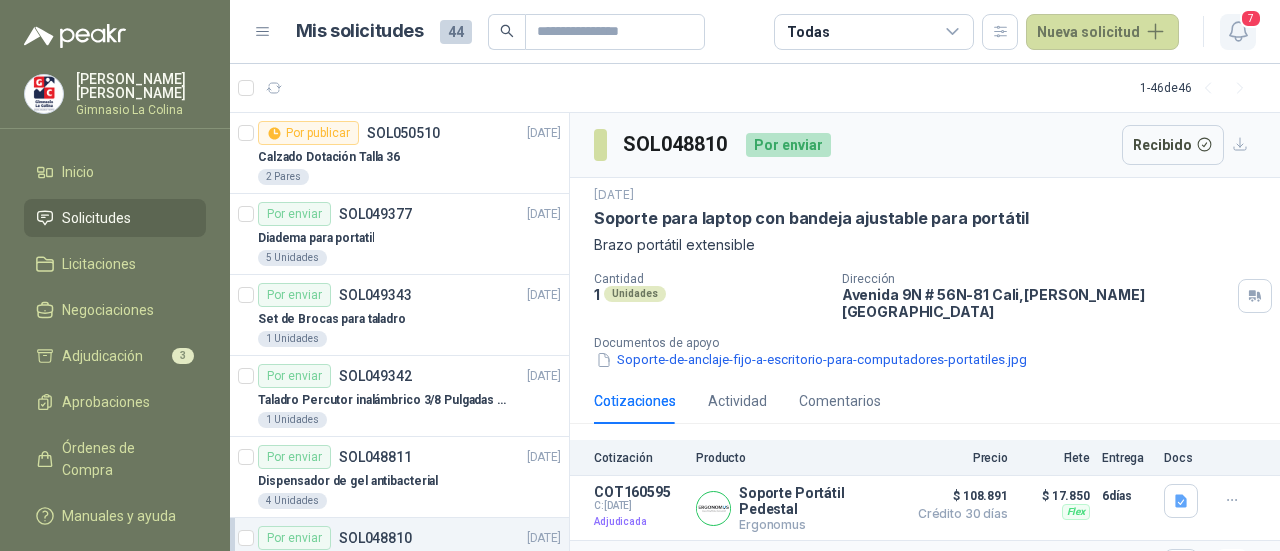 click 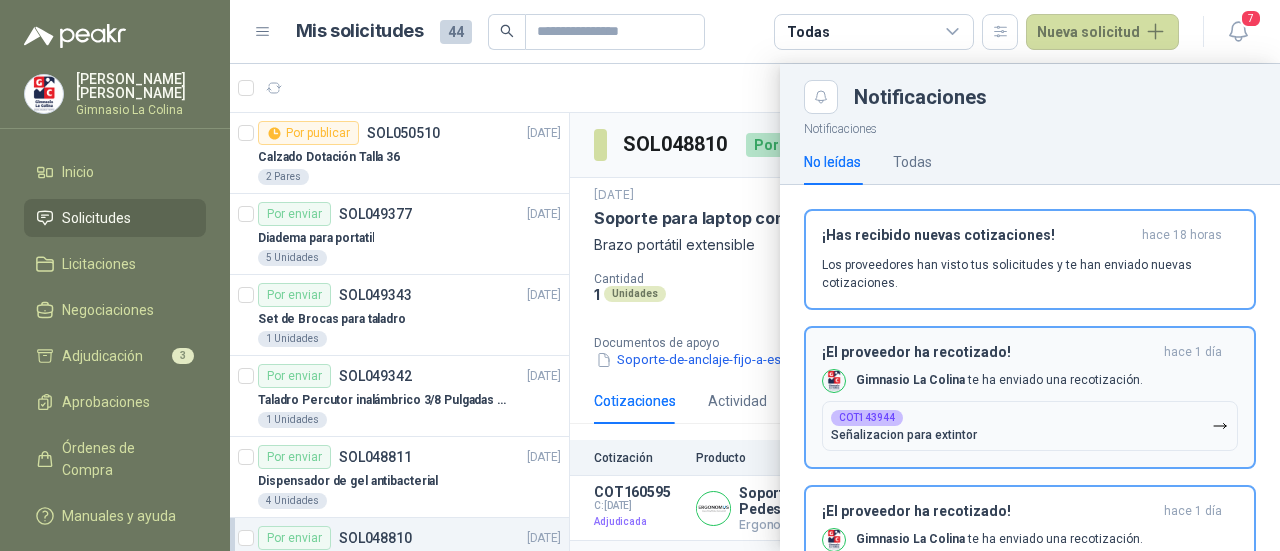 click on "¡El proveedor ha recotizado! [DATE]   Gimnasio La Colina    te ha enviado una recotización. COT143944 Señalizacion para extintor" at bounding box center [1030, 397] 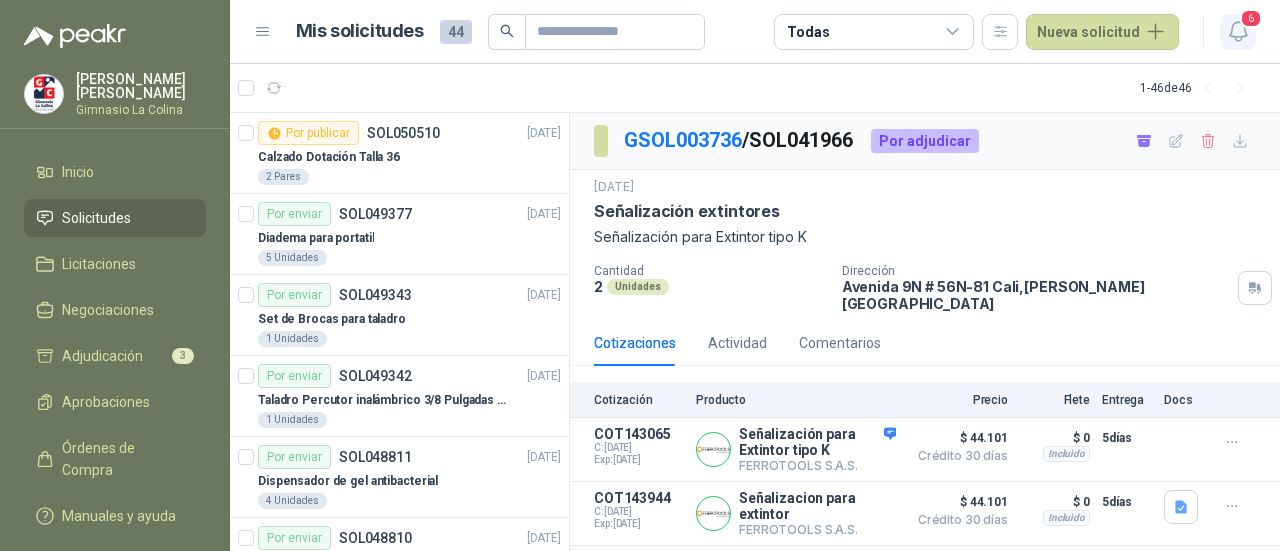 click 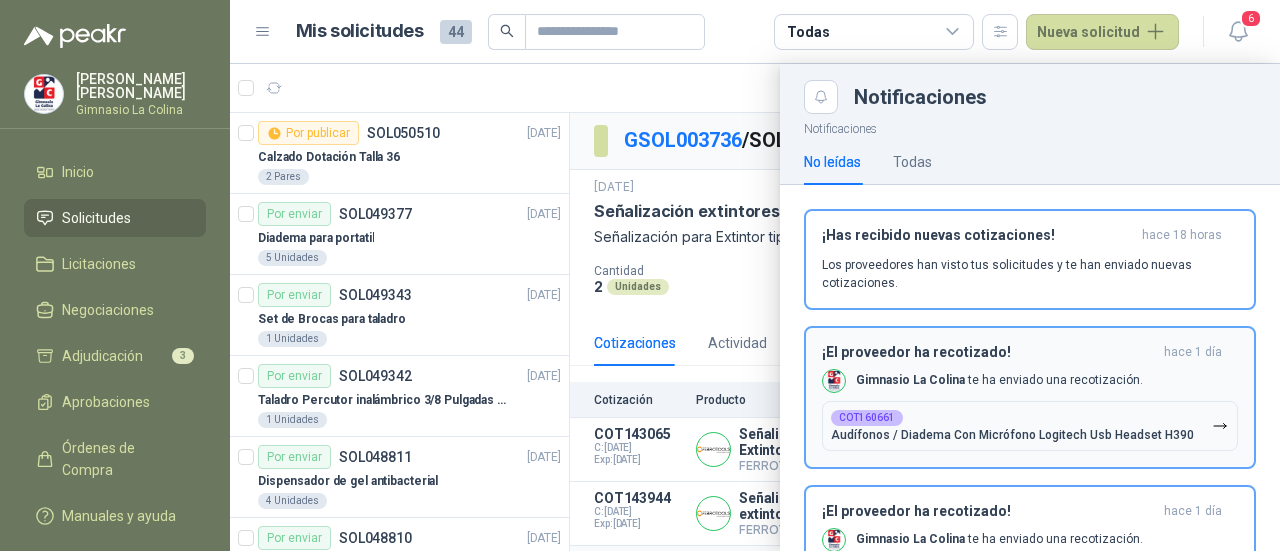 click on "¡El proveedor ha recotizado! [DATE]   Gimnasio La Colina    te ha enviado una recotización. COT160661 Audífonos / Diadema Con Micrófono Logitech Usb Headset H390" at bounding box center (1030, 397) 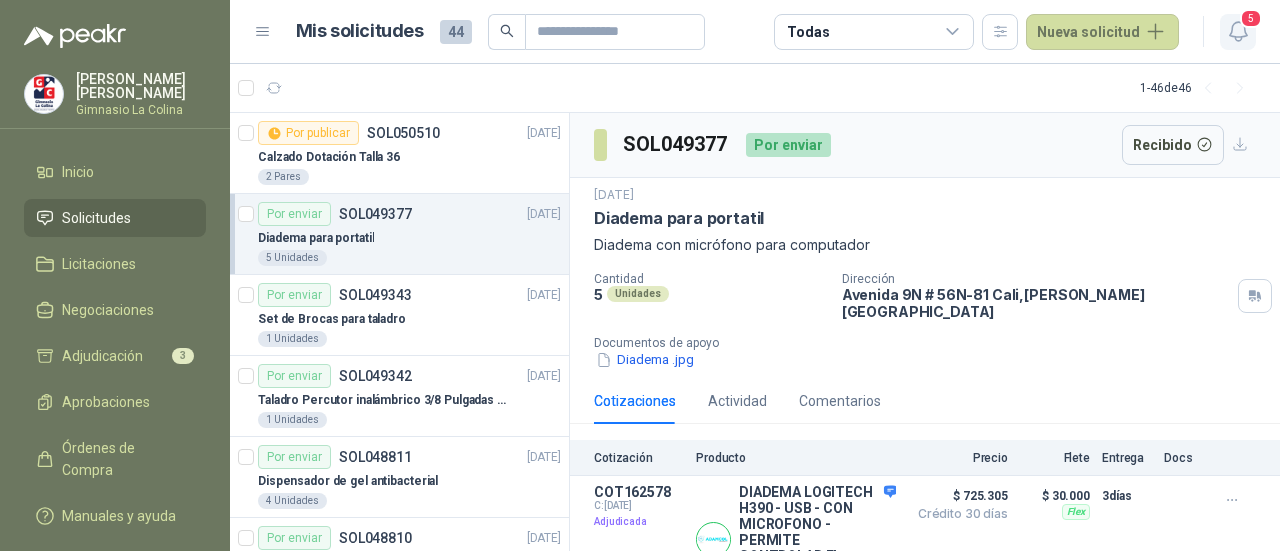 click 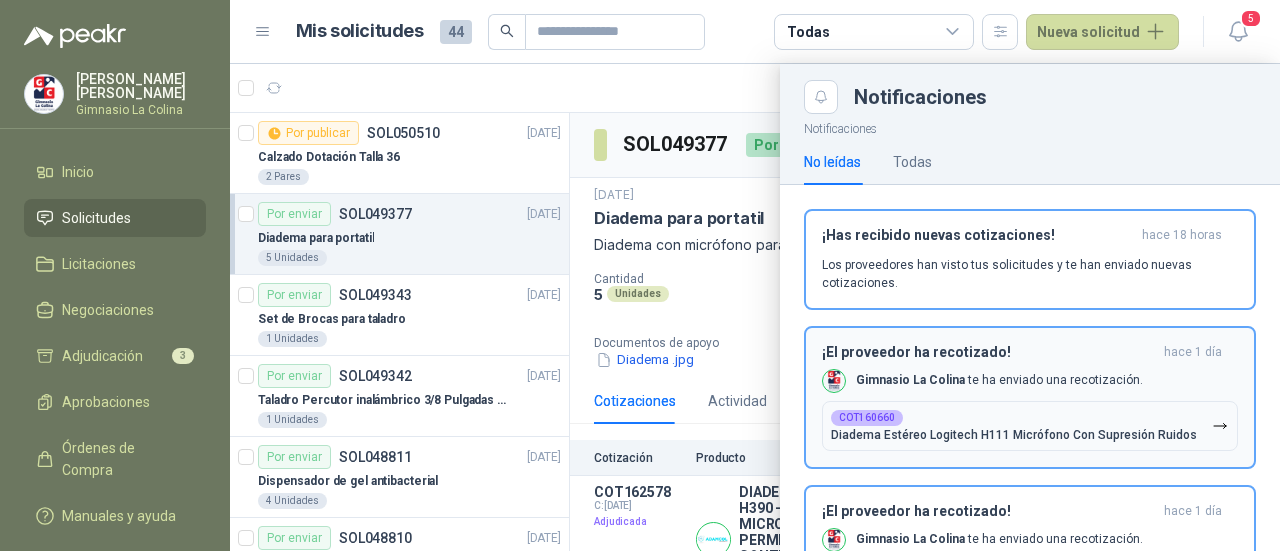 click on "Gimnasio La Colina    te ha enviado una recotización." at bounding box center [982, 381] 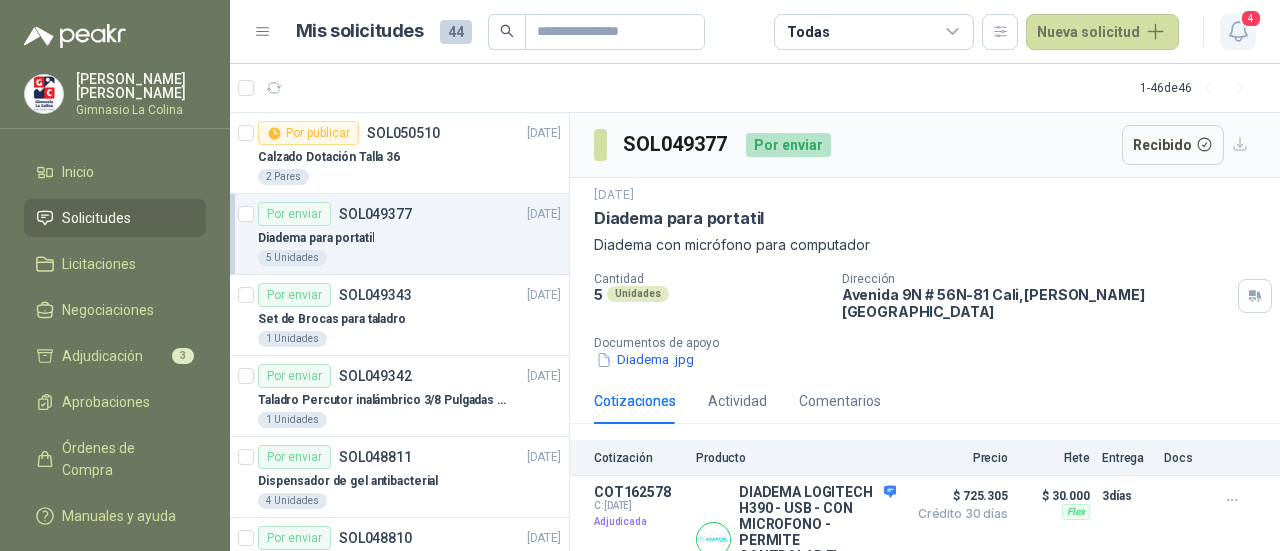 click on "4" at bounding box center [1251, 18] 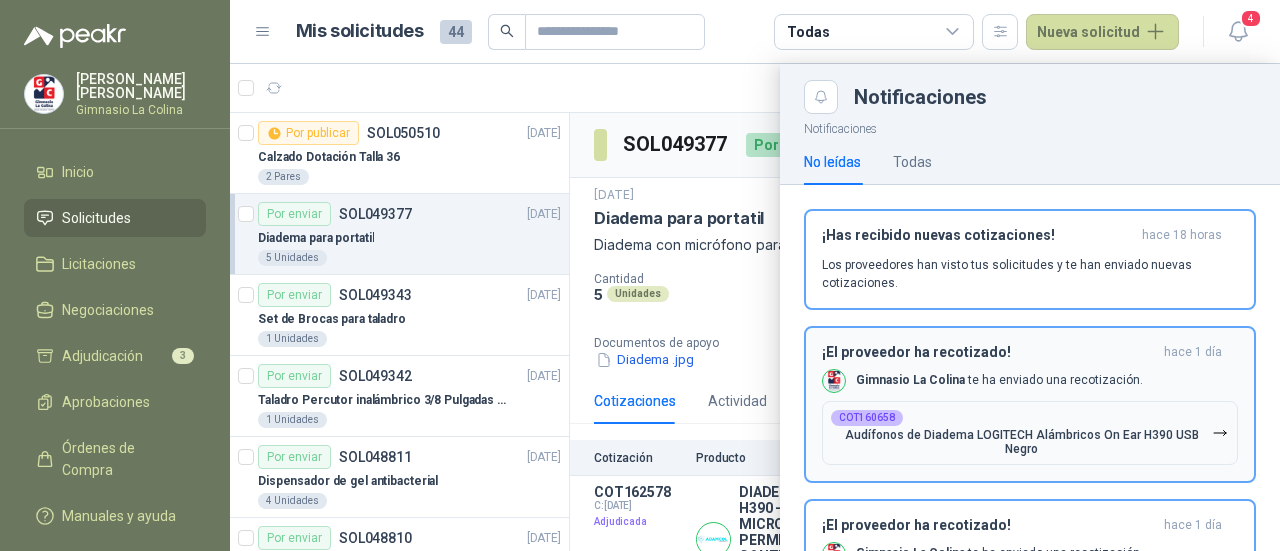 click on "COT160658 Audífonos de Diadema LOGITECH Alámbricos On Ear H390 USB Negro" at bounding box center (1021, 433) 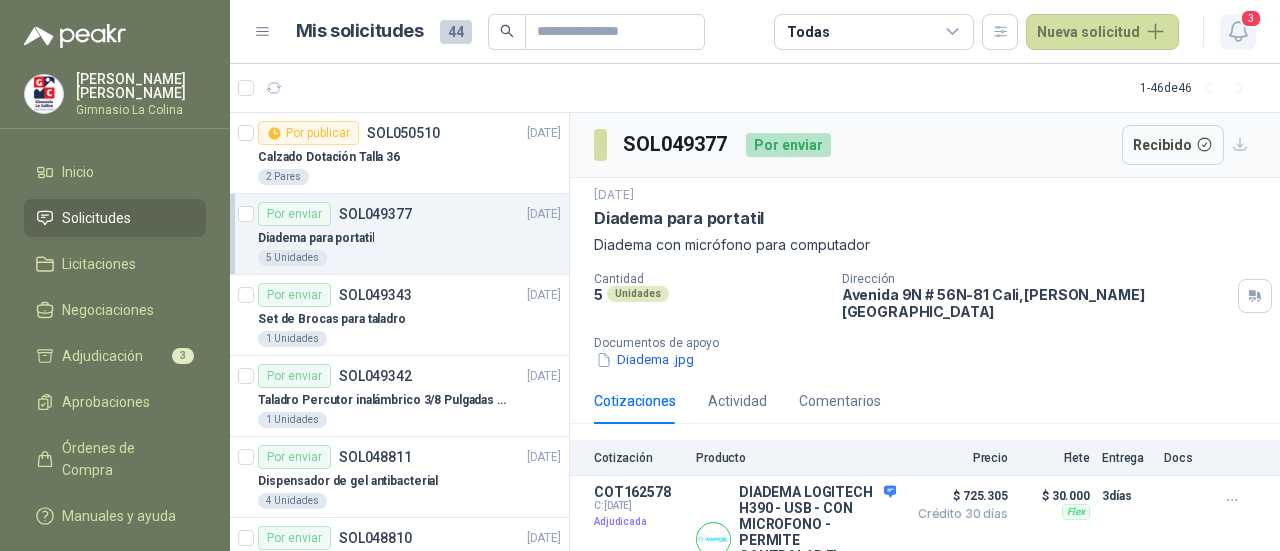 click 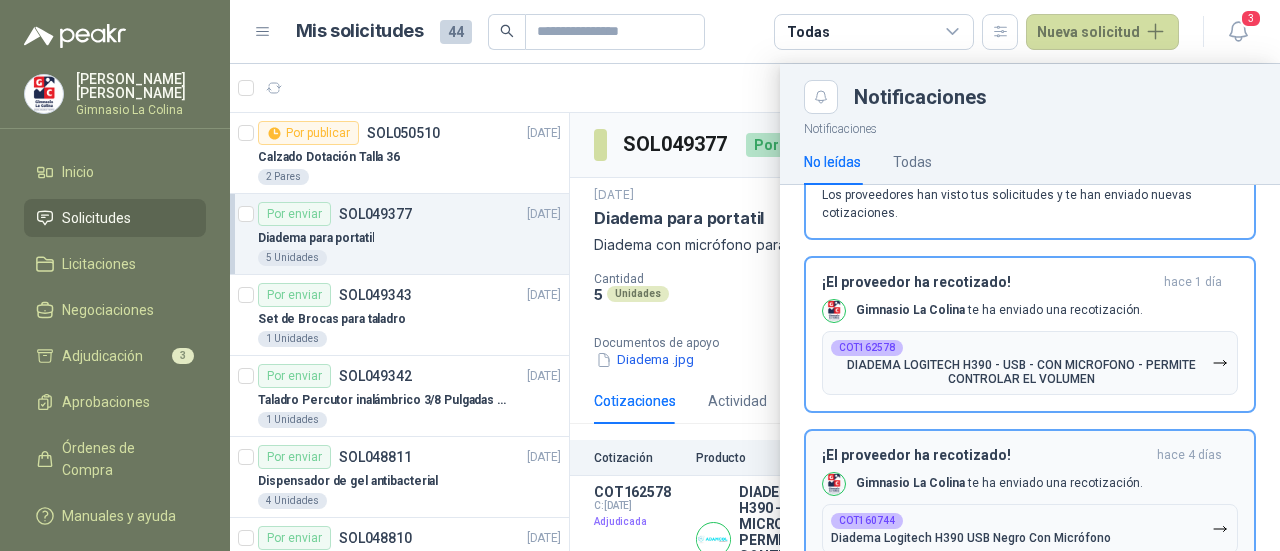 scroll, scrollTop: 100, scrollLeft: 0, axis: vertical 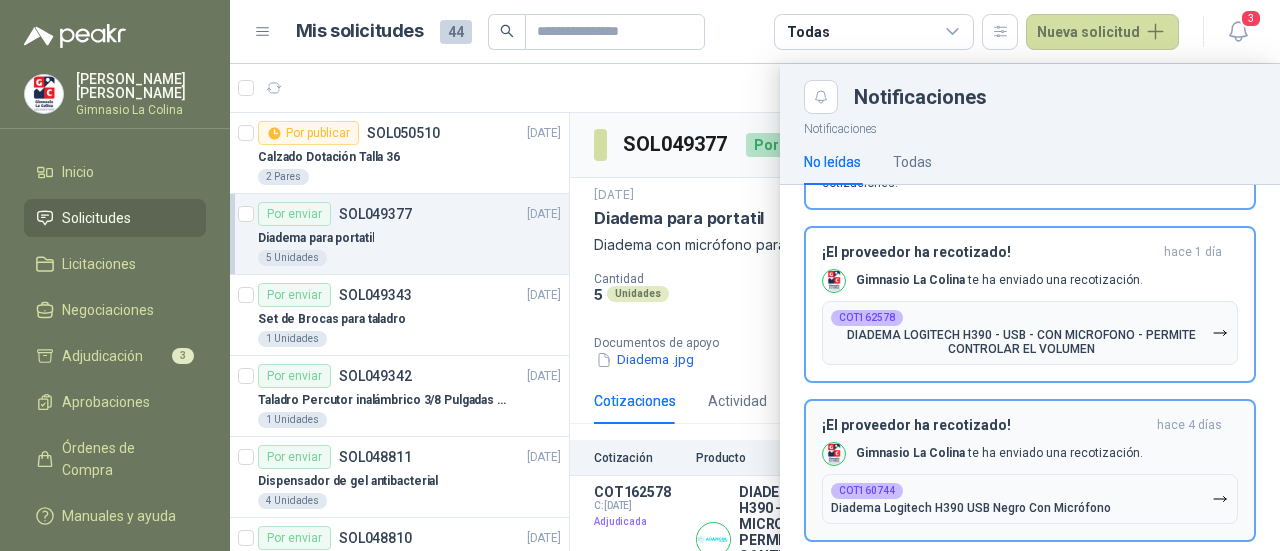 click on "COT160744 Diadema Logitech H390 USB Negro Con Micrófono" at bounding box center [971, 499] 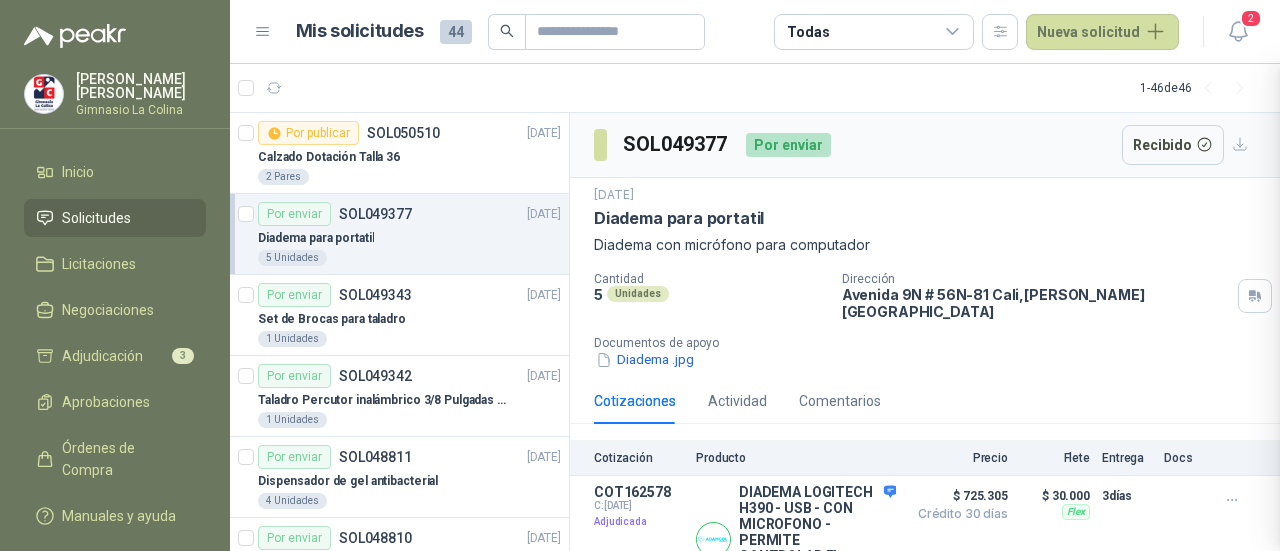 scroll, scrollTop: 0, scrollLeft: 0, axis: both 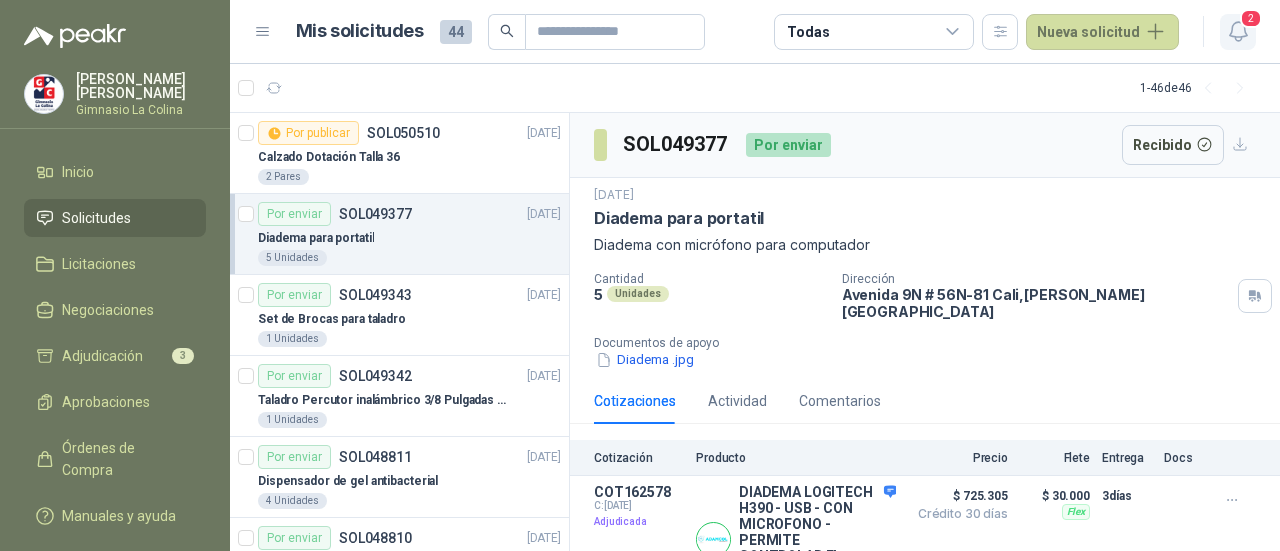 click on "2" at bounding box center [1238, 32] 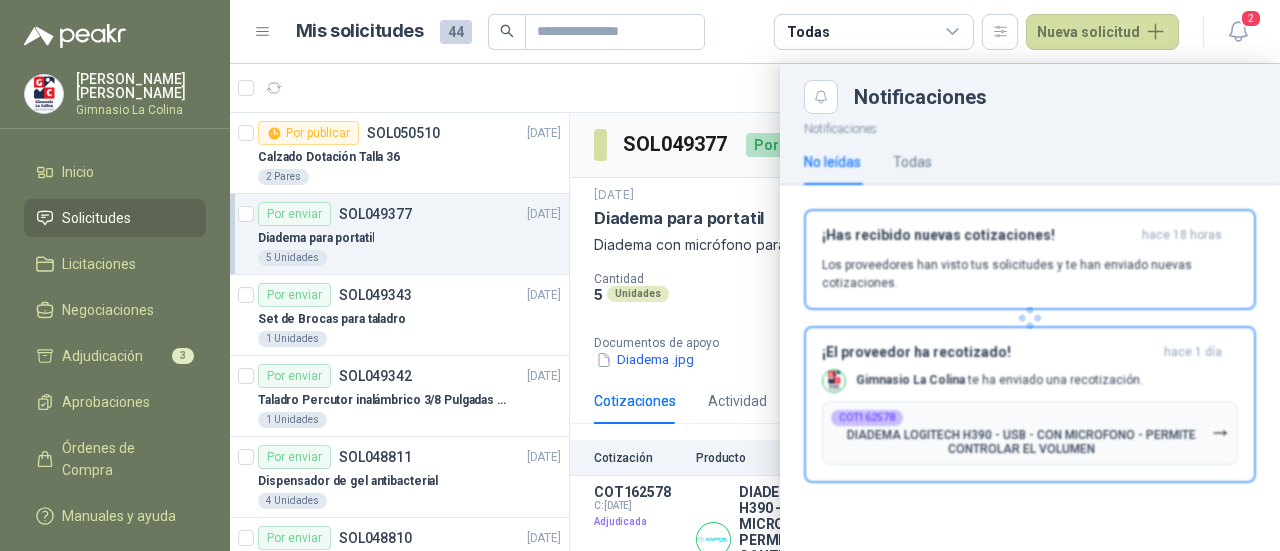 scroll, scrollTop: 0, scrollLeft: 0, axis: both 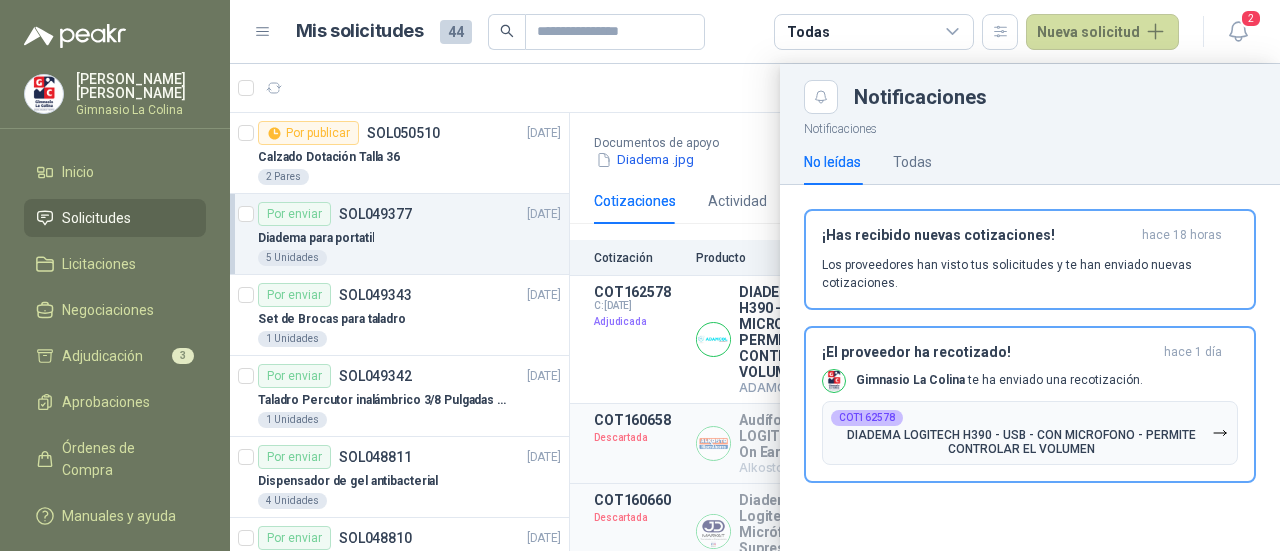 click on "COT162578 DIADEMA LOGITECH H390 - USB - CON MICROFONO - PERMITE CONTROLAR EL VOLUMEN" at bounding box center [1030, 433] 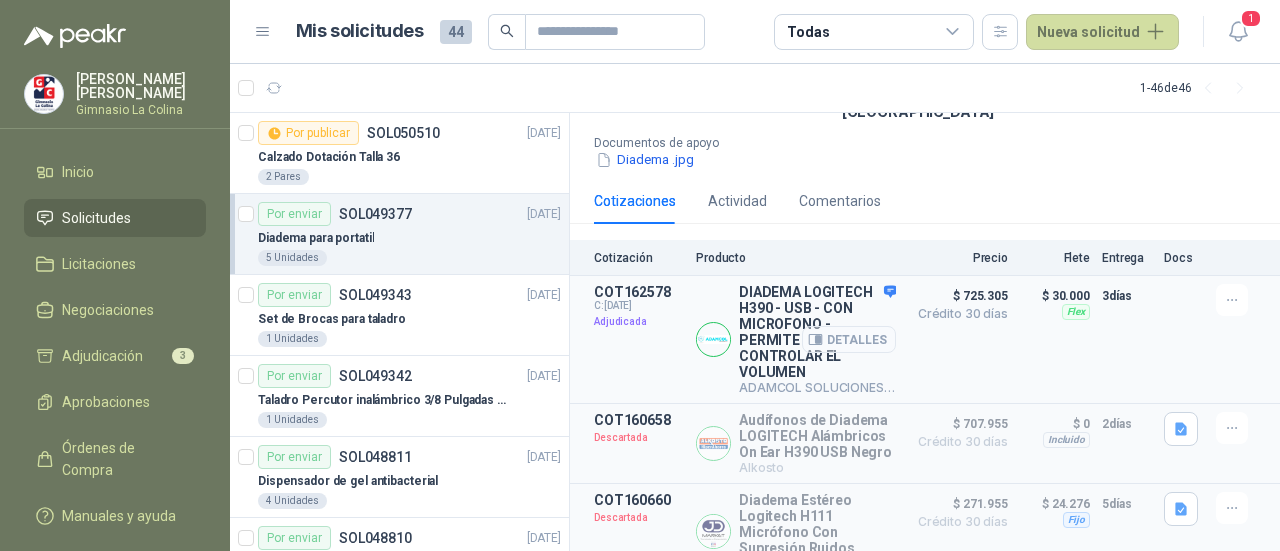 scroll, scrollTop: 0, scrollLeft: 0, axis: both 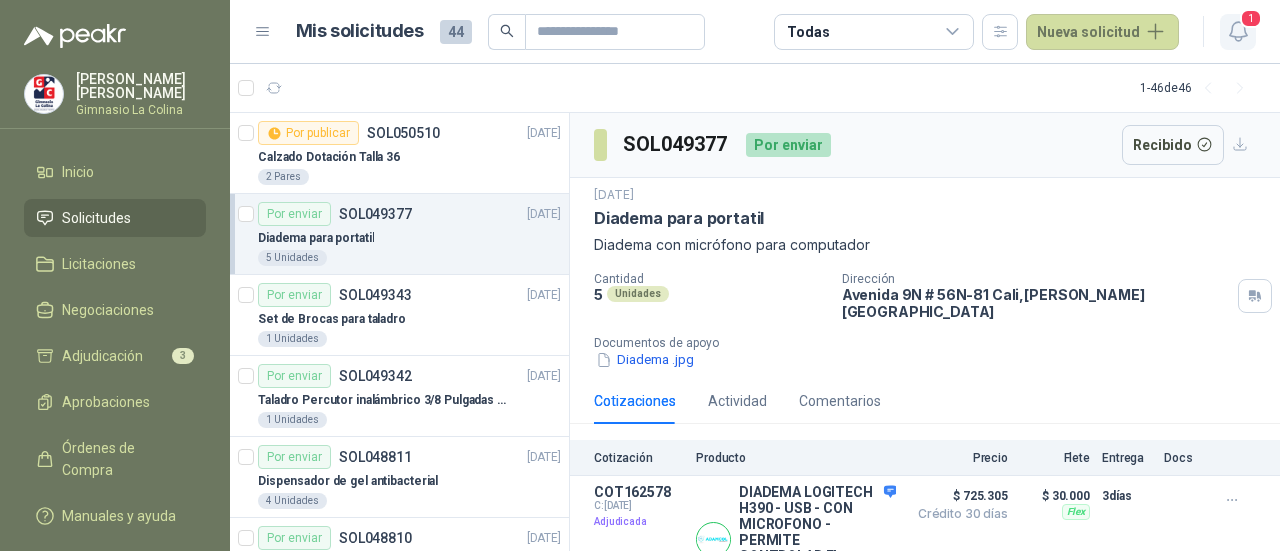 click on "1" at bounding box center [1251, 18] 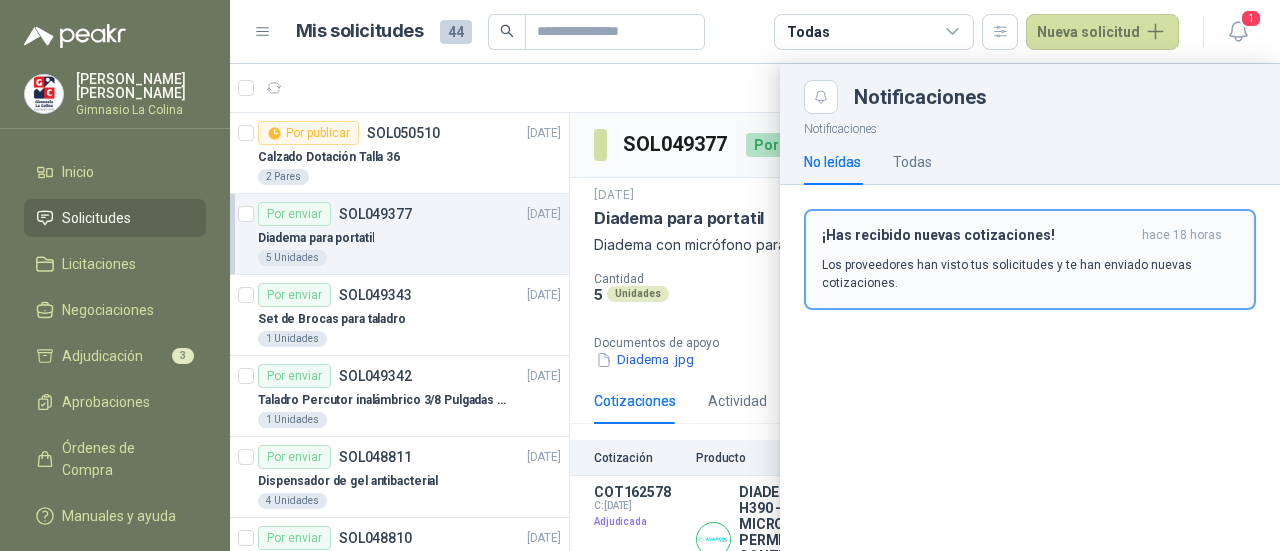 click on "¡Has recibido nuevas cotizaciones! hace 18 horas   Los proveedores han visto tus solicitudes y te han enviado nuevas cotizaciones." at bounding box center (1030, 259) 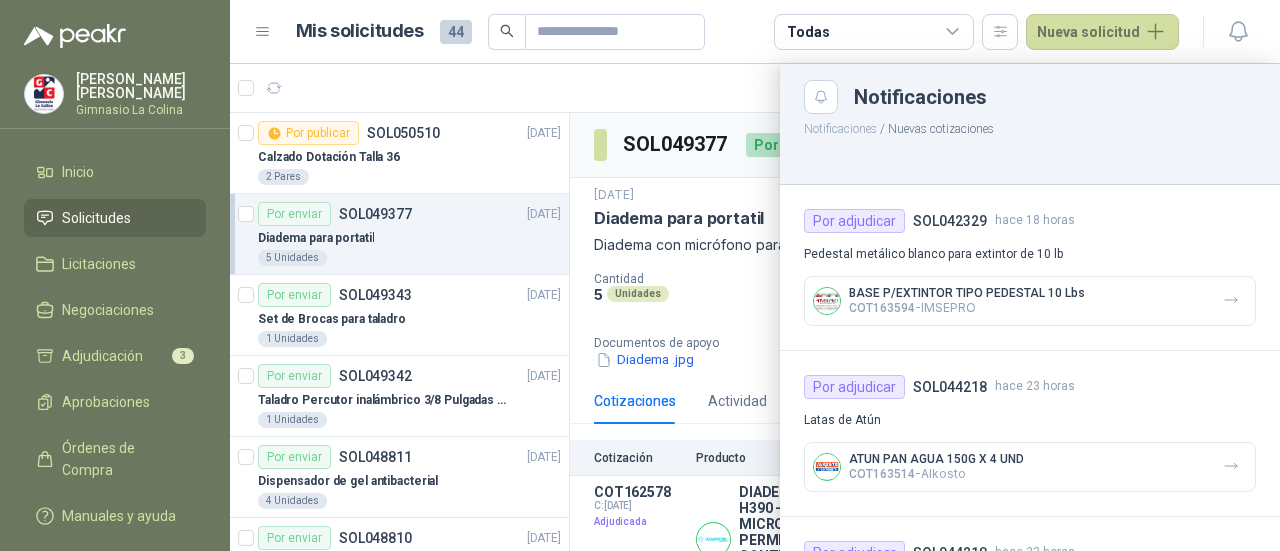 click on "BASE P/EXTINTOR TIPO PEDESTAL 10 Lbs COT163594  -  IMSEPRO" at bounding box center [1030, 301] 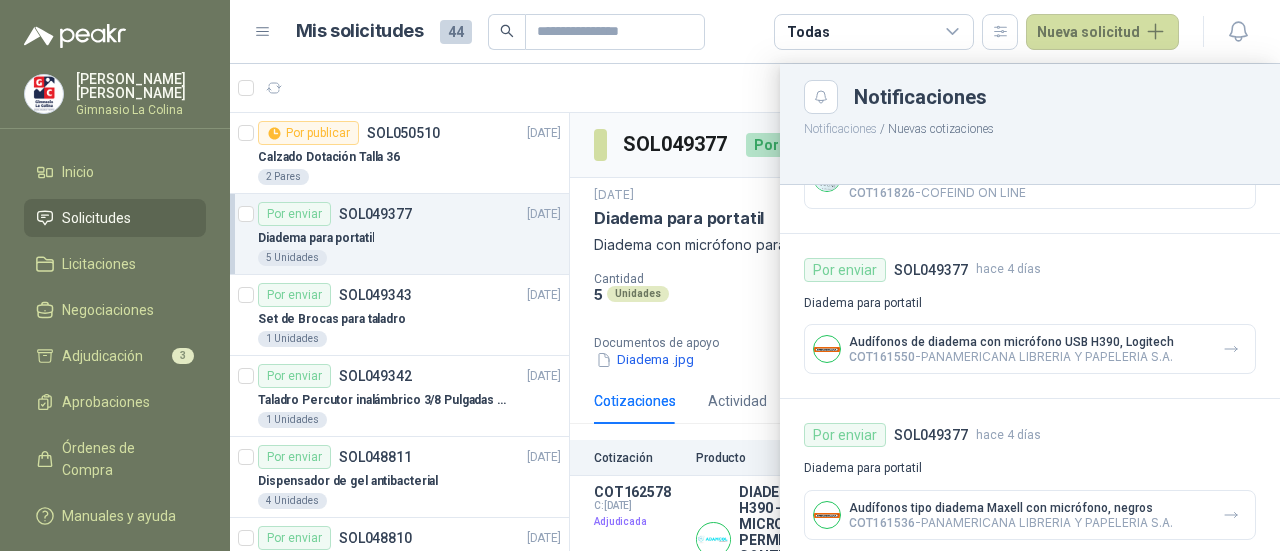 scroll, scrollTop: 1551, scrollLeft: 0, axis: vertical 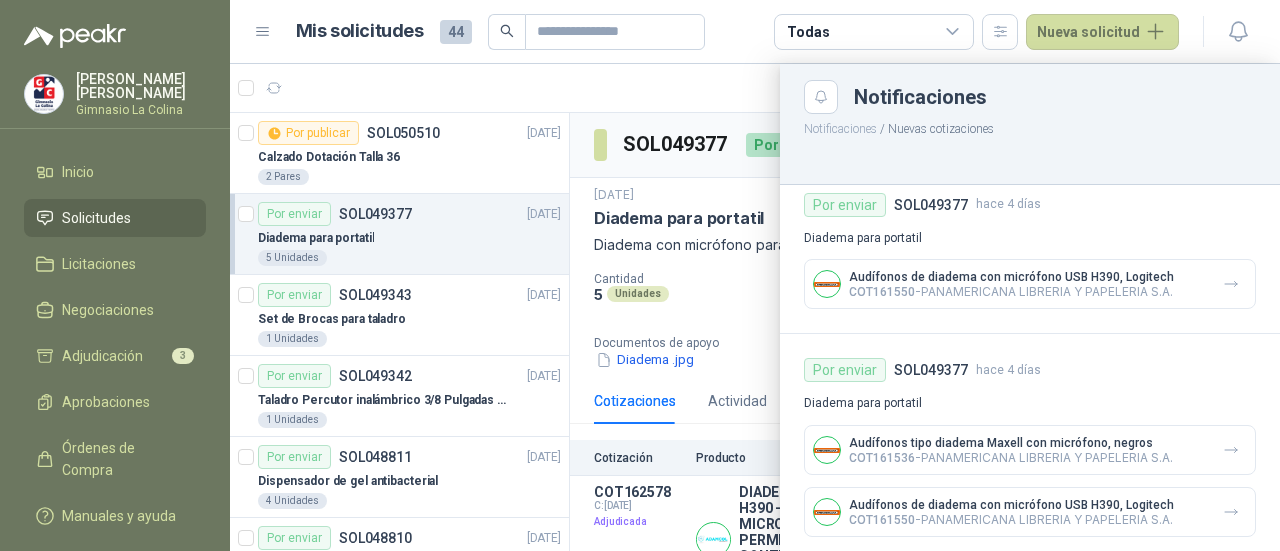 drag, startPoint x: 1196, startPoint y: 1, endPoint x: 717, endPoint y: 112, distance: 491.693 